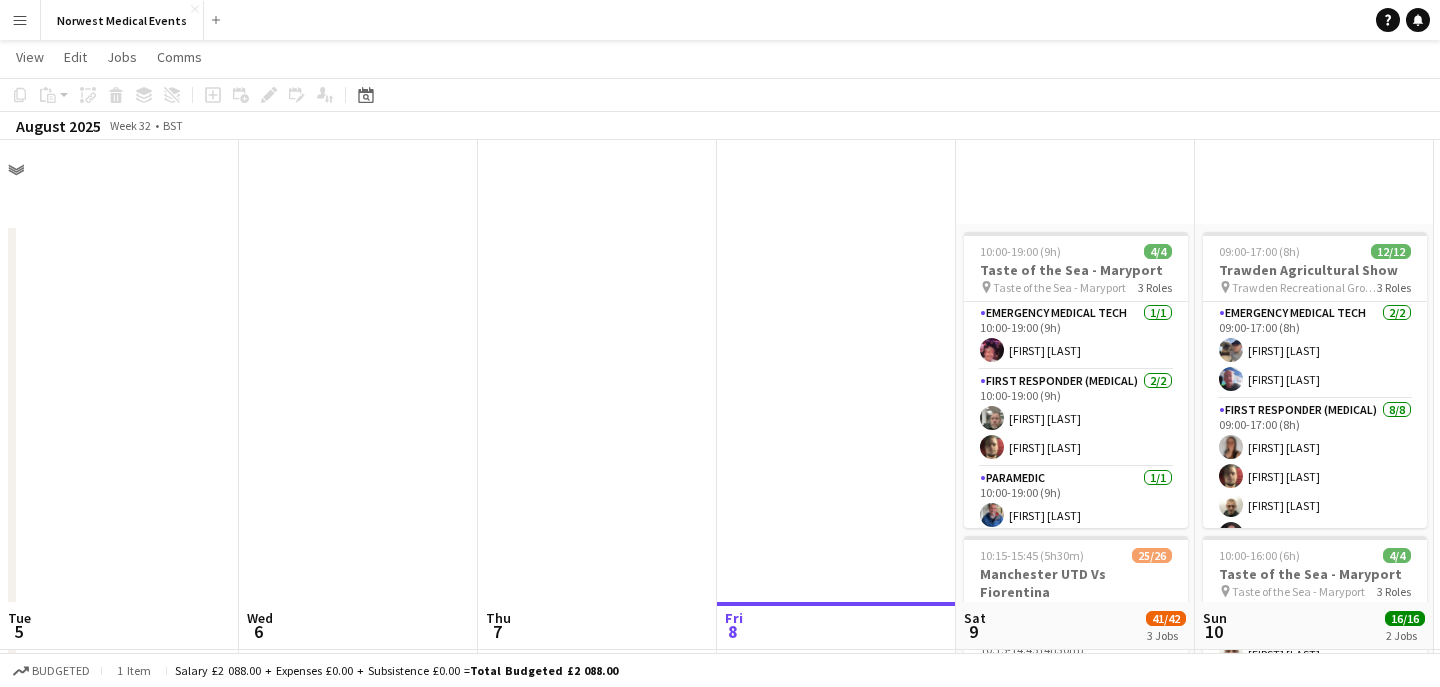 scroll, scrollTop: 462, scrollLeft: 0, axis: vertical 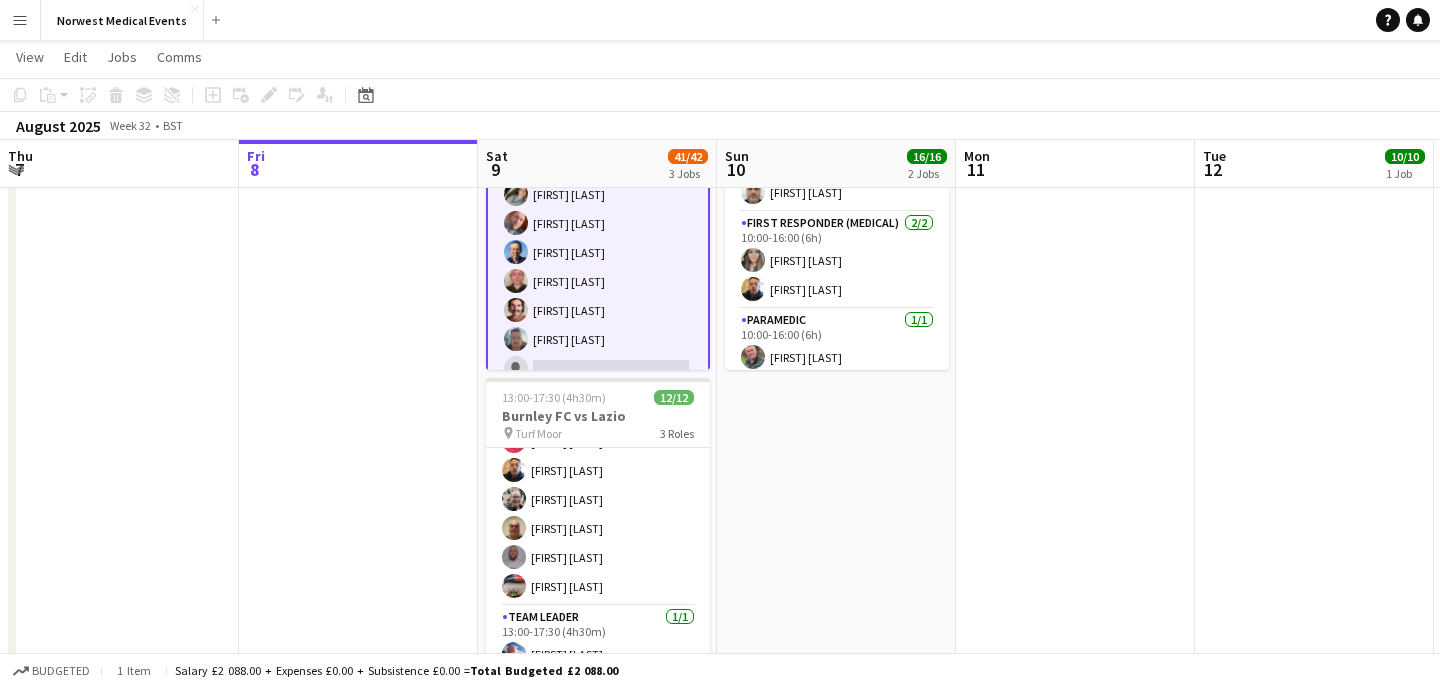 click on "First Responder (Medical)    23/24   10:15-15:45 (5h30m)
[FIRST] [LAST] [FIRST] [LAST] [FIRST] [LAST] [FIRST] [LAST] [FIRST] [LAST] [FIRST] [LAST] [FIRST] [LAST] [FIRST] [LAST] [FIRST] [LAST] [FIRST] [LAST] [FIRST] [LAST] [FIRST] [LAST] [FIRST] [LAST] [FIRST] [LAST] [FIRST] [LAST] [FIRST] [LAST] [FIRST] [LAST] [FIRST] [LAST]
single-neutral-actions" at bounding box center (598, 20) 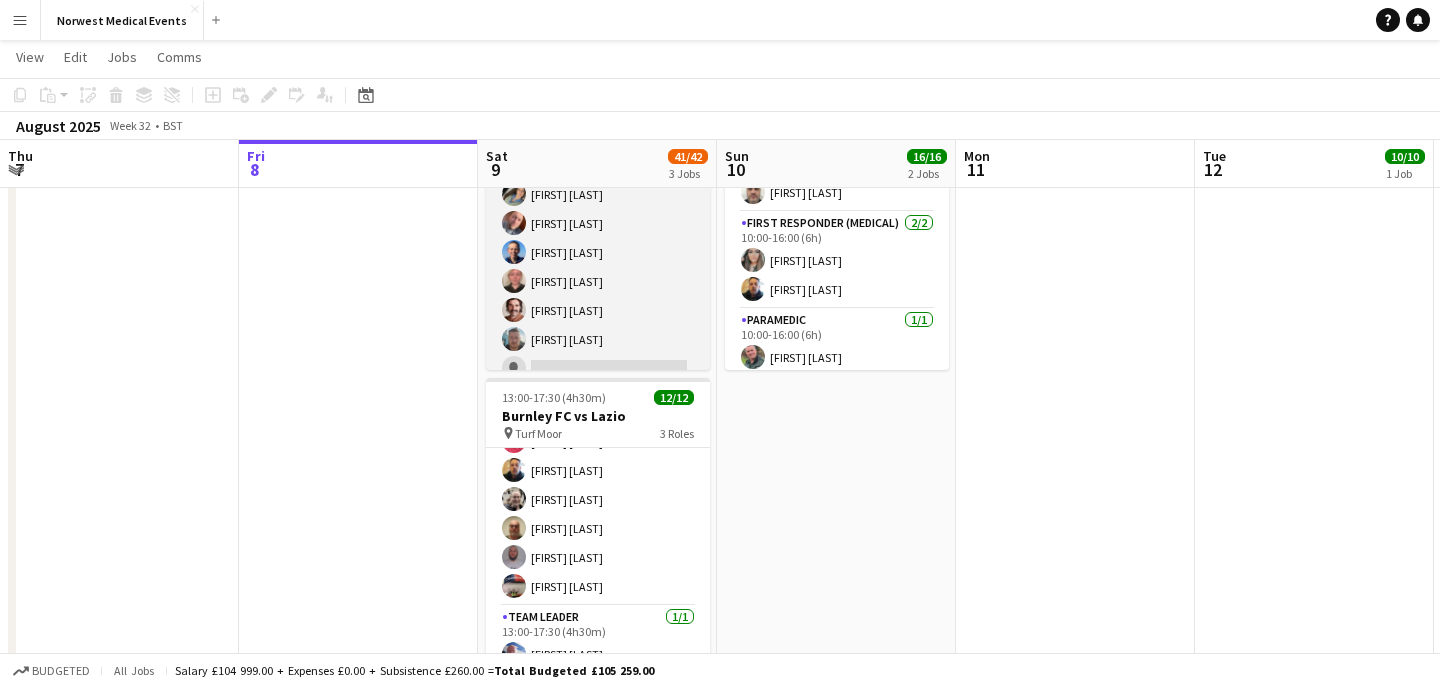 click on "First Responder (Medical)    23/24   10:15-15:45 (5h30m)
[FIRST] [LAST] [FIRST] [LAST] [FIRST] [LAST] [FIRST] [LAST] [FIRST] [LAST] [FIRST] [LAST] [FIRST] [LAST] [FIRST] [LAST] [FIRST] [LAST] [FIRST] [LAST] [FIRST] [LAST] [FIRST] [LAST] [FIRST] [LAST] [FIRST] [LAST] [FIRST] [LAST] [FIRST] [LAST] [FIRST] [LAST] [FIRST] [LAST]
single-neutral-actions" at bounding box center [598, 20] 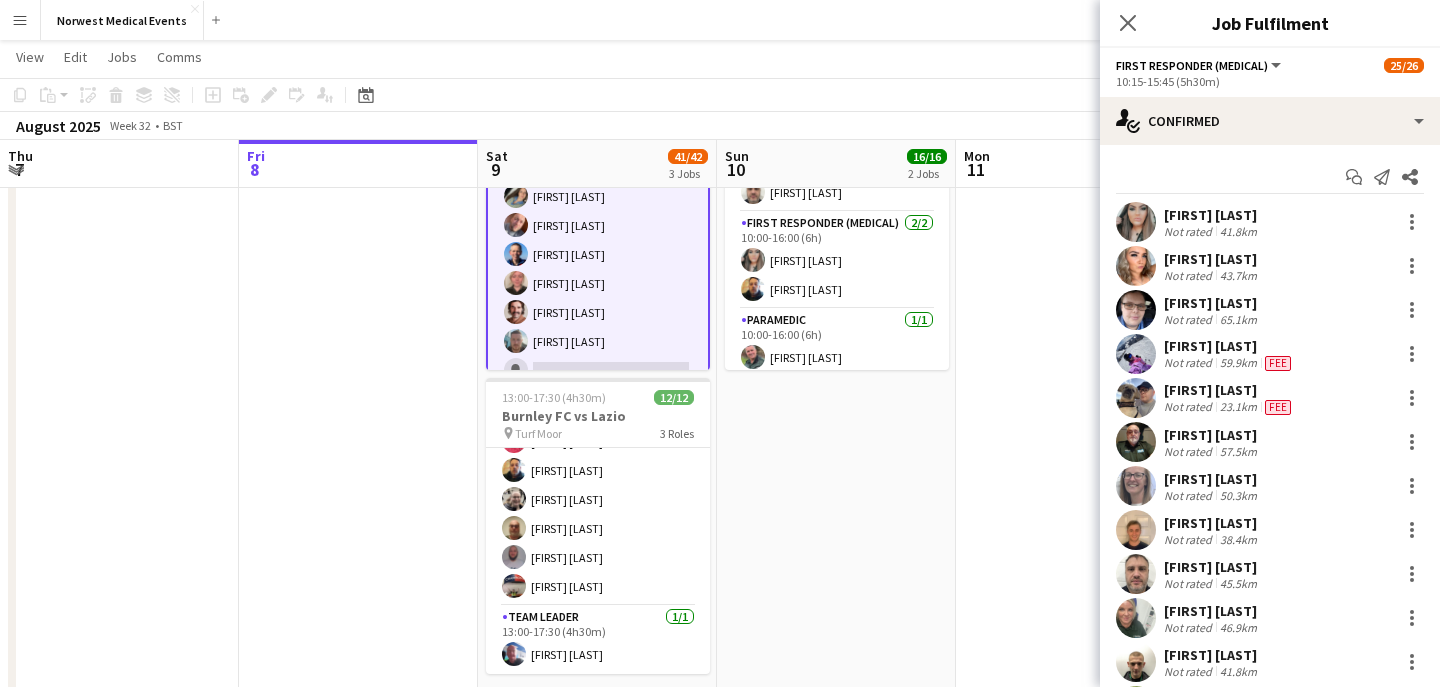 scroll, scrollTop: 608, scrollLeft: 0, axis: vertical 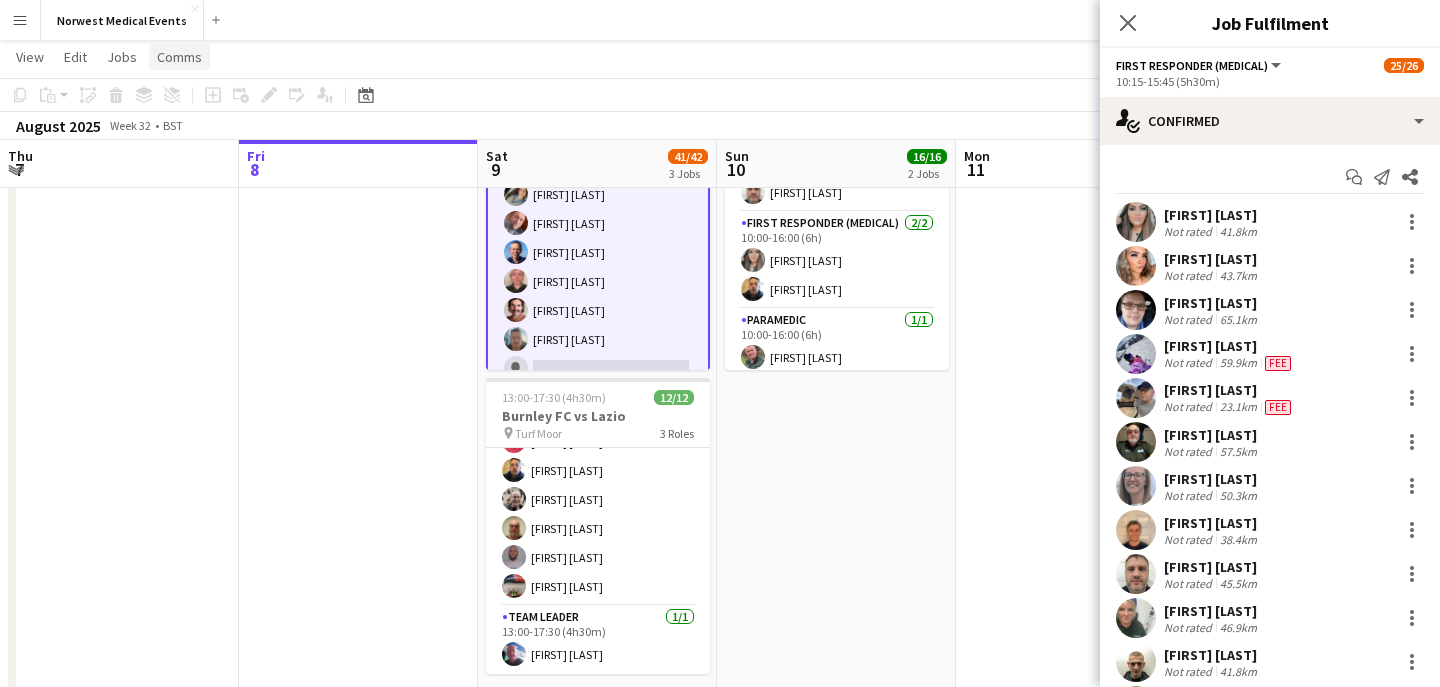 click on "Comms" 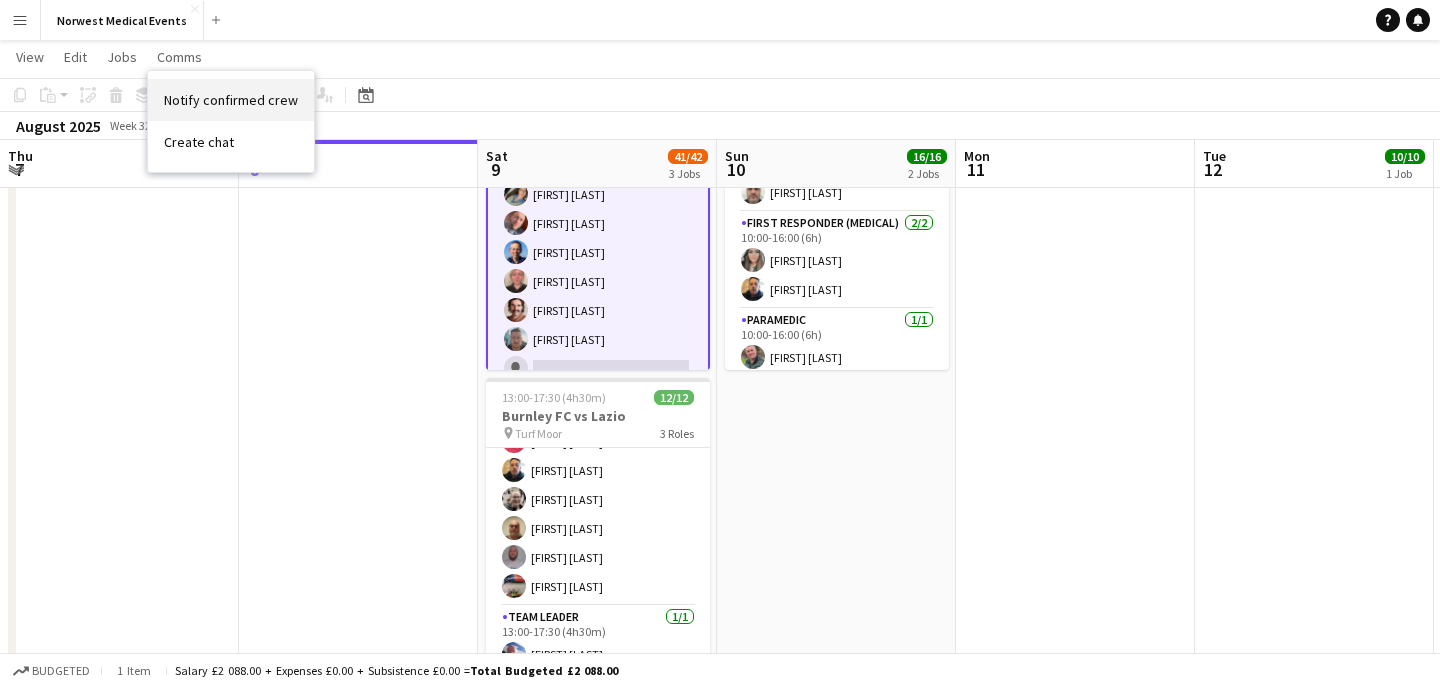 click on "Notify confirmed crew" at bounding box center (231, 100) 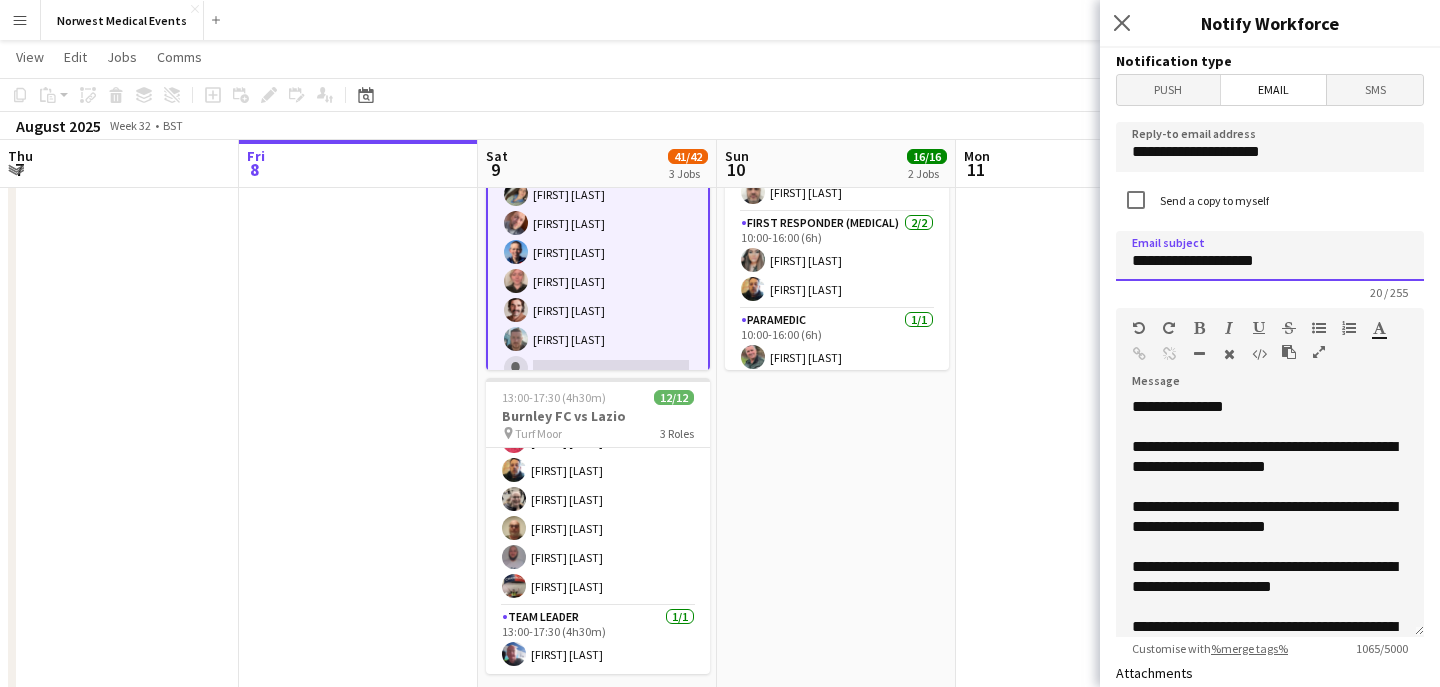 drag, startPoint x: 1271, startPoint y: 264, endPoint x: 1113, endPoint y: 262, distance: 158.01266 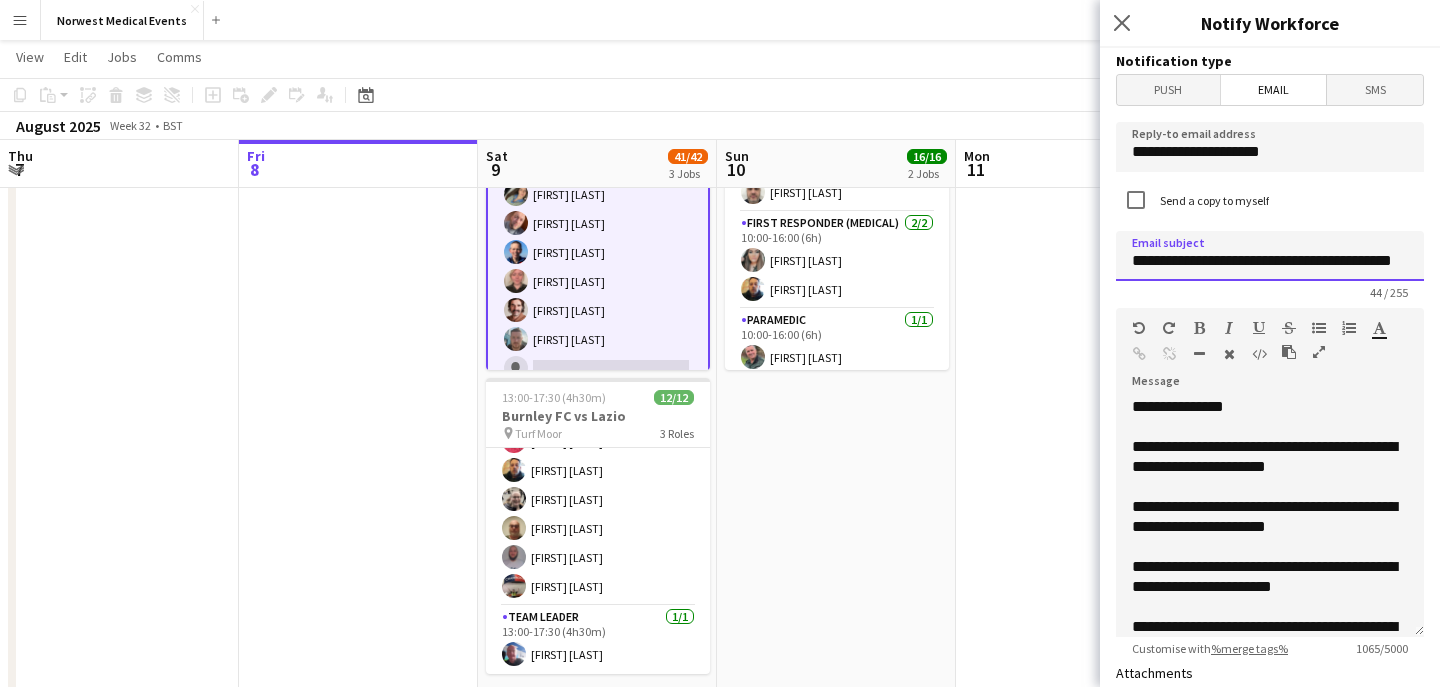 scroll, scrollTop: 0, scrollLeft: 0, axis: both 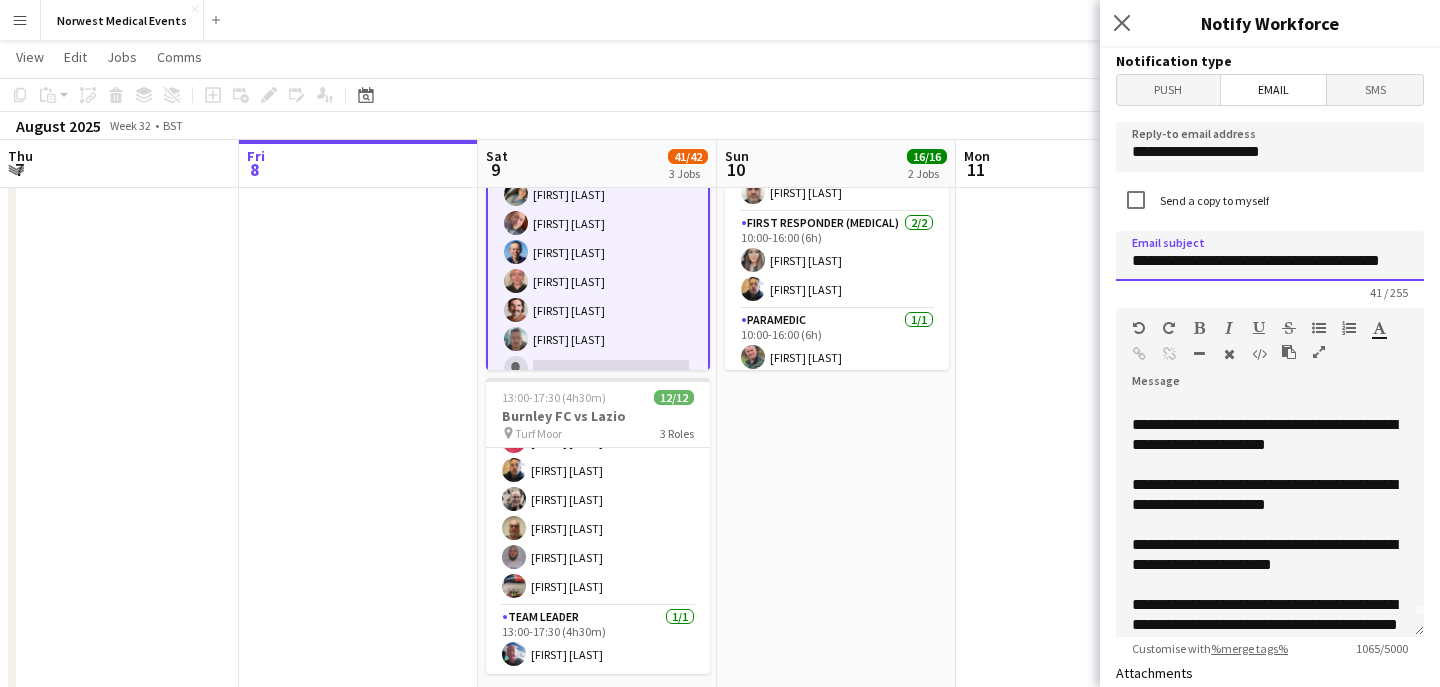 type on "**********" 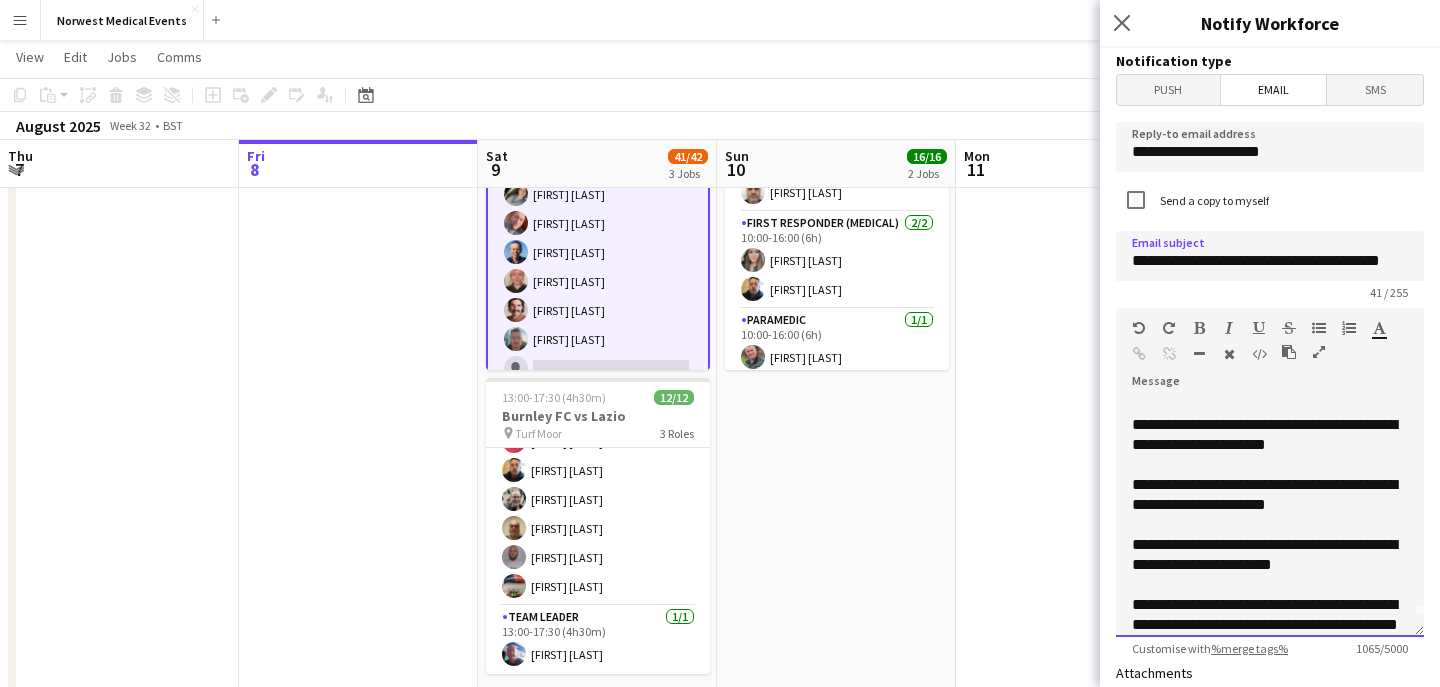 click on "**********" 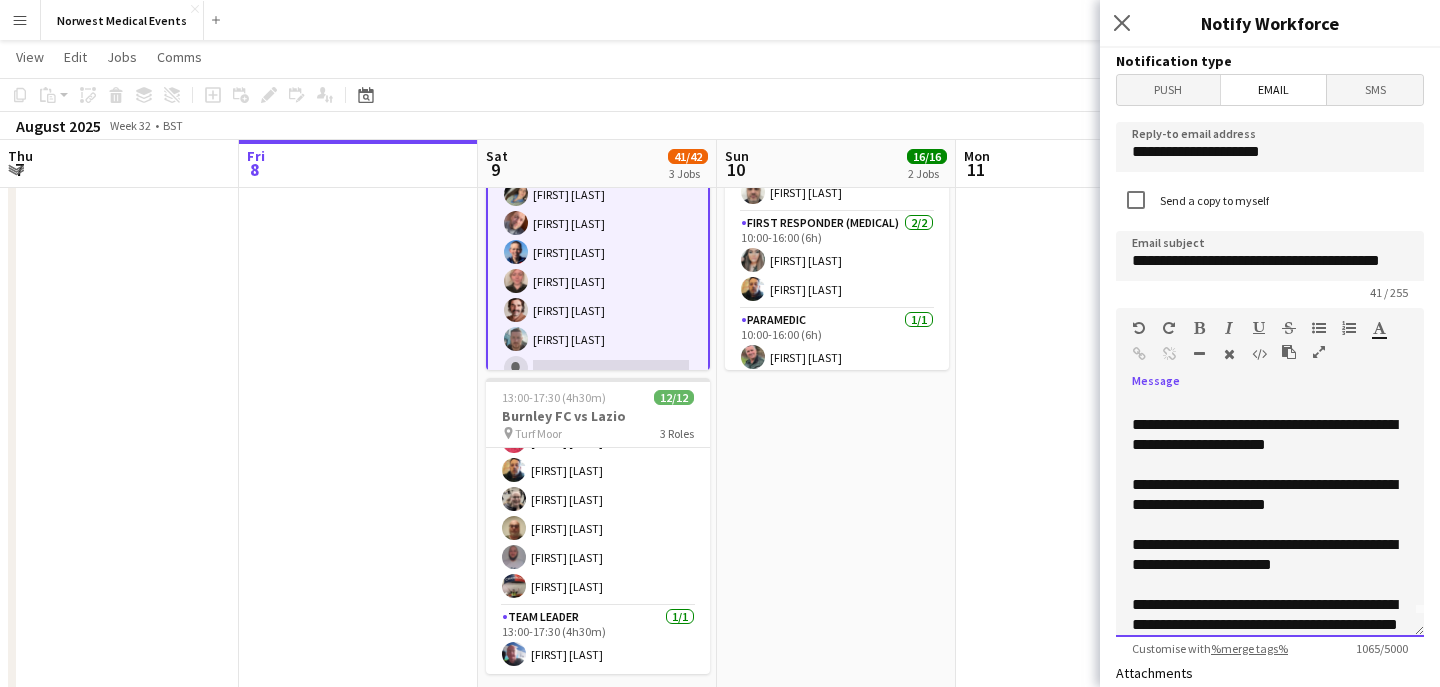 drag, startPoint x: 1222, startPoint y: 426, endPoint x: 1284, endPoint y: 586, distance: 171.59254 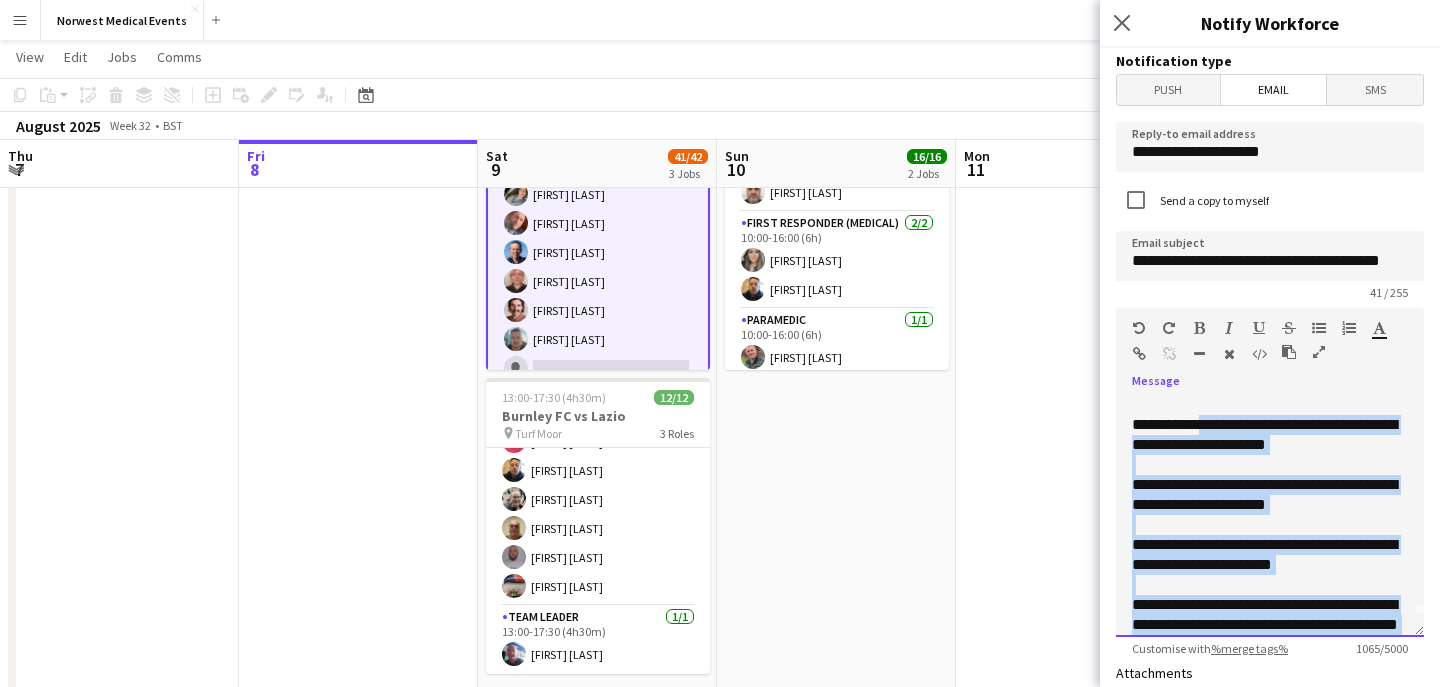 scroll, scrollTop: 736, scrollLeft: 0, axis: vertical 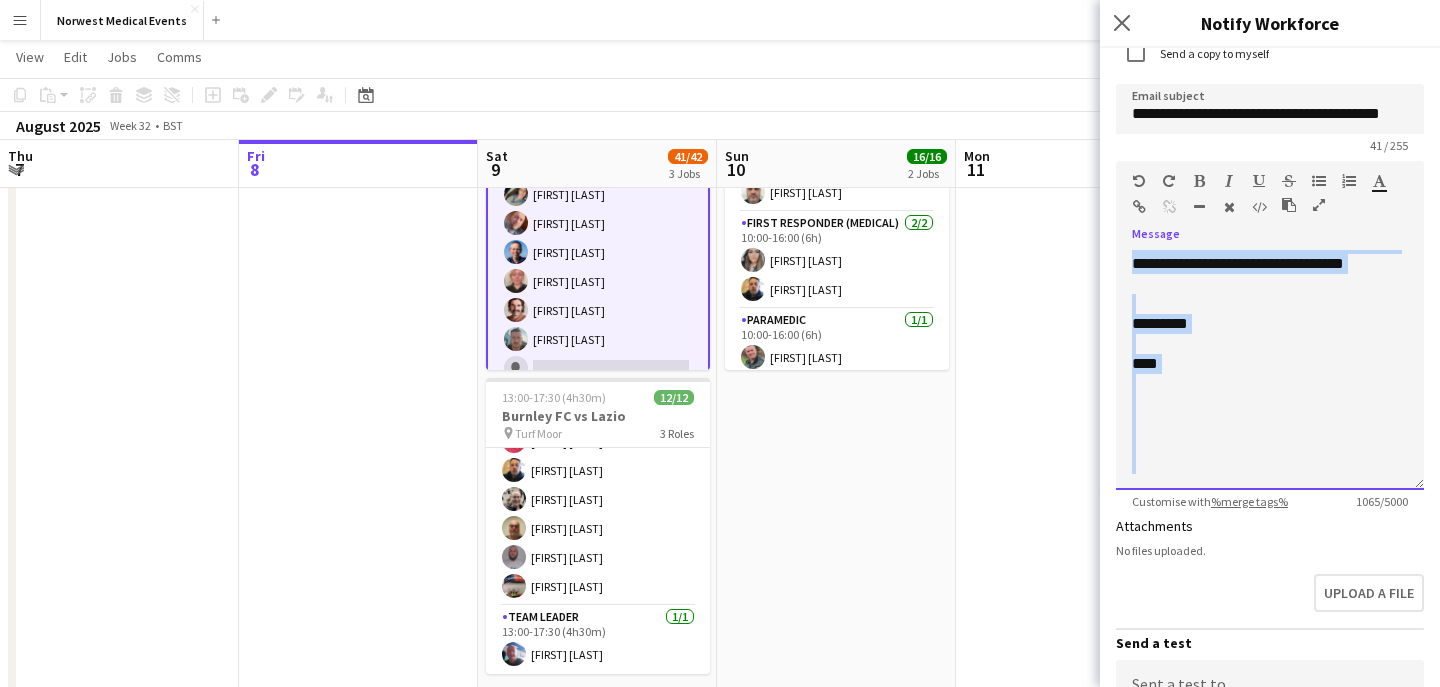 drag, startPoint x: 1215, startPoint y: 422, endPoint x: 1285, endPoint y: 694, distance: 280.86295 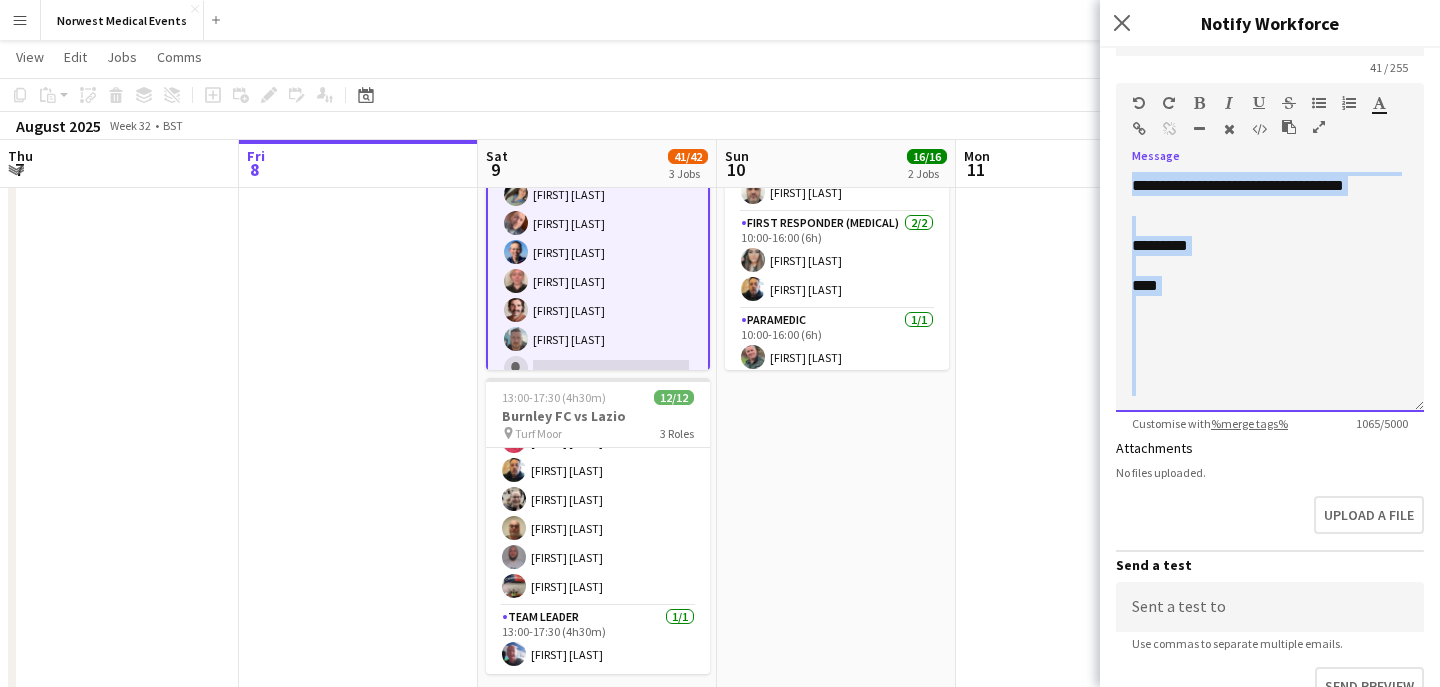 type 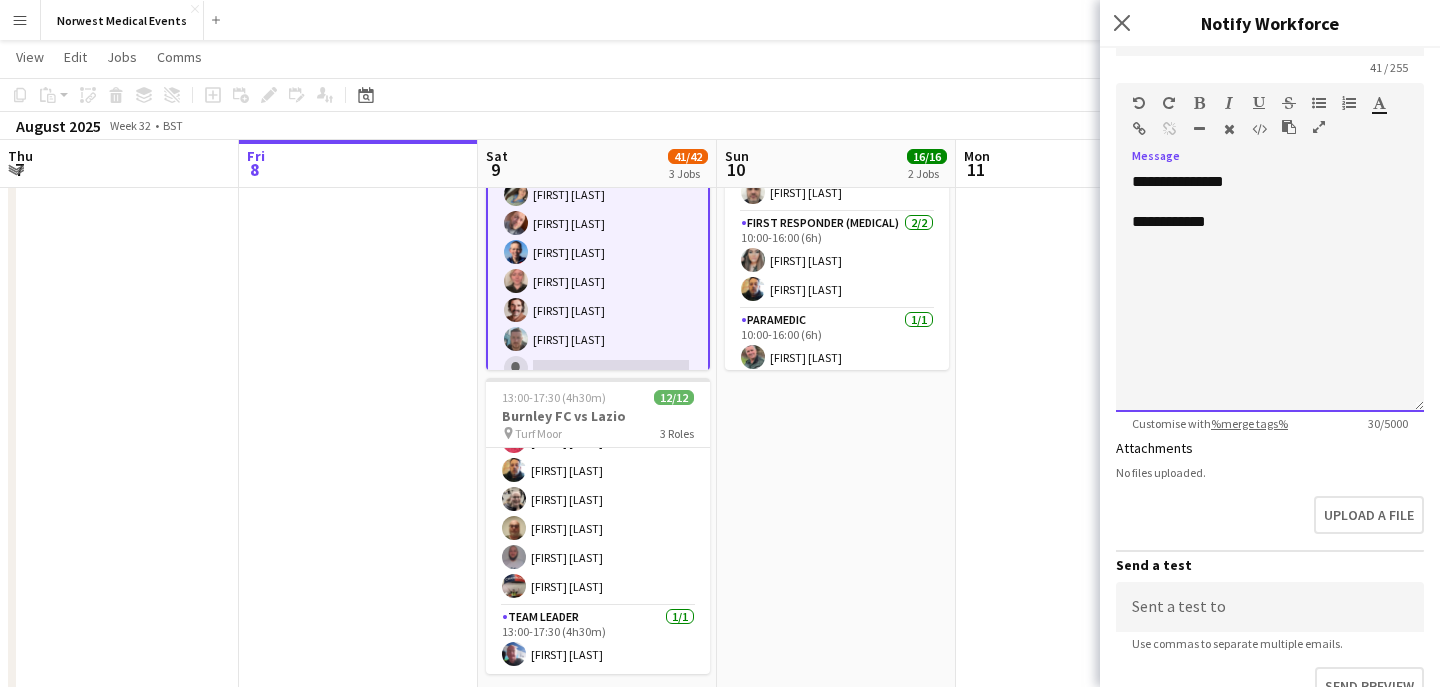 scroll, scrollTop: 0, scrollLeft: 0, axis: both 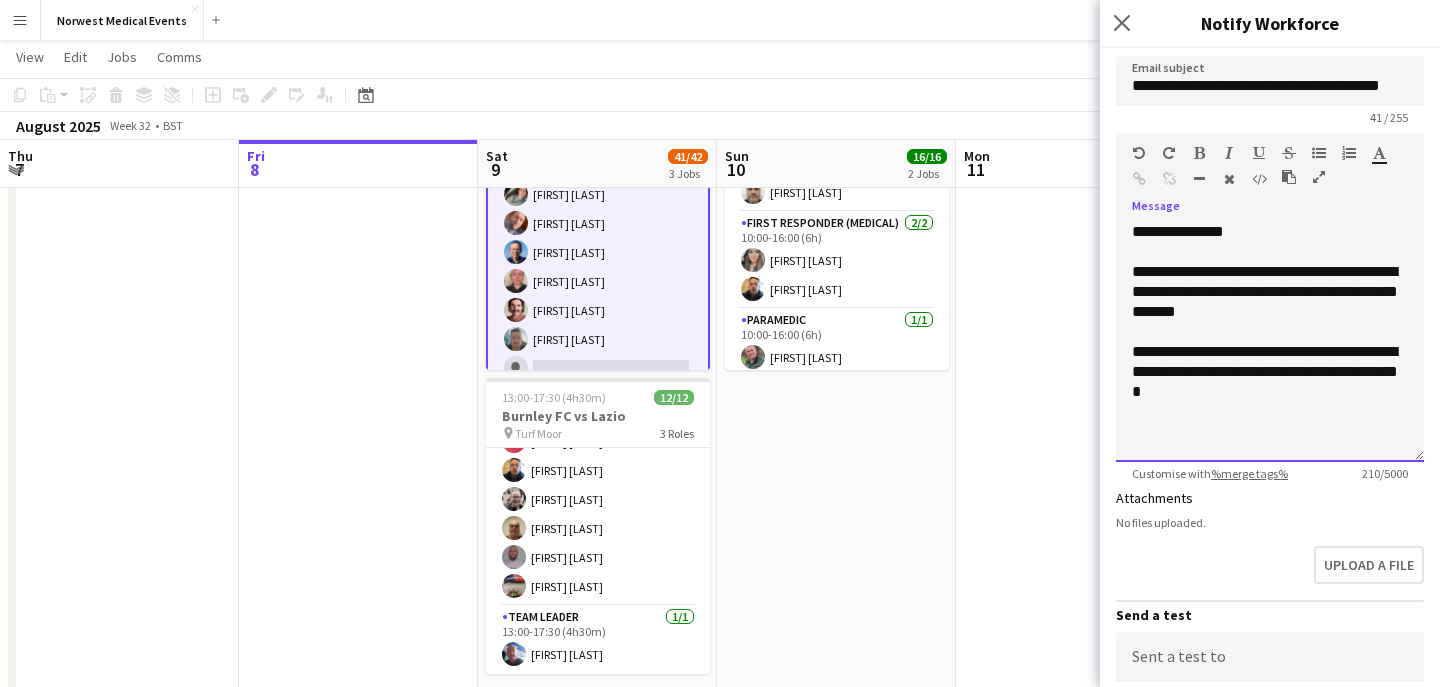 click on "**********" 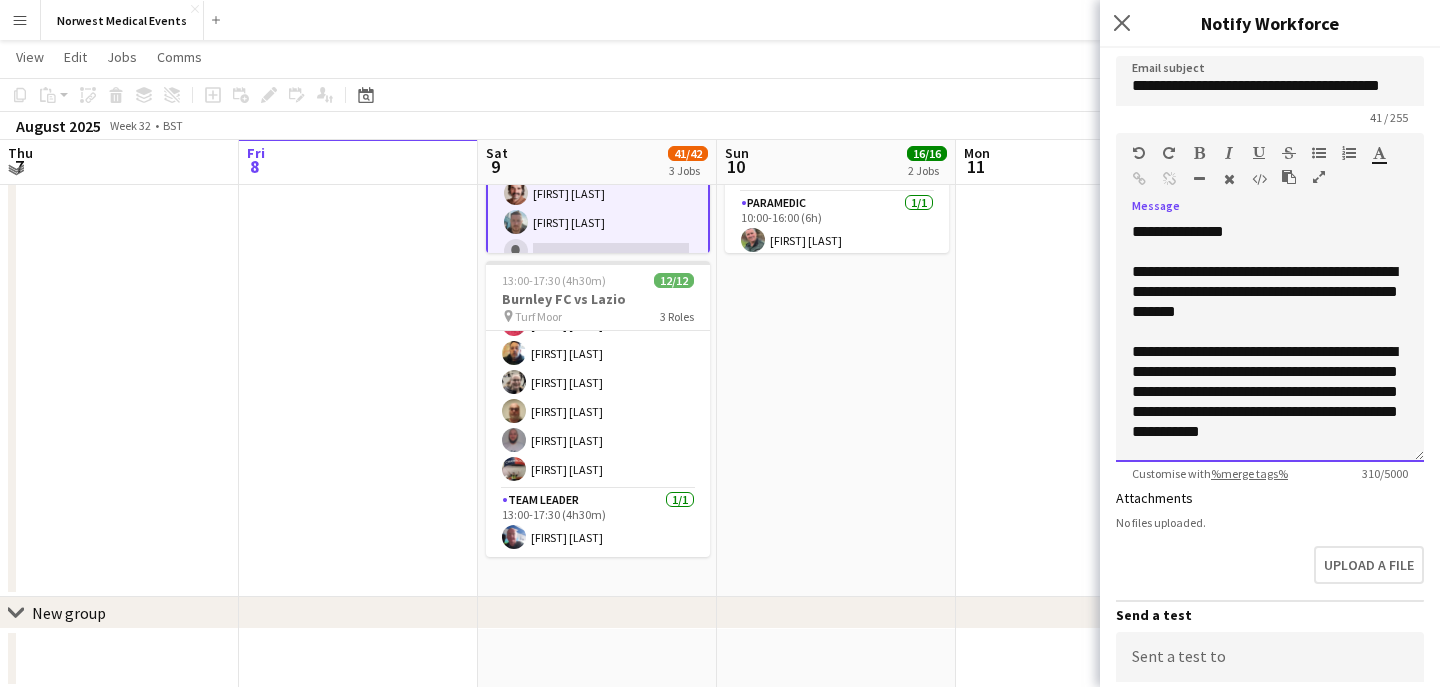 scroll, scrollTop: 586, scrollLeft: 0, axis: vertical 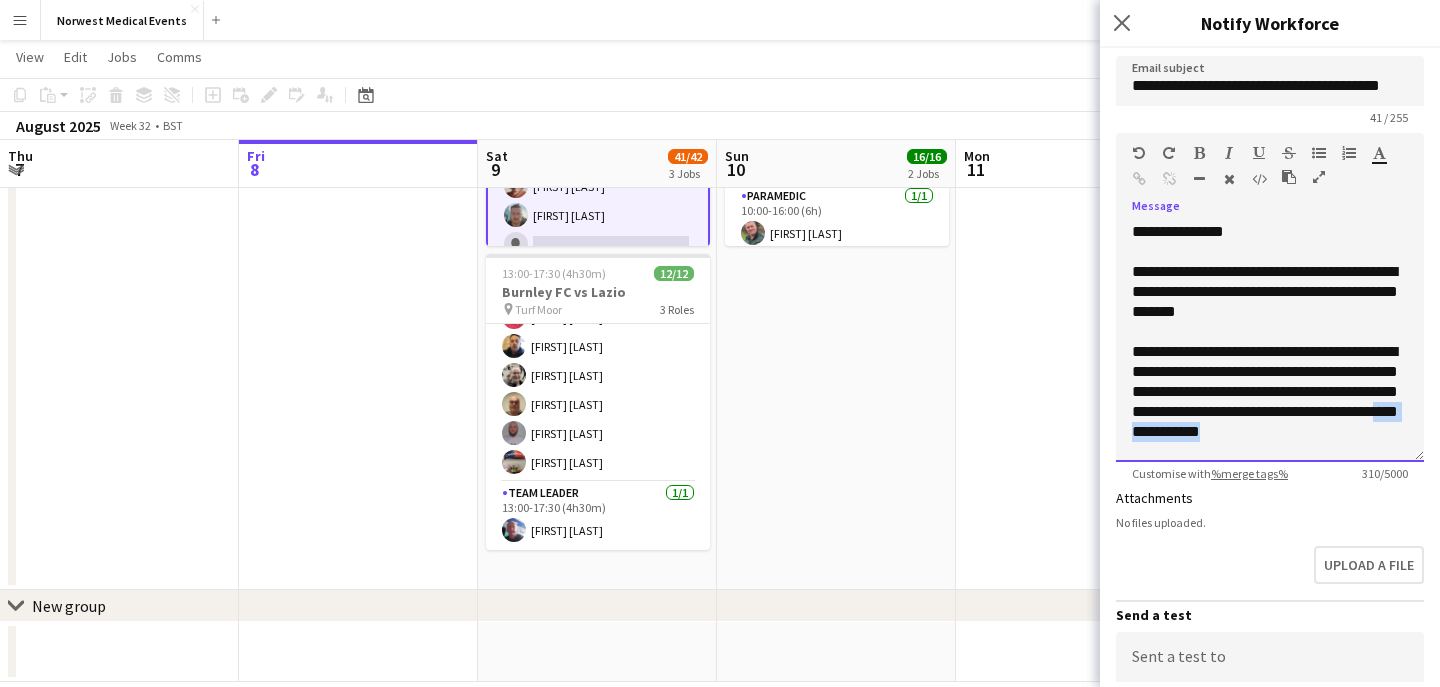 drag, startPoint x: 1402, startPoint y: 429, endPoint x: 1278, endPoint y: 430, distance: 124.004036 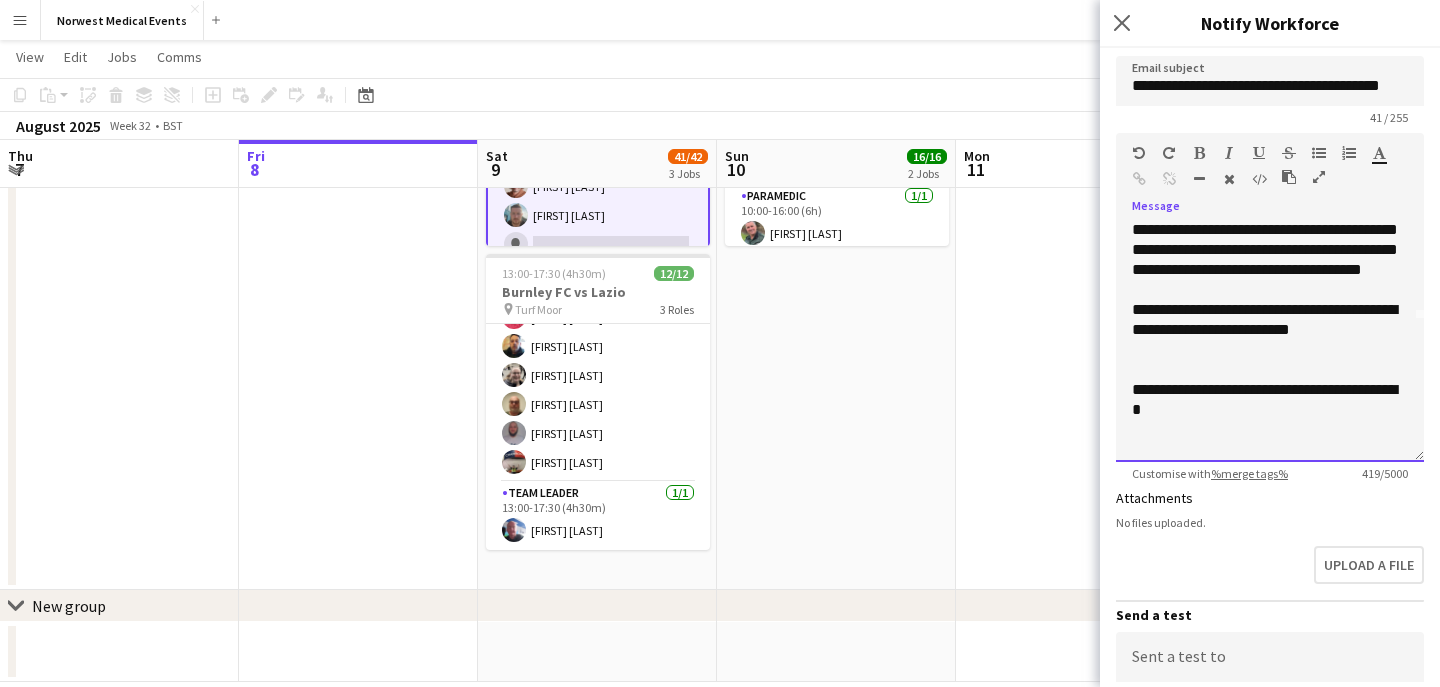 scroll, scrollTop: 156, scrollLeft: 0, axis: vertical 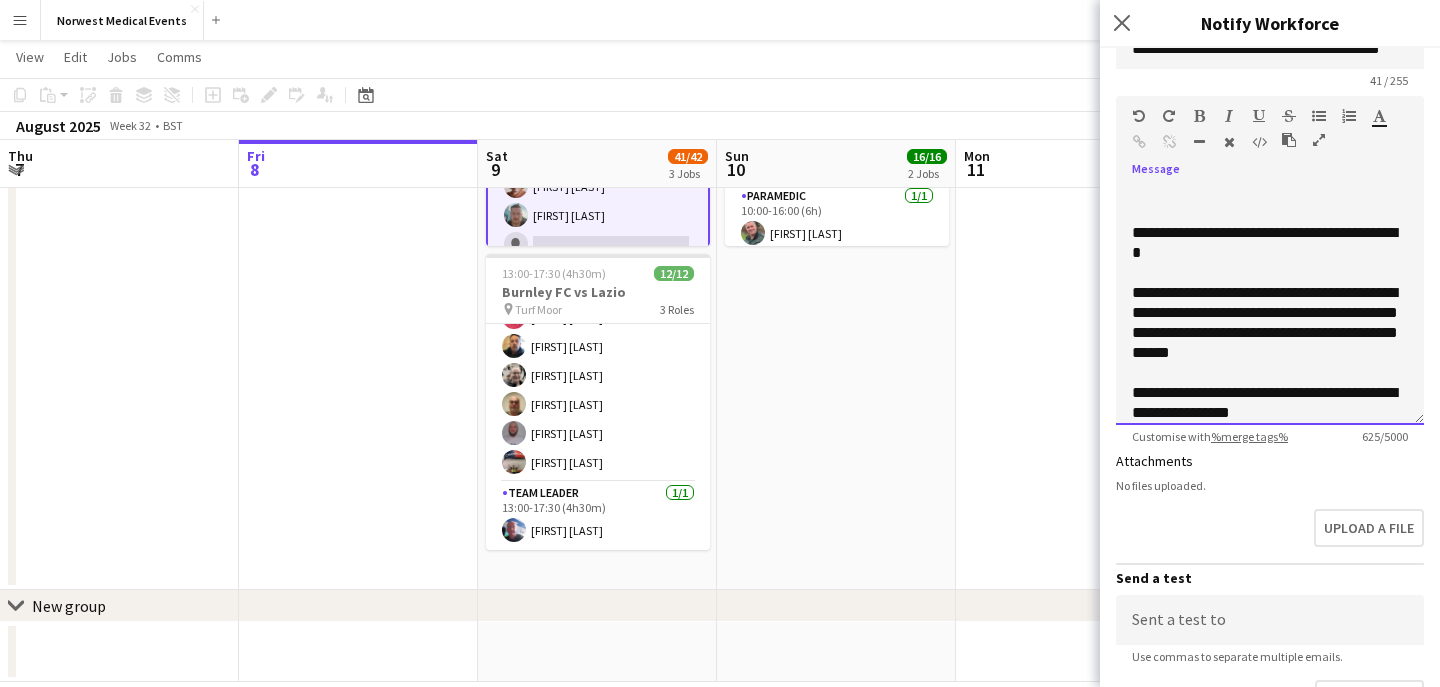 click on "**********" 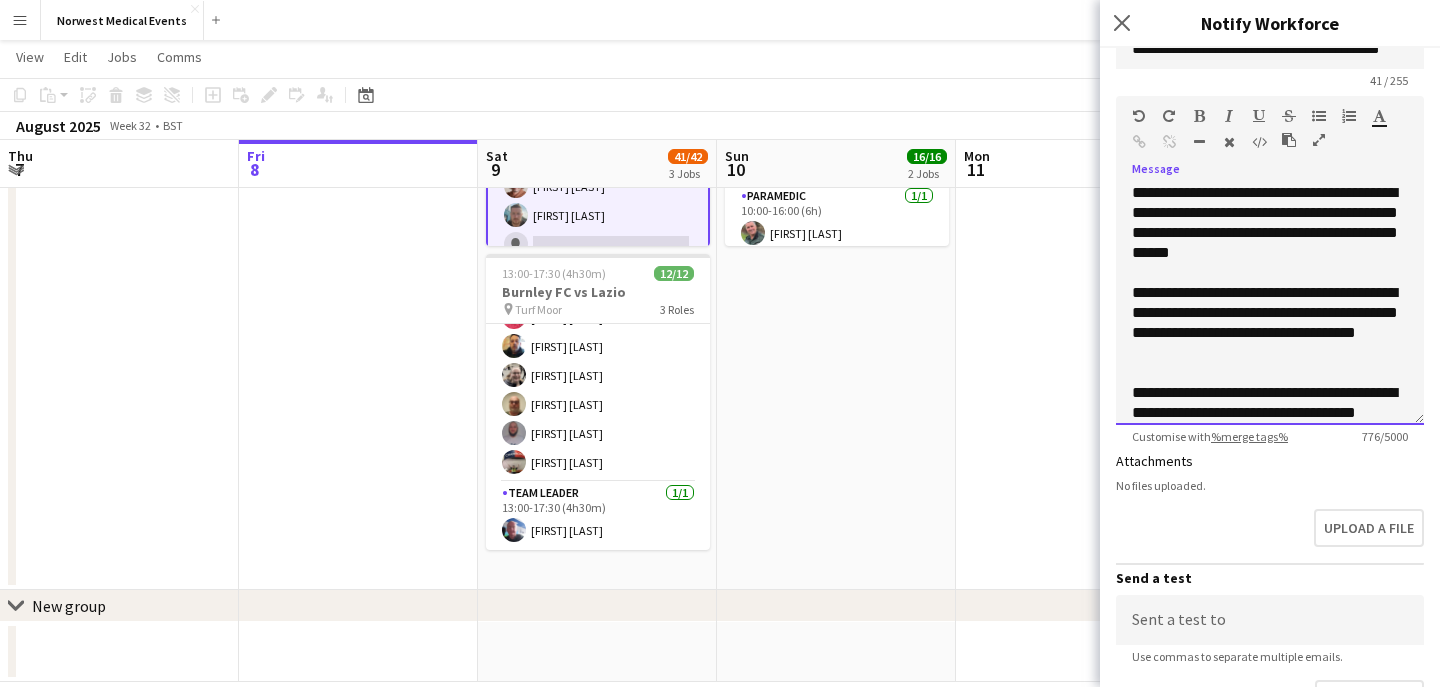 scroll, scrollTop: 382, scrollLeft: 0, axis: vertical 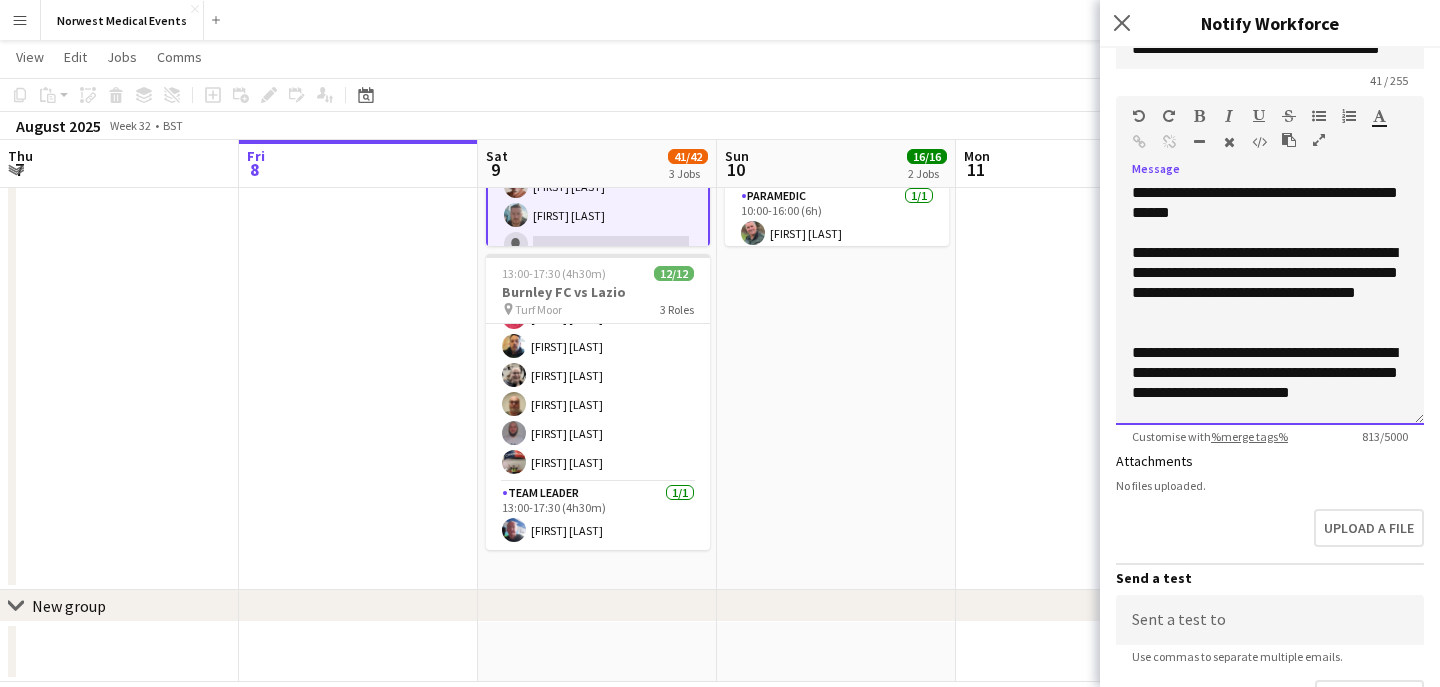 click on "**********" 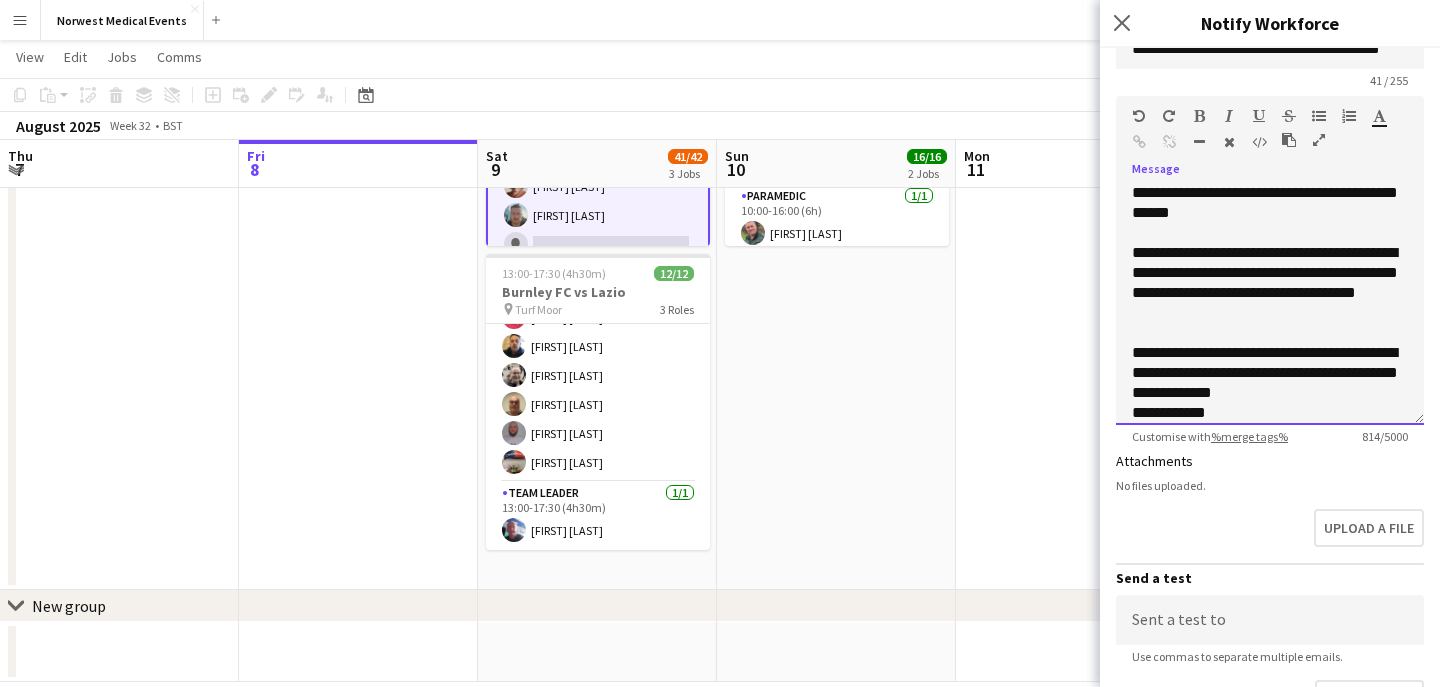 scroll, scrollTop: 422, scrollLeft: 0, axis: vertical 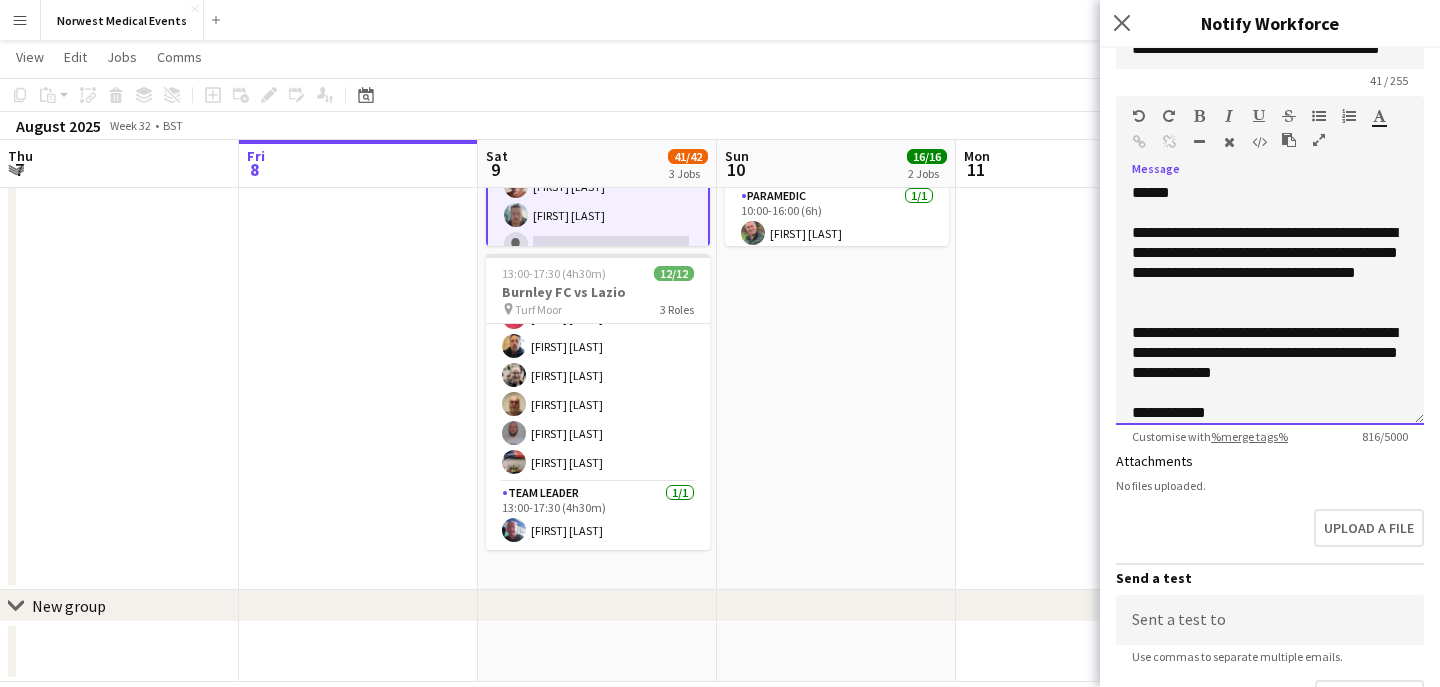 click on "**********" 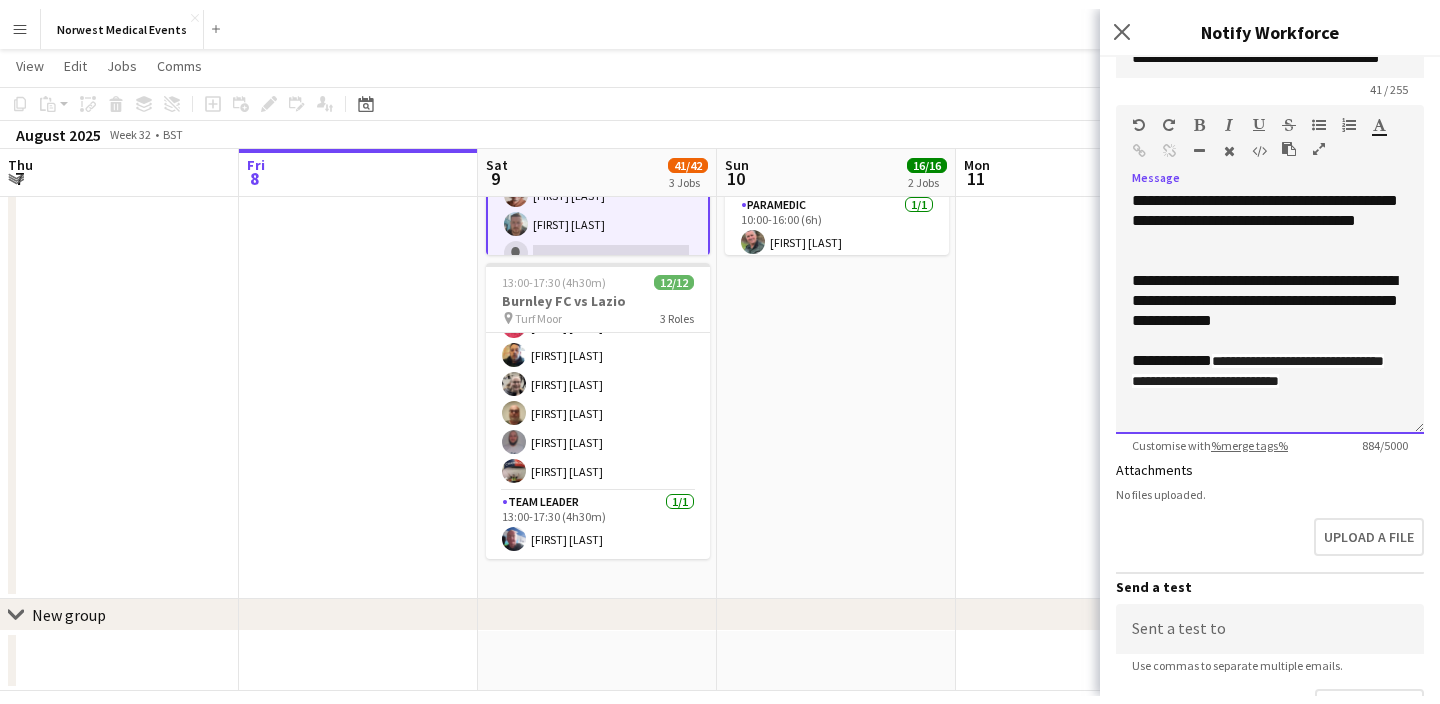 scroll, scrollTop: 520, scrollLeft: 0, axis: vertical 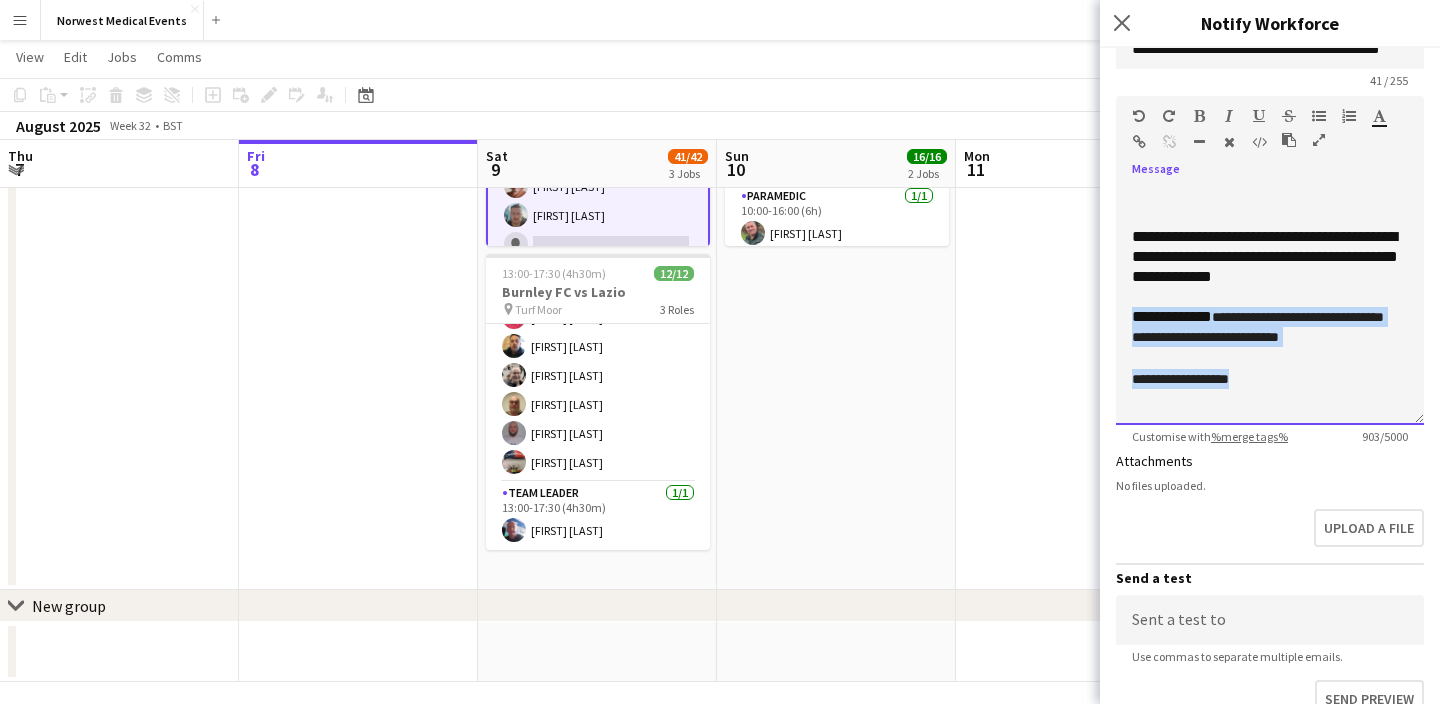 drag, startPoint x: 1272, startPoint y: 377, endPoint x: 1130, endPoint y: 314, distance: 155.34799 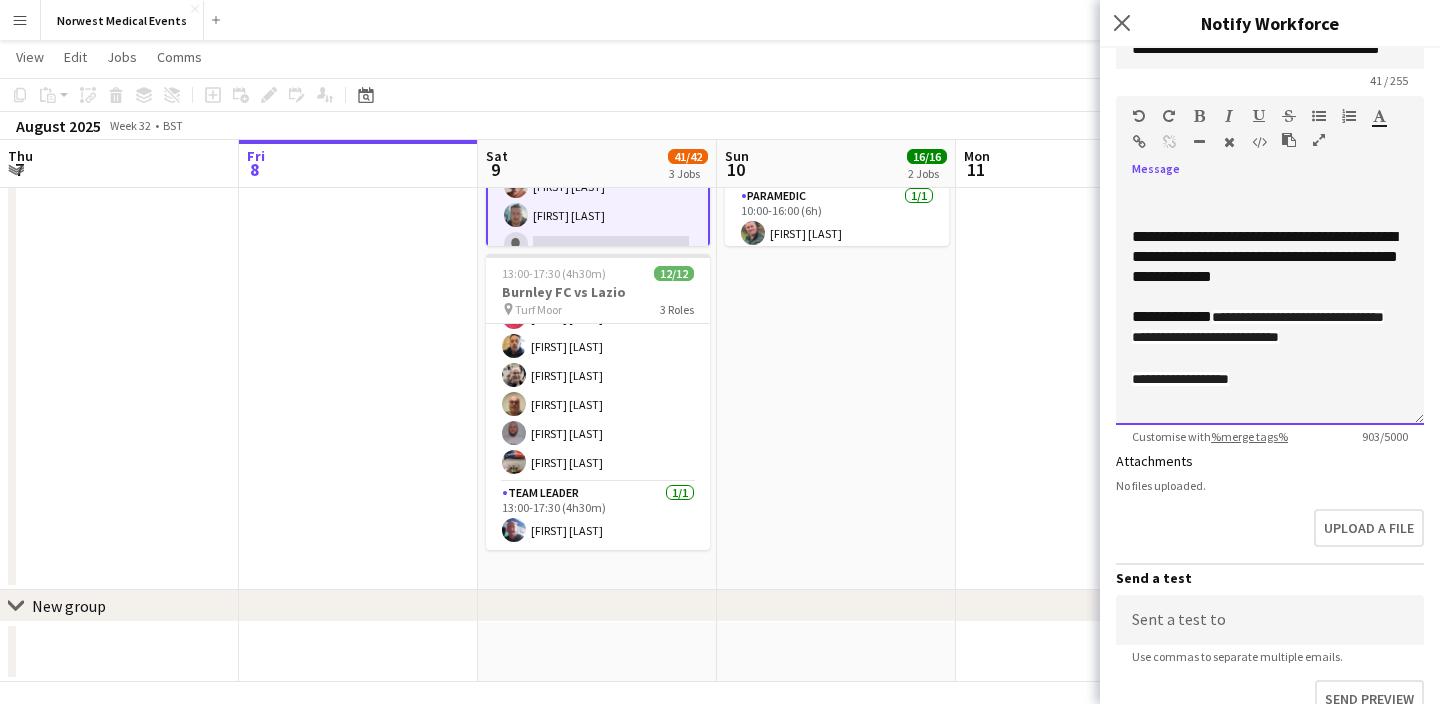 click on "**********" 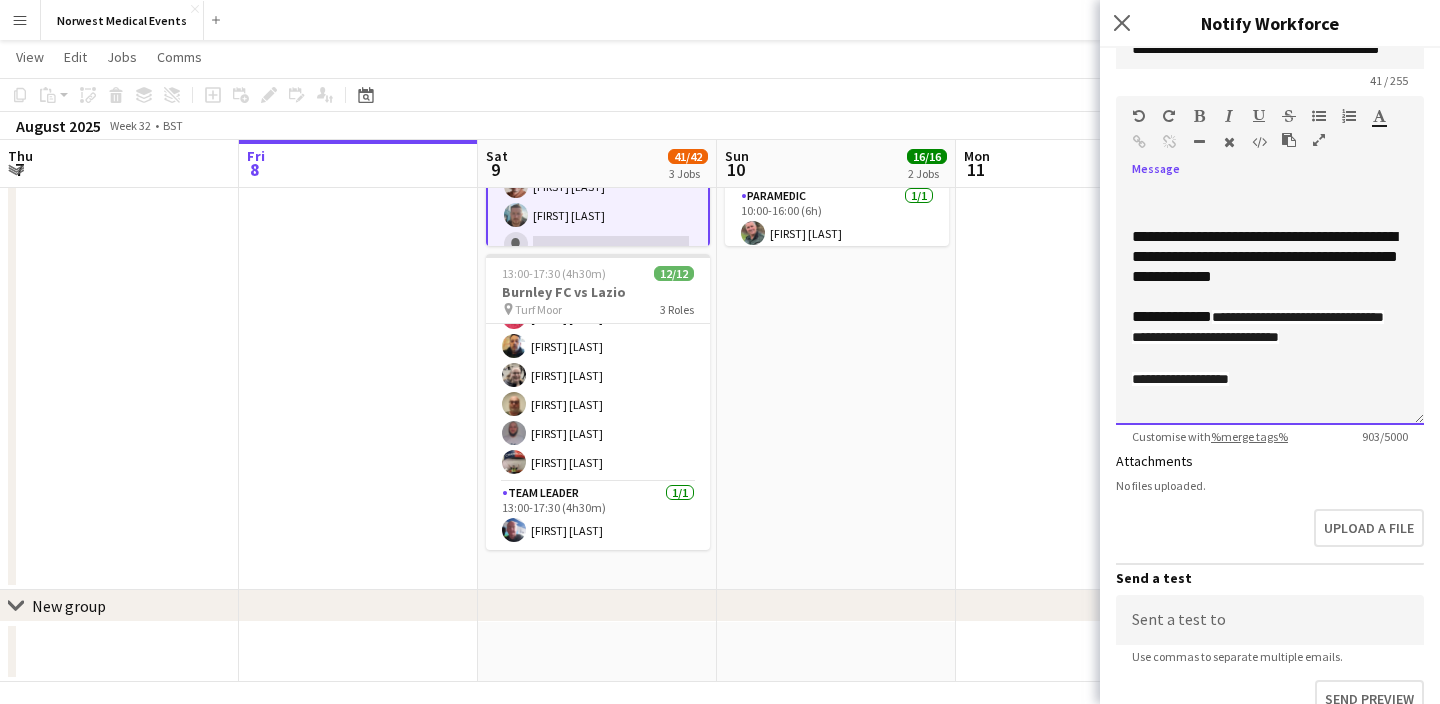 click on "**********" 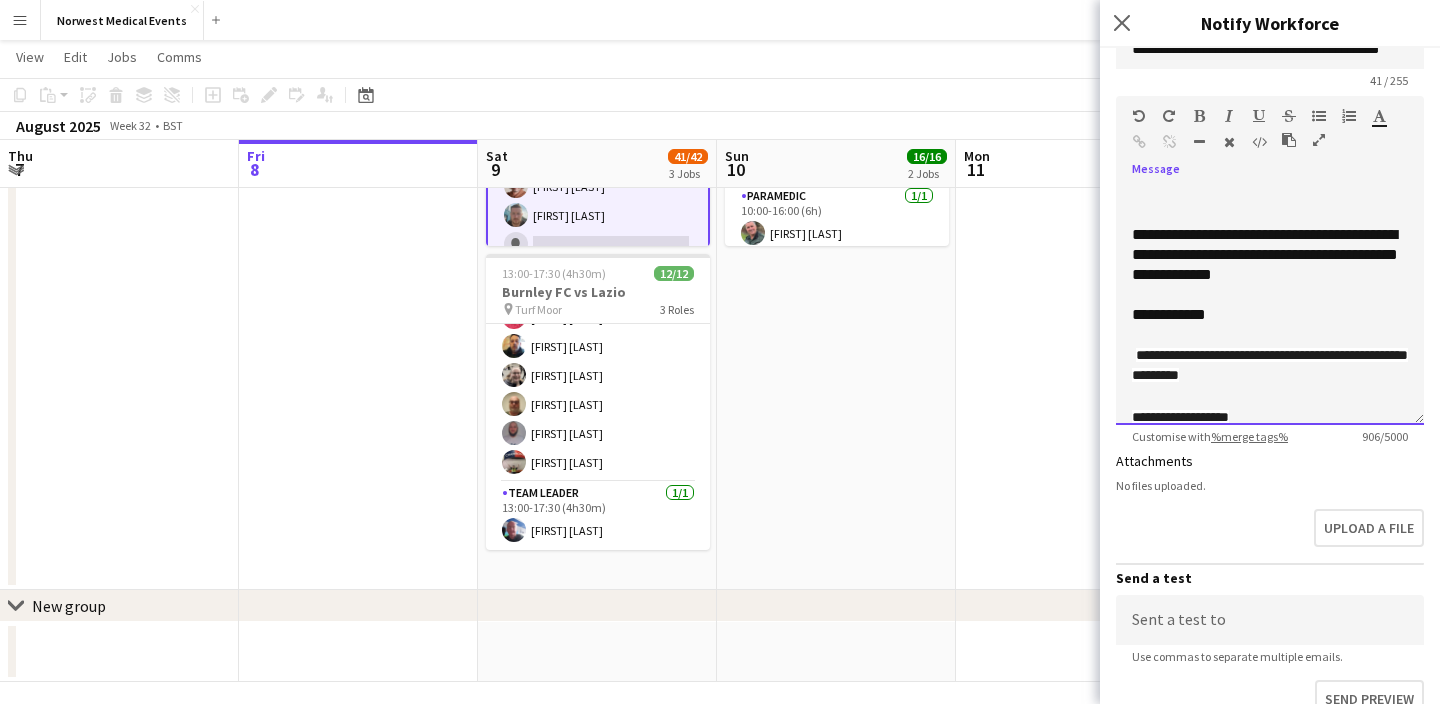 click on "**********" 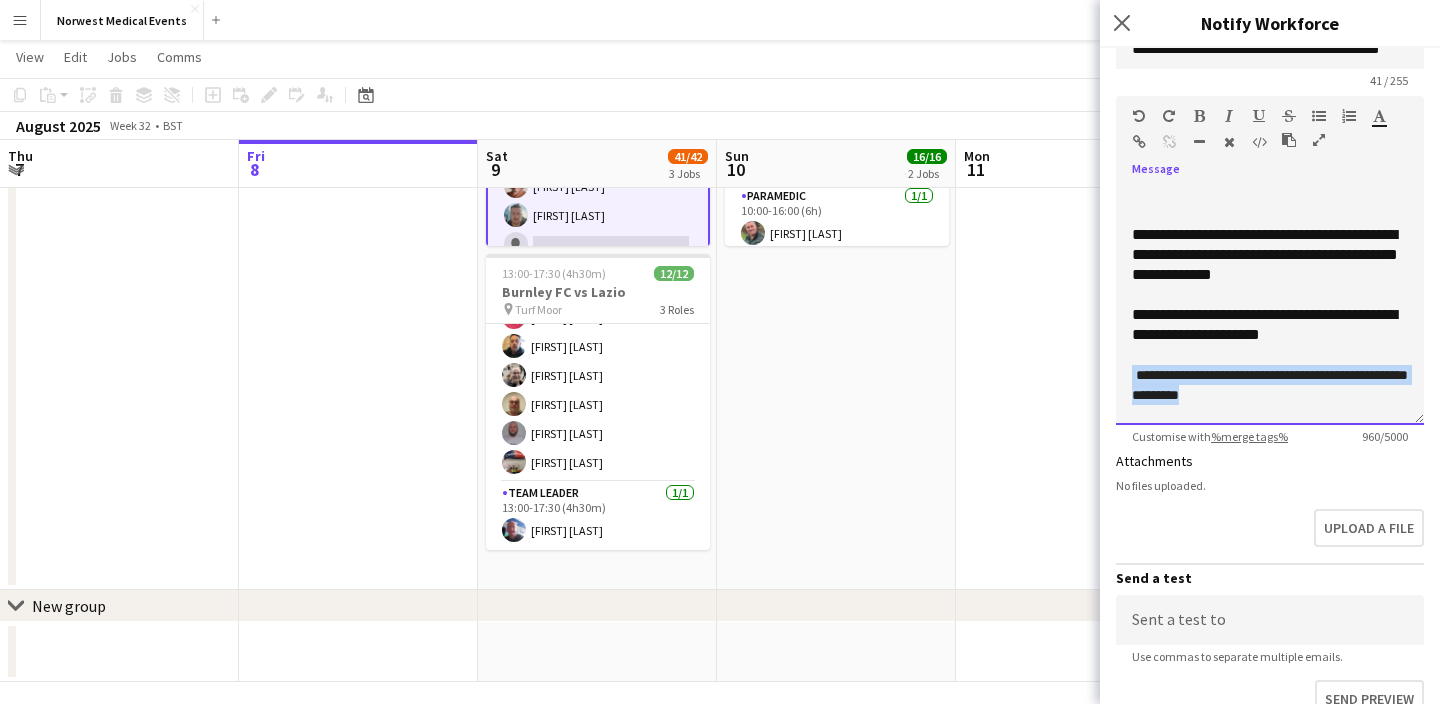 drag, startPoint x: 1286, startPoint y: 393, endPoint x: 1128, endPoint y: 366, distance: 160.29036 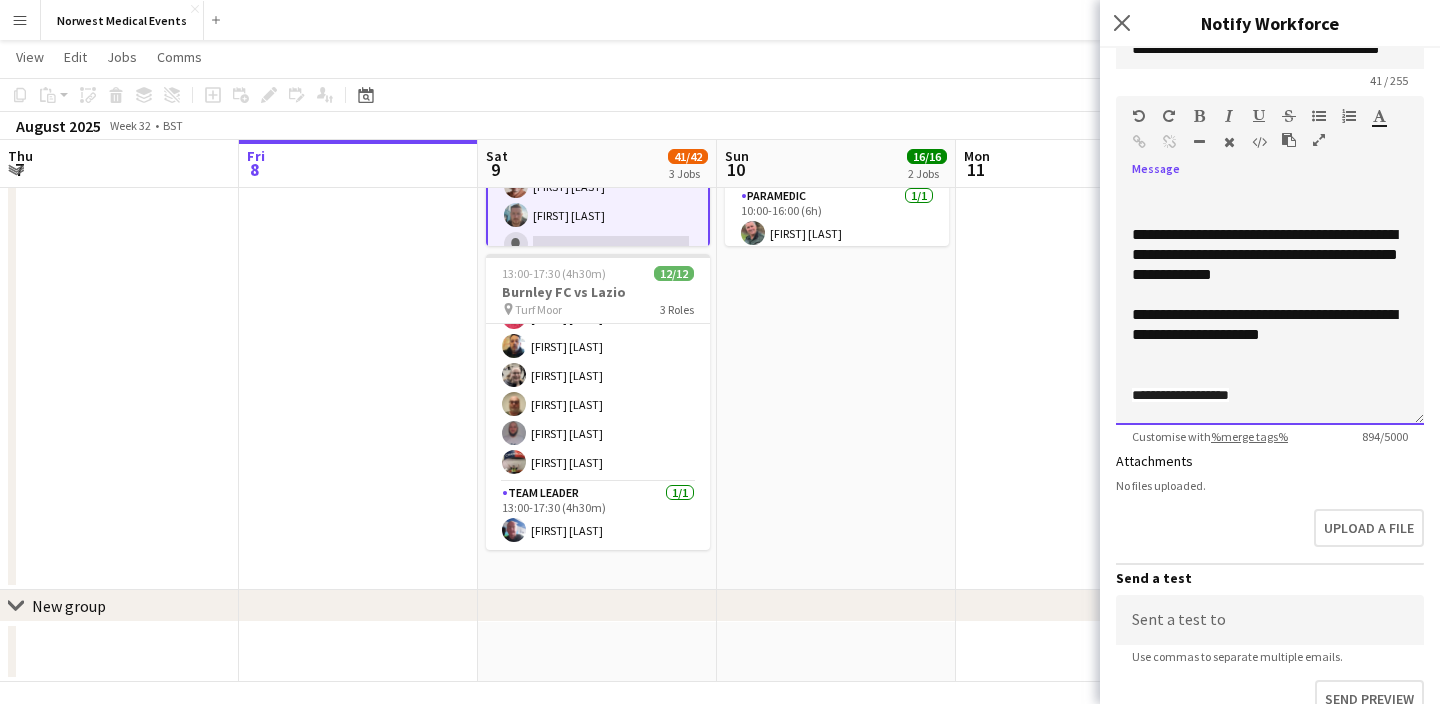 scroll, scrollTop: 518, scrollLeft: 0, axis: vertical 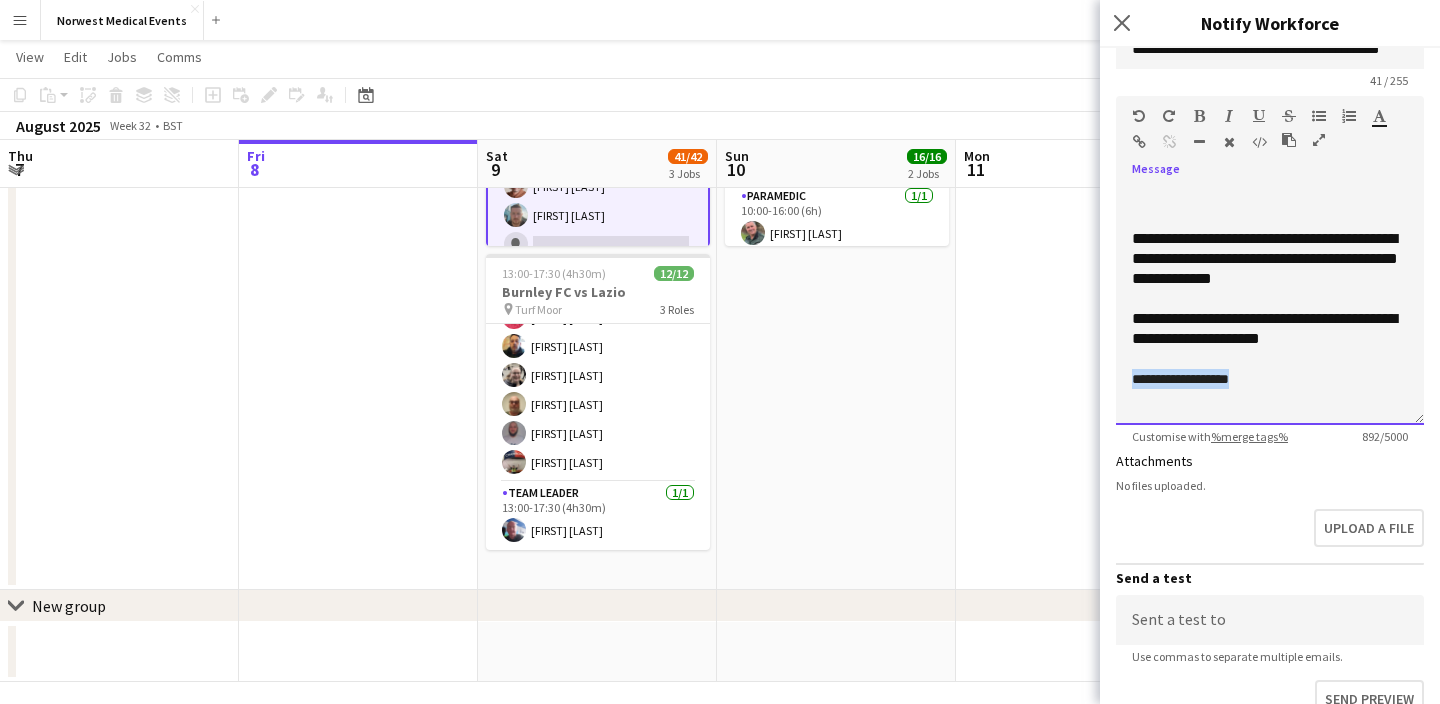 drag, startPoint x: 1273, startPoint y: 381, endPoint x: 1127, endPoint y: 372, distance: 146.27713 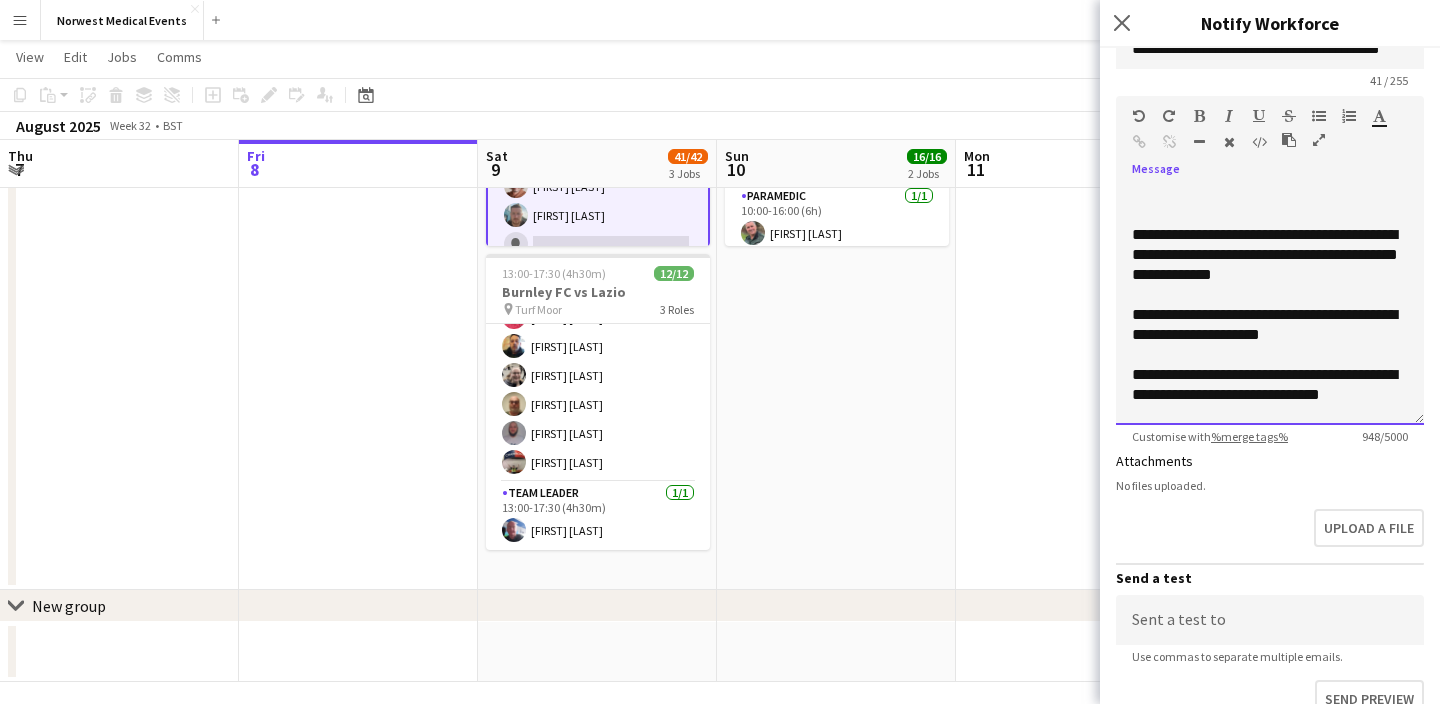 scroll, scrollTop: 522, scrollLeft: 0, axis: vertical 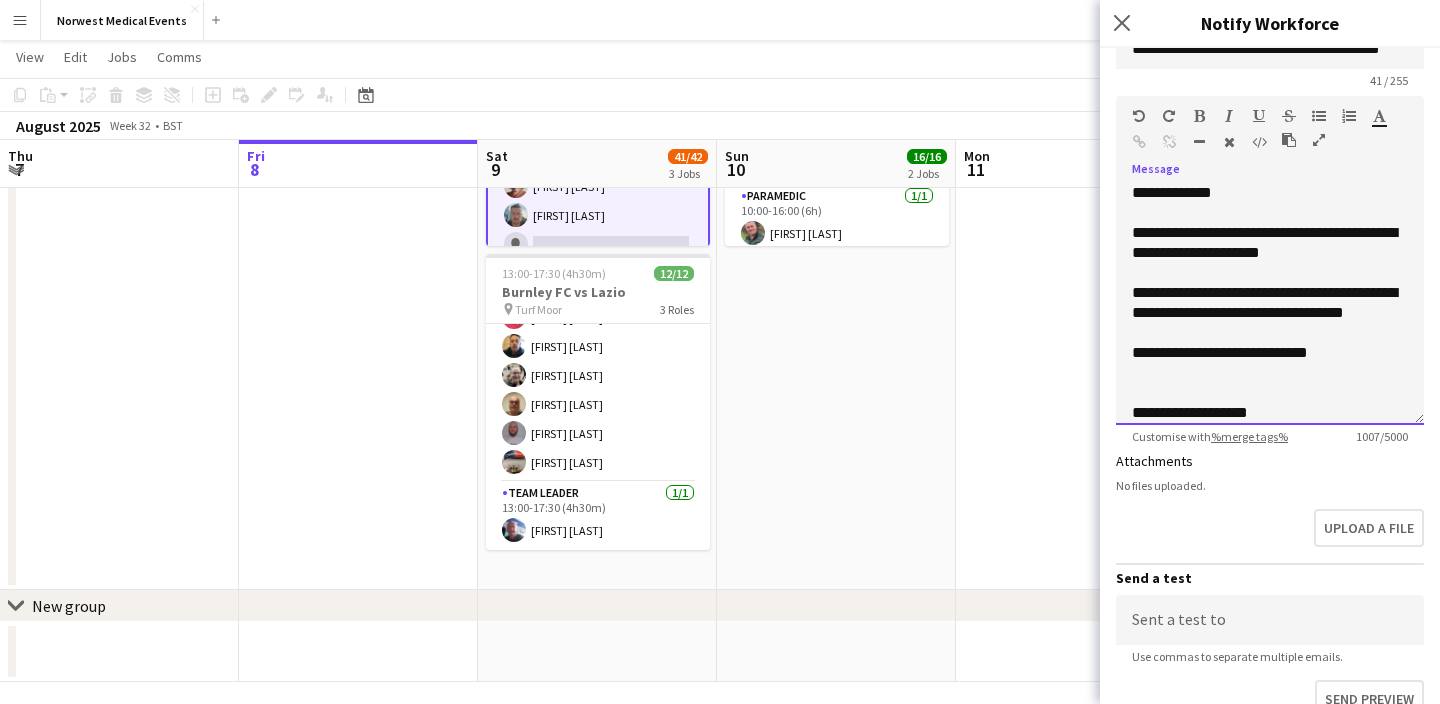 click 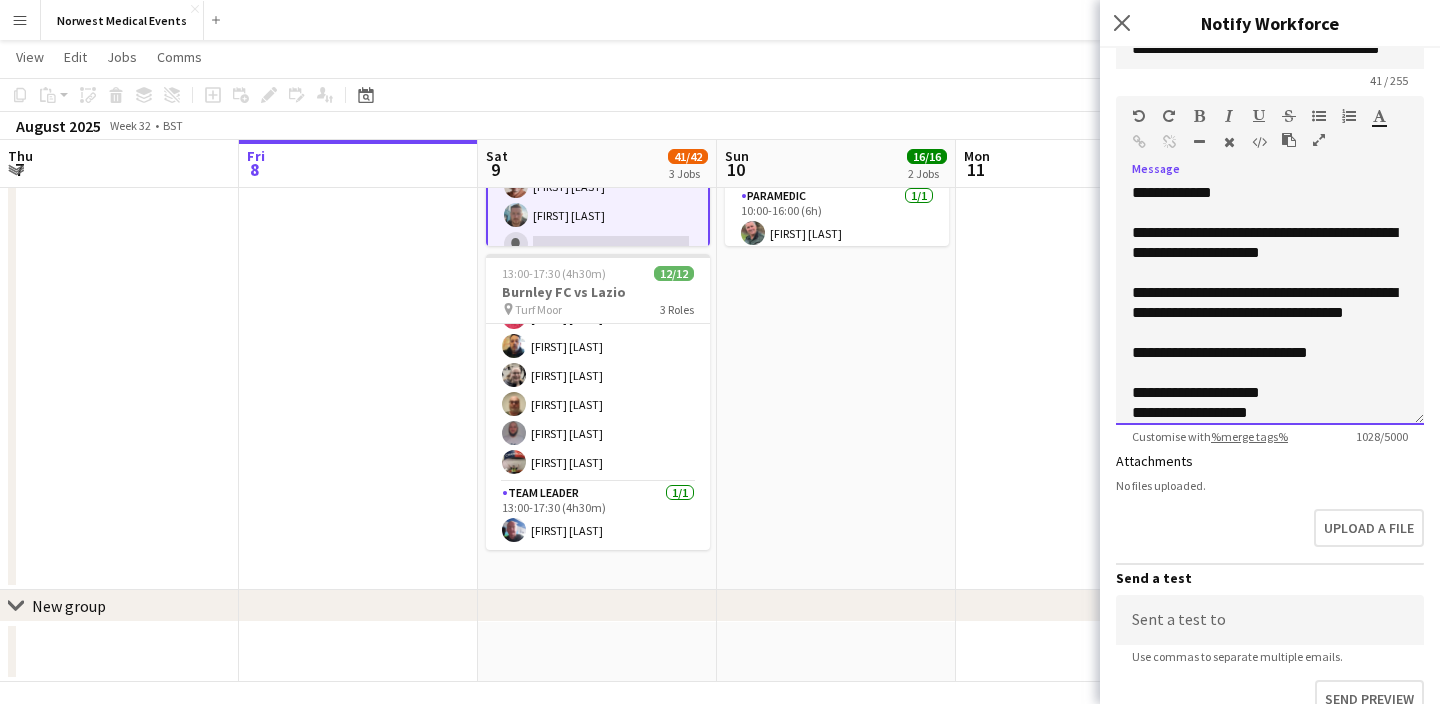 click on "**********" 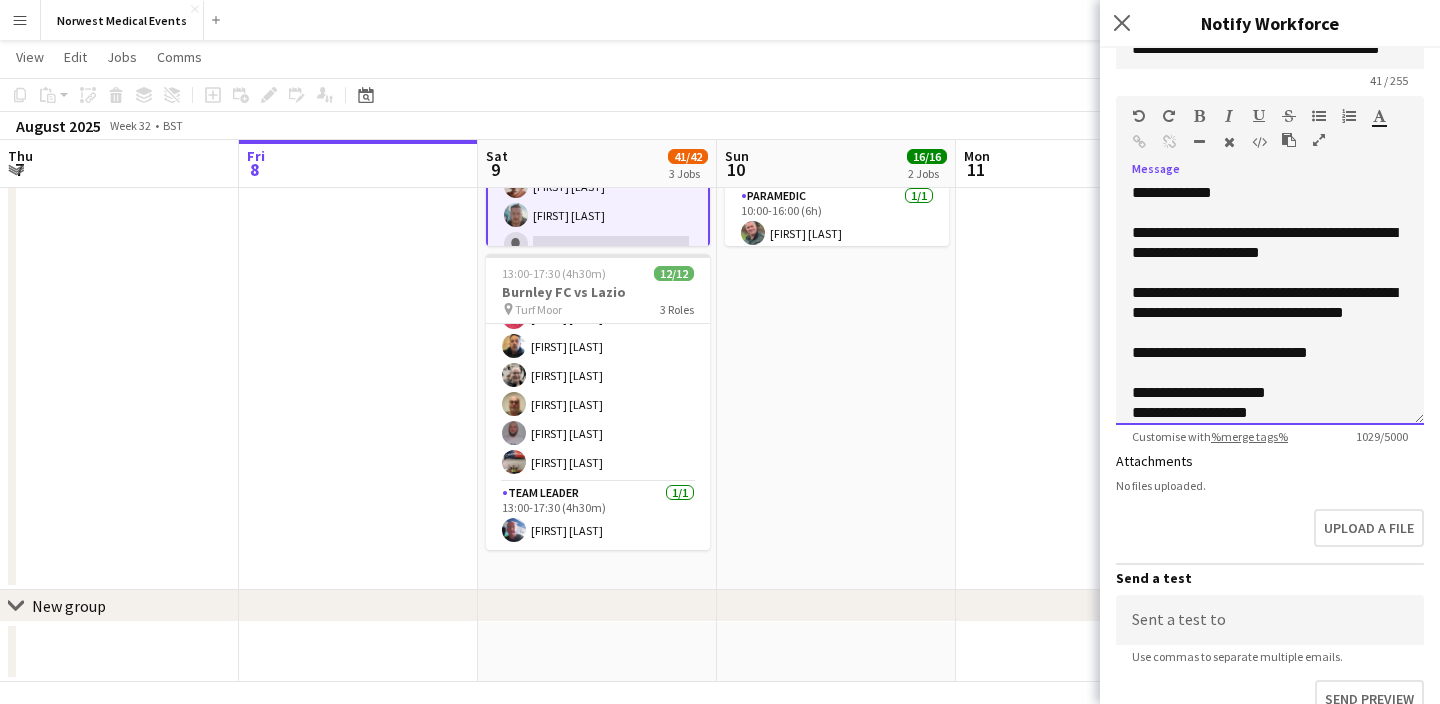 click on "**********" 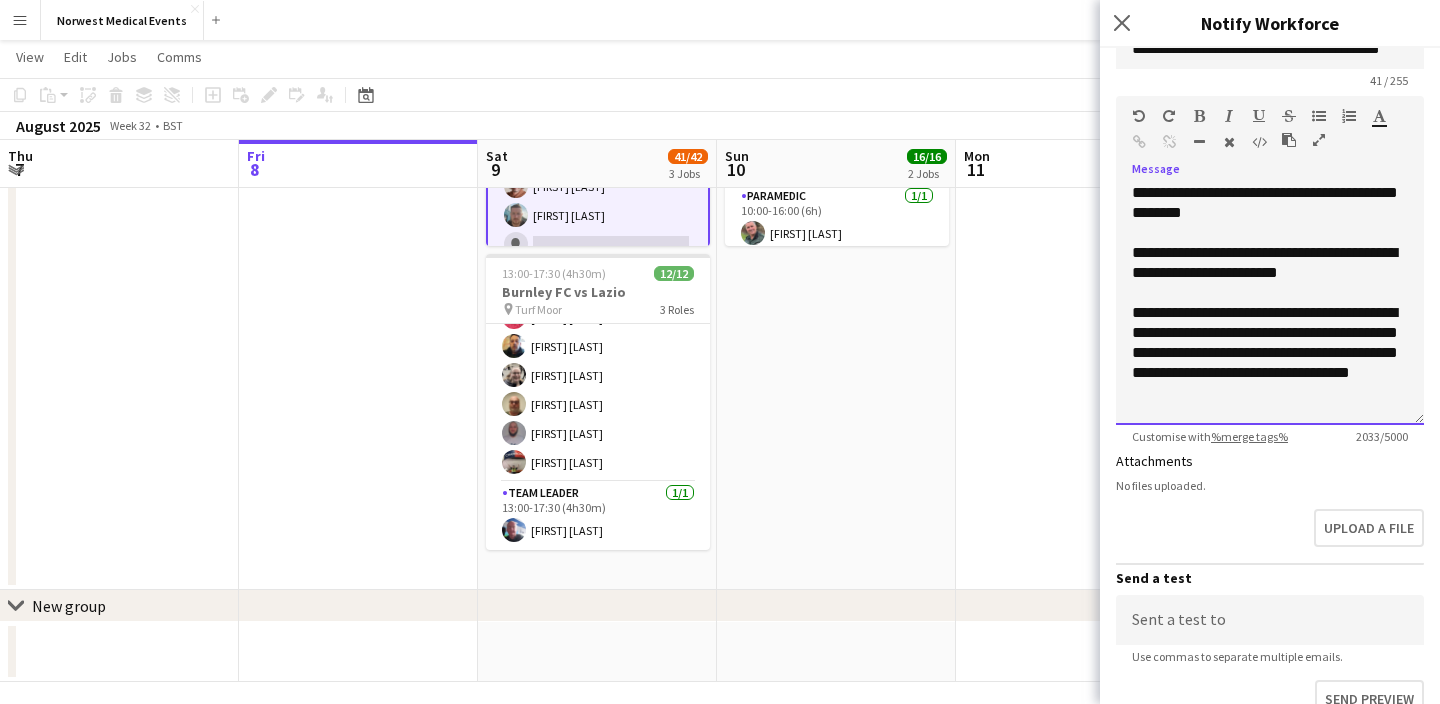 scroll, scrollTop: 1382, scrollLeft: 0, axis: vertical 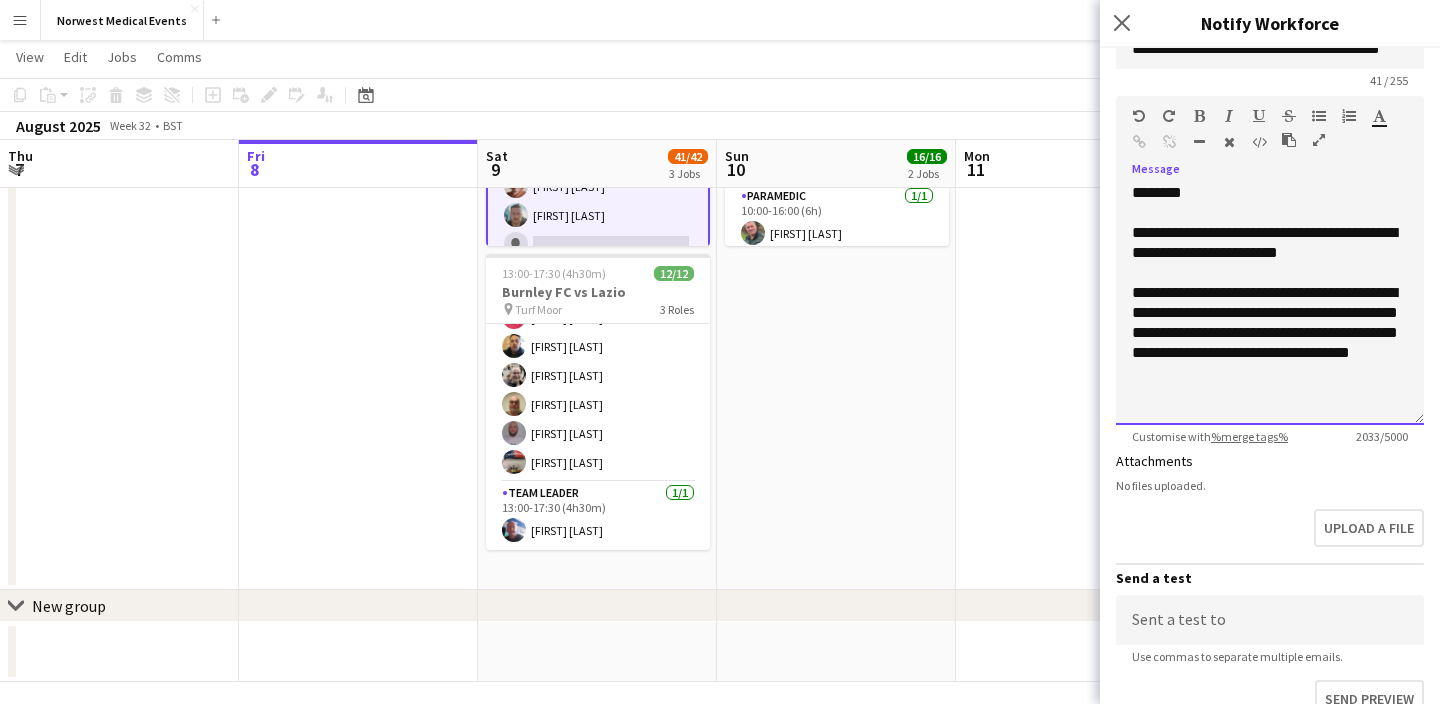 click on "**********" 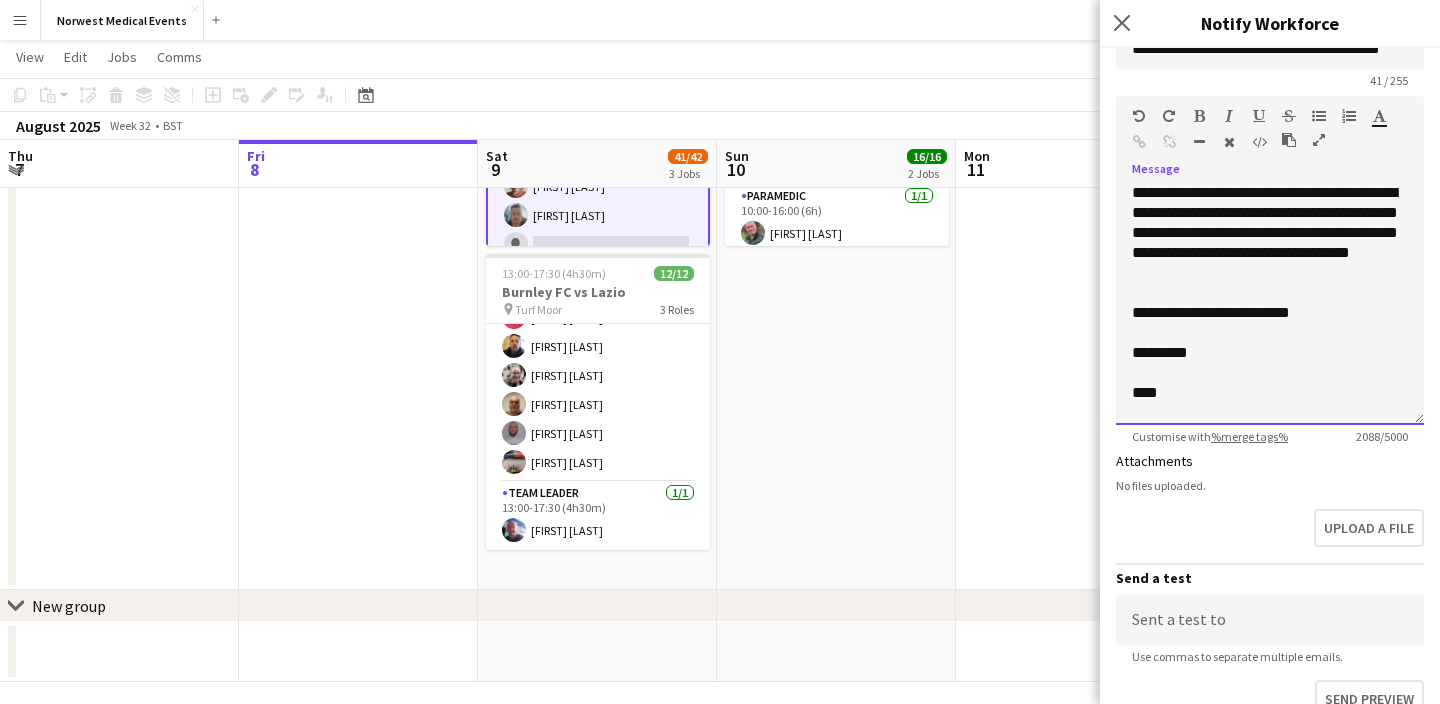 scroll, scrollTop: 1502, scrollLeft: 0, axis: vertical 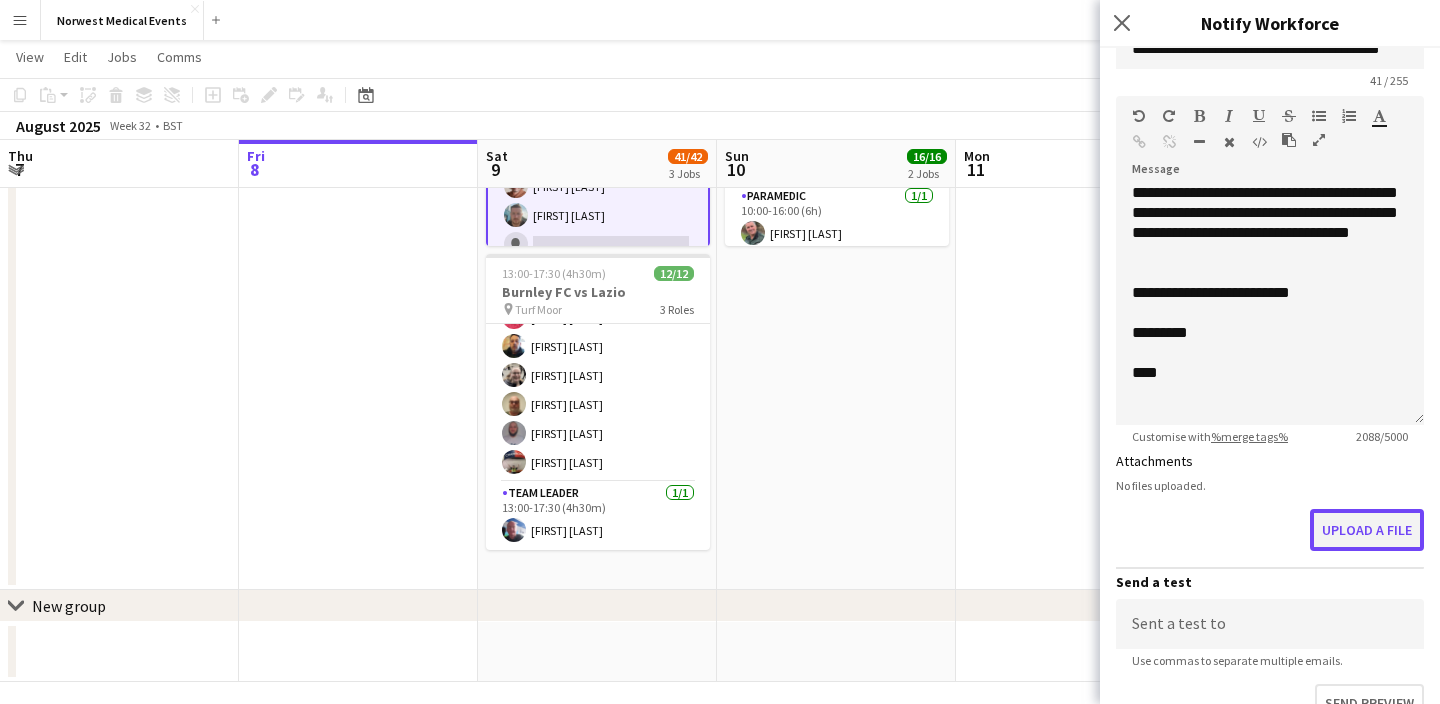click on "Upload a file" 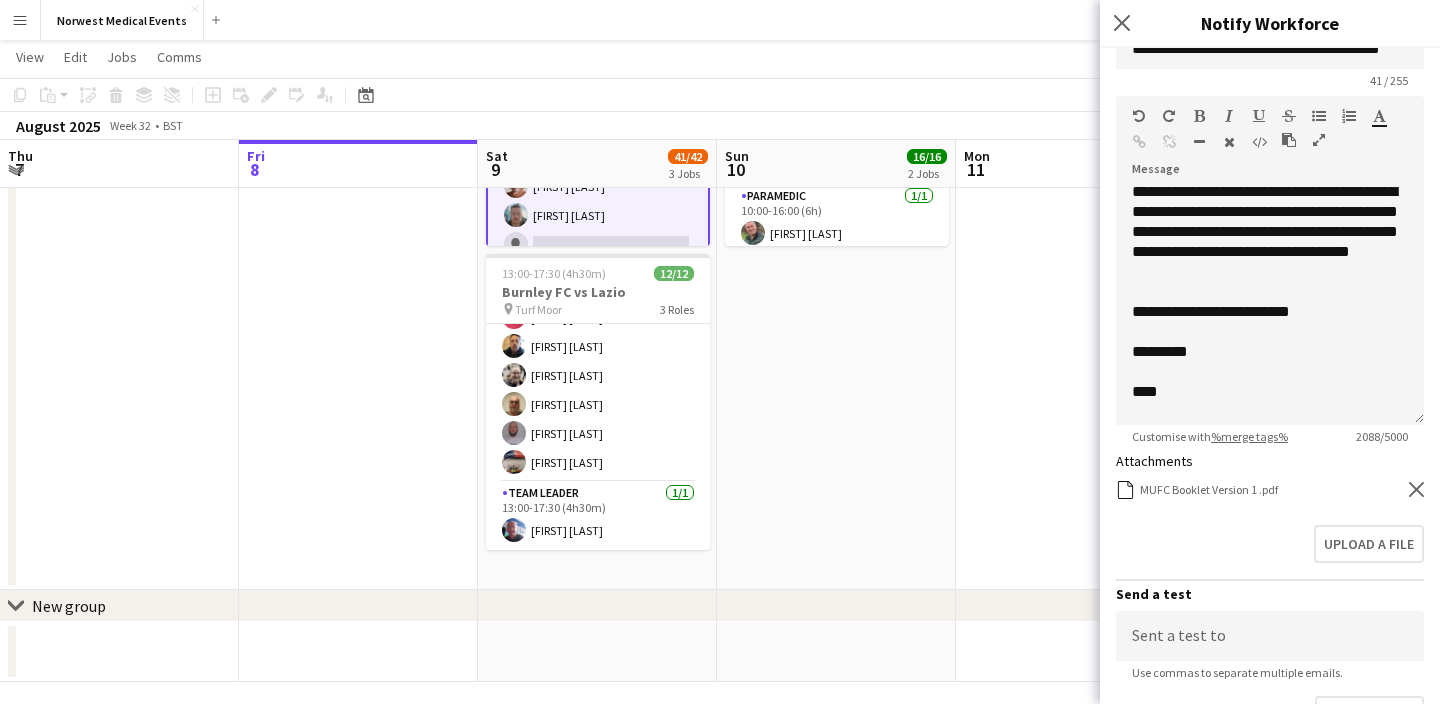 scroll, scrollTop: 1464, scrollLeft: 0, axis: vertical 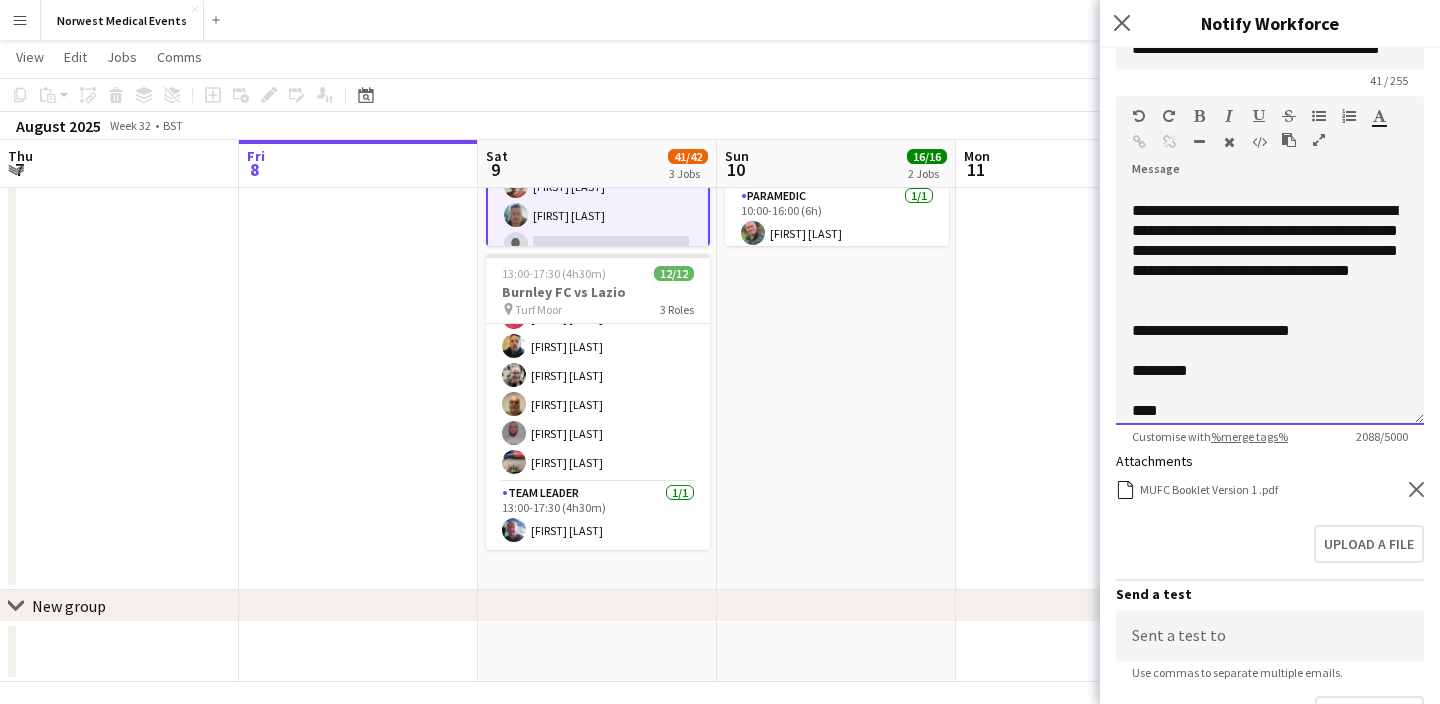 click on "**********" 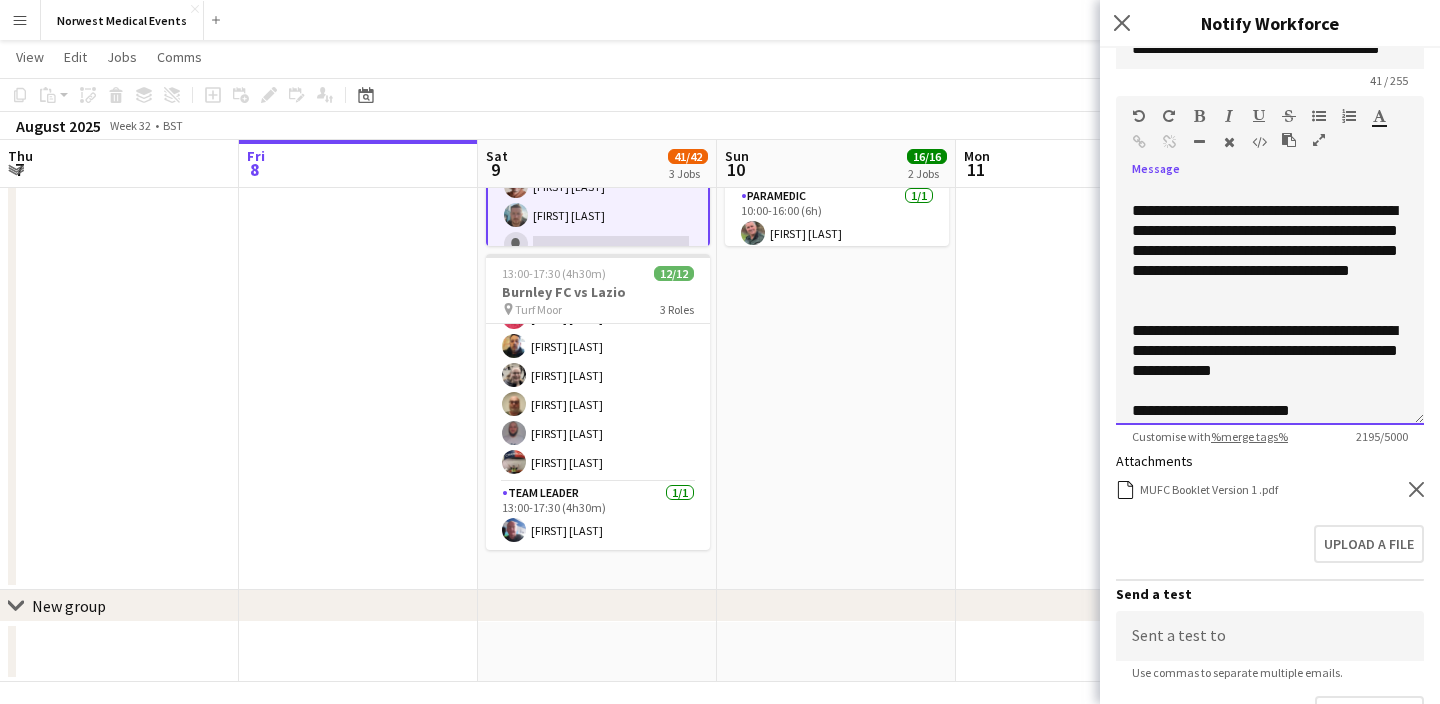 click on "**********" 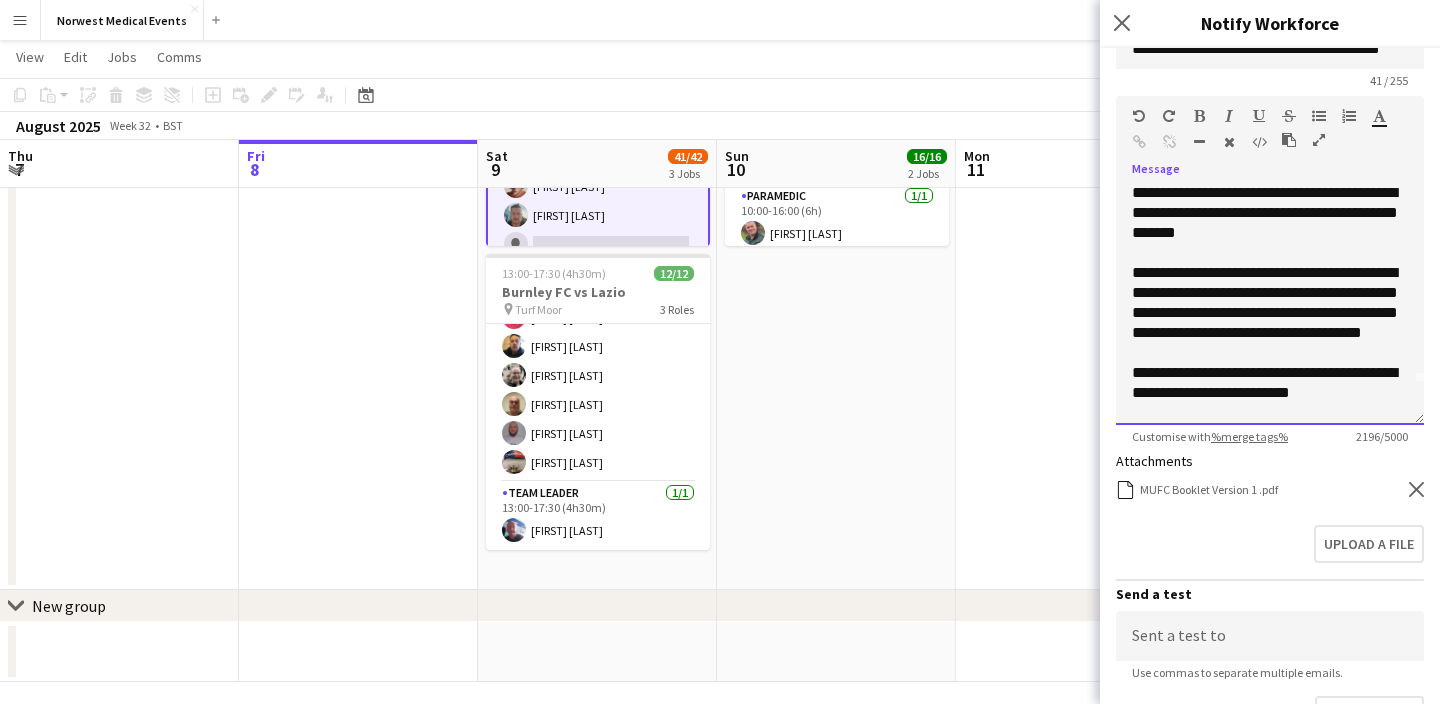 scroll, scrollTop: 43, scrollLeft: 0, axis: vertical 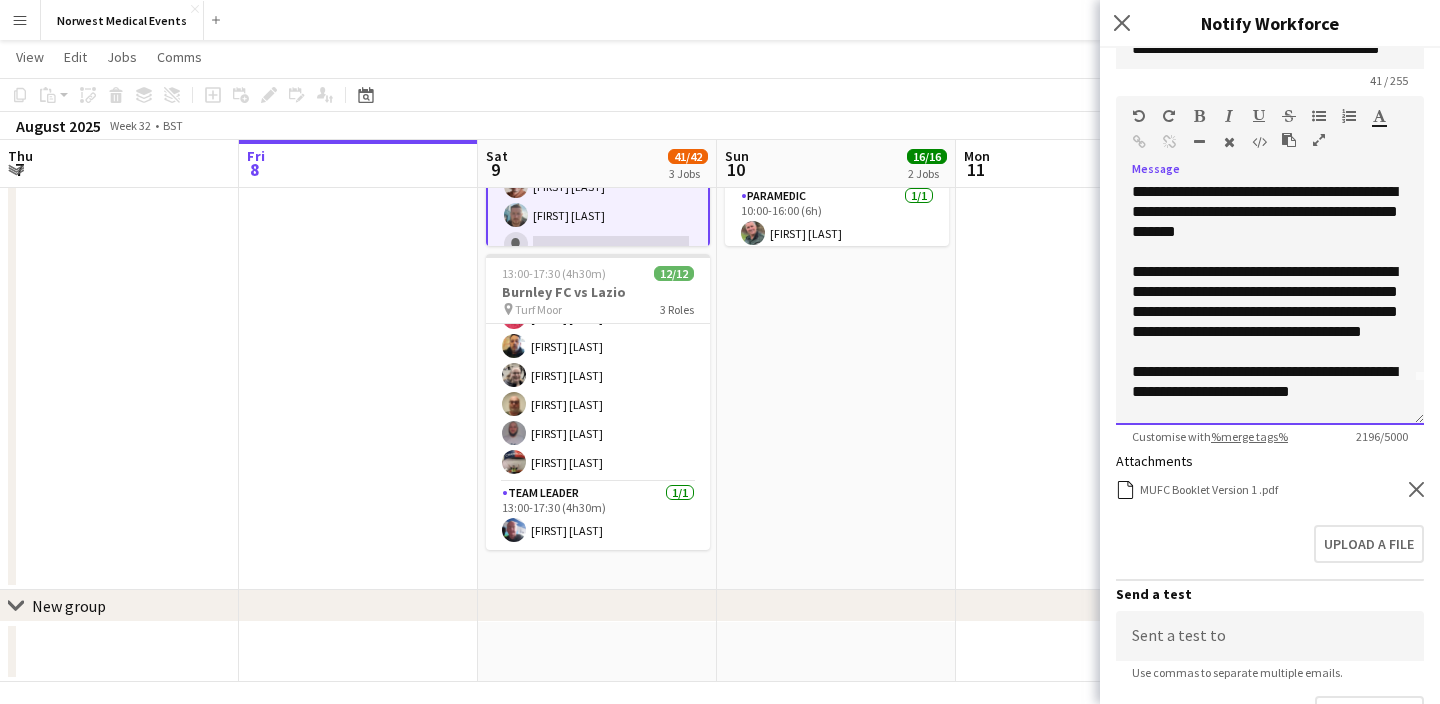 click on "**********" 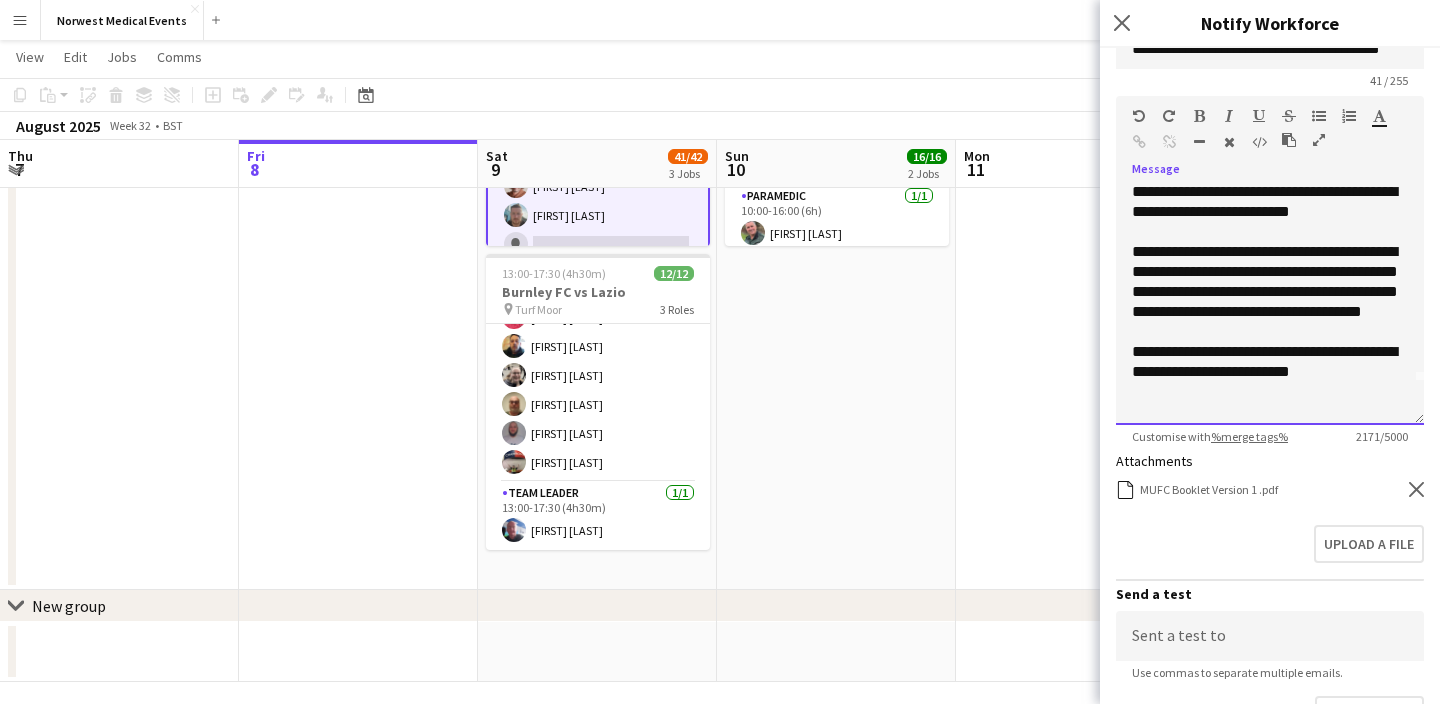 scroll, scrollTop: 65, scrollLeft: 0, axis: vertical 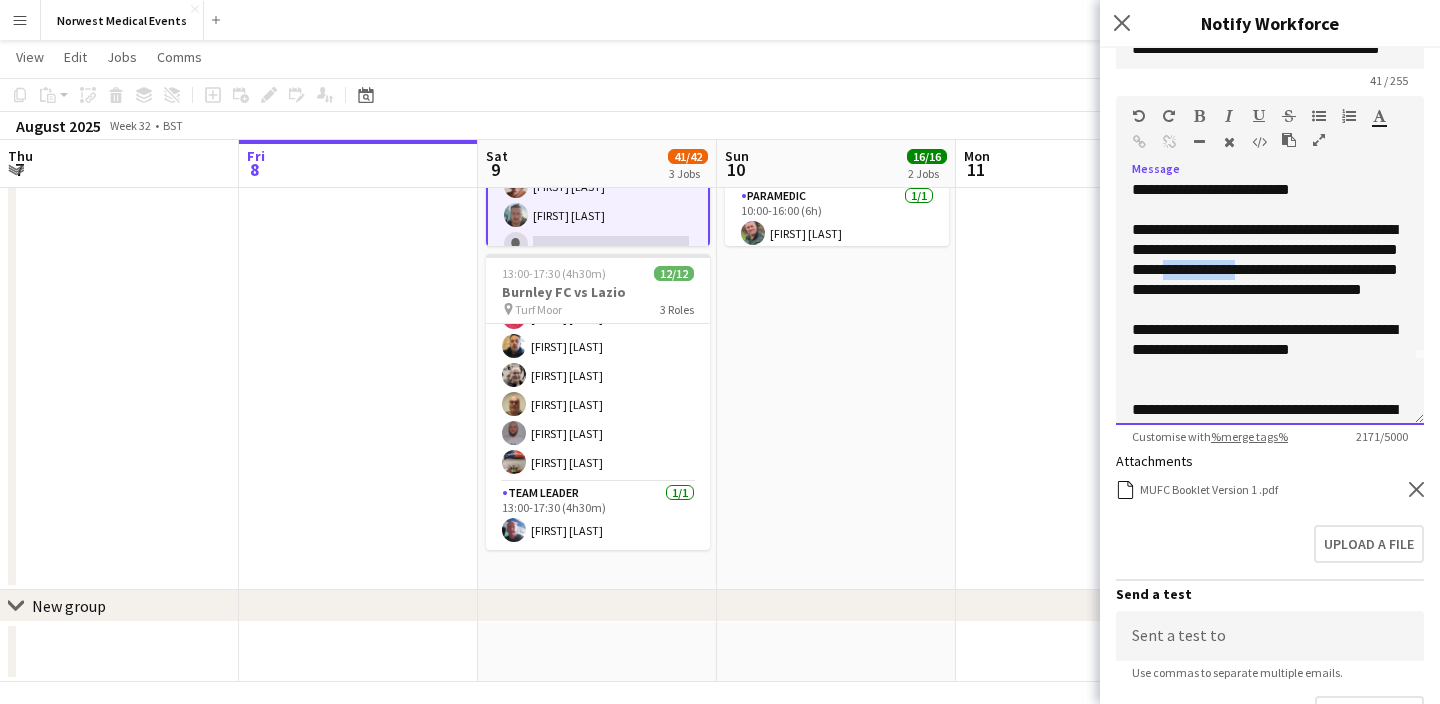 drag, startPoint x: 1379, startPoint y: 269, endPoint x: 1288, endPoint y: 265, distance: 91.08787 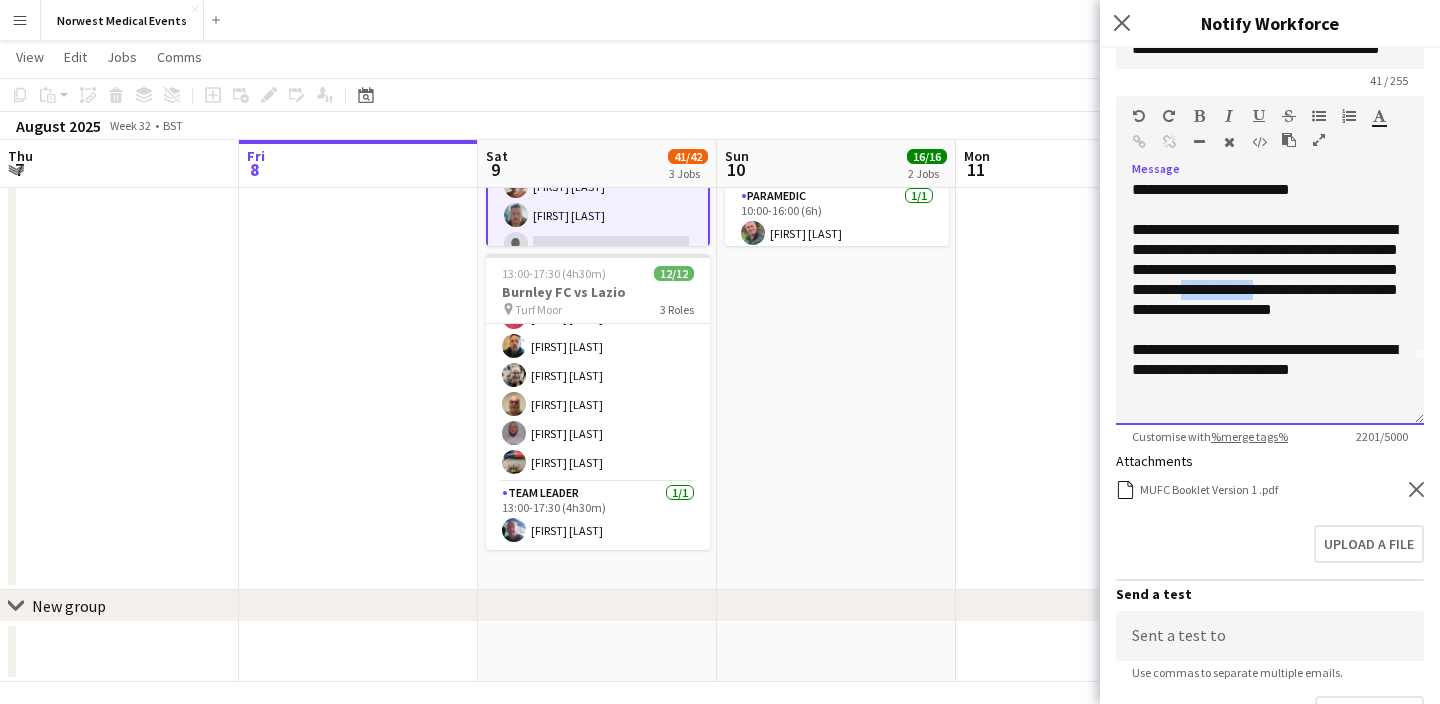 drag, startPoint x: 1406, startPoint y: 288, endPoint x: 1324, endPoint y: 283, distance: 82.1523 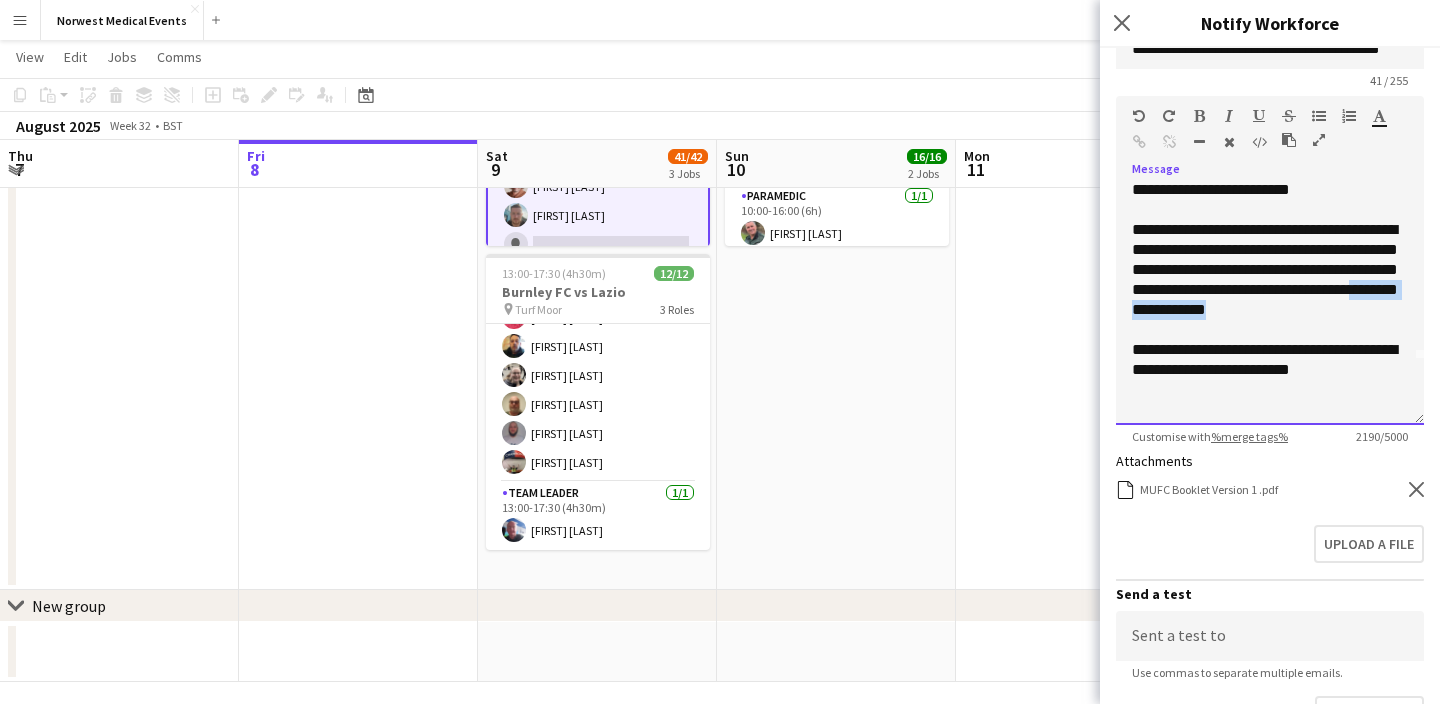 drag, startPoint x: 1192, startPoint y: 325, endPoint x: 1266, endPoint y: 312, distance: 75.13322 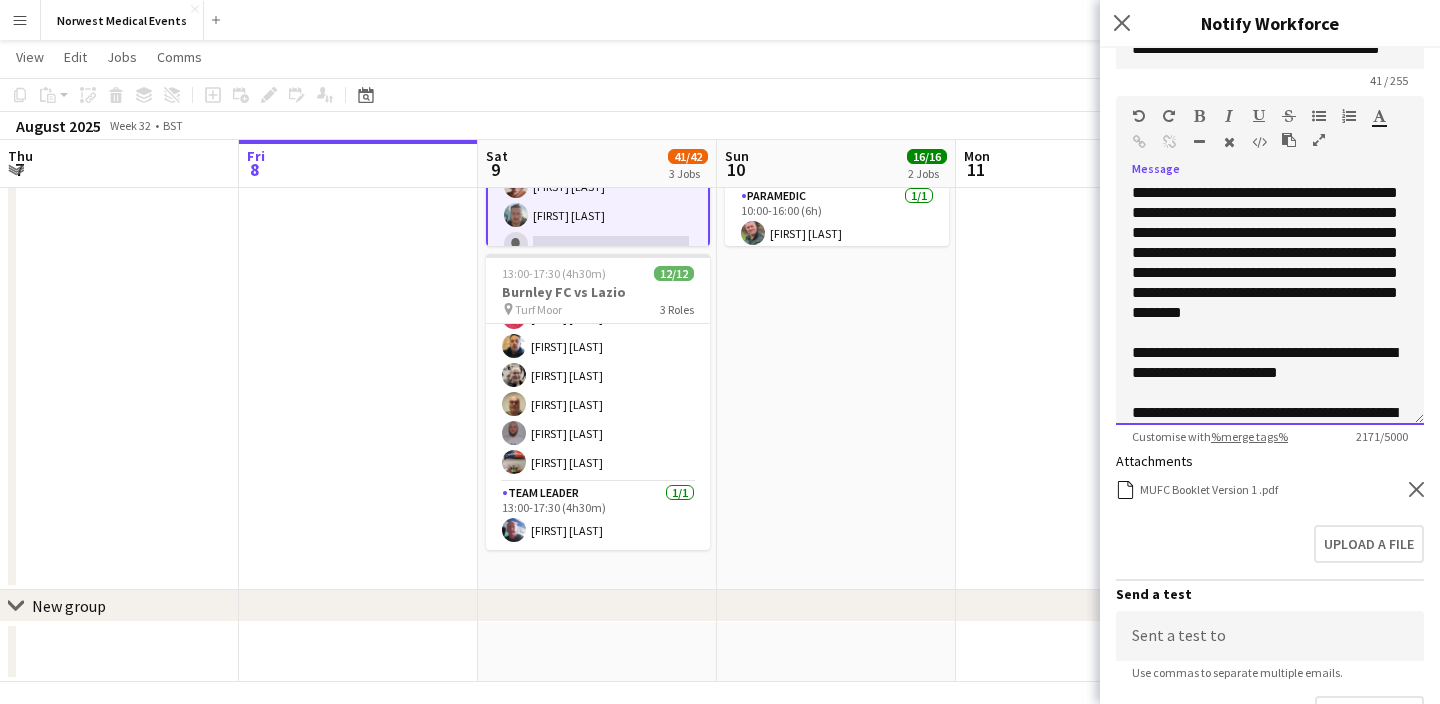 scroll, scrollTop: 1251, scrollLeft: 0, axis: vertical 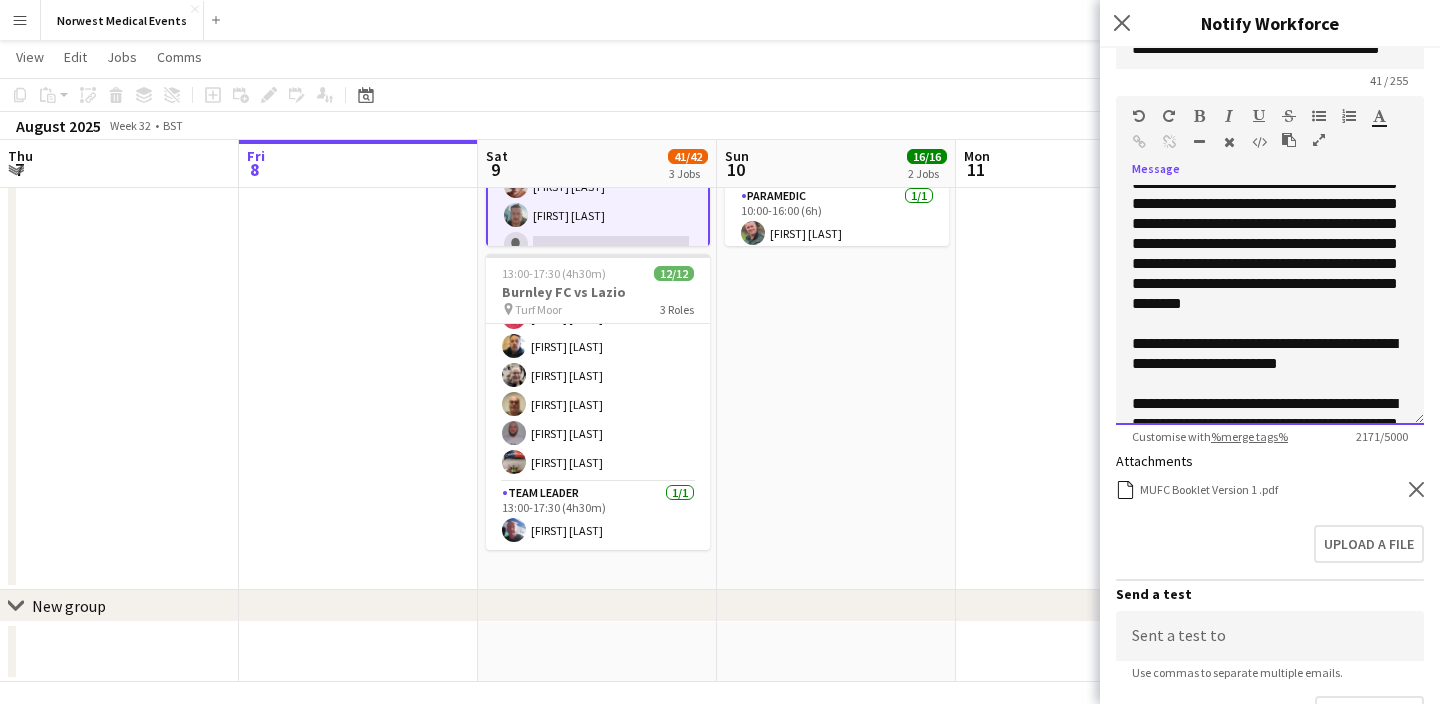 click on "**********" 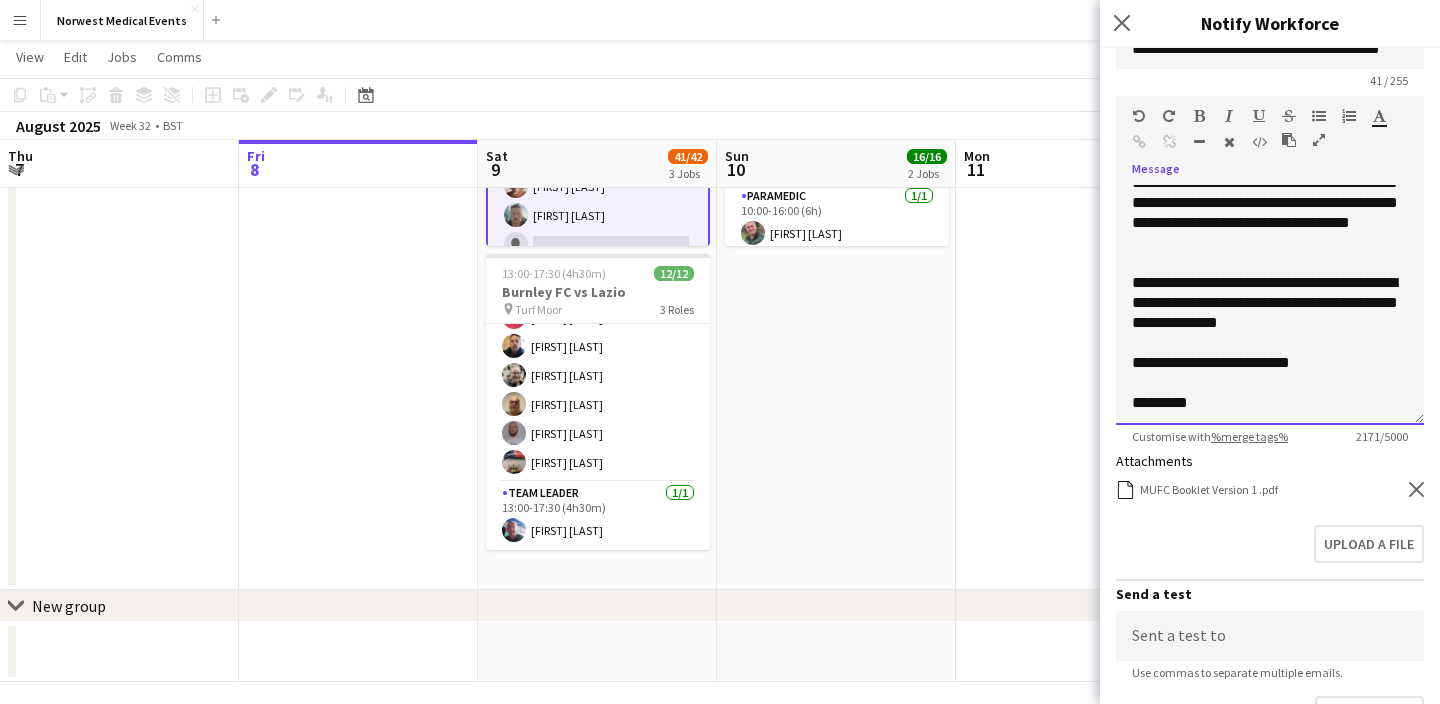 scroll, scrollTop: 1427, scrollLeft: 0, axis: vertical 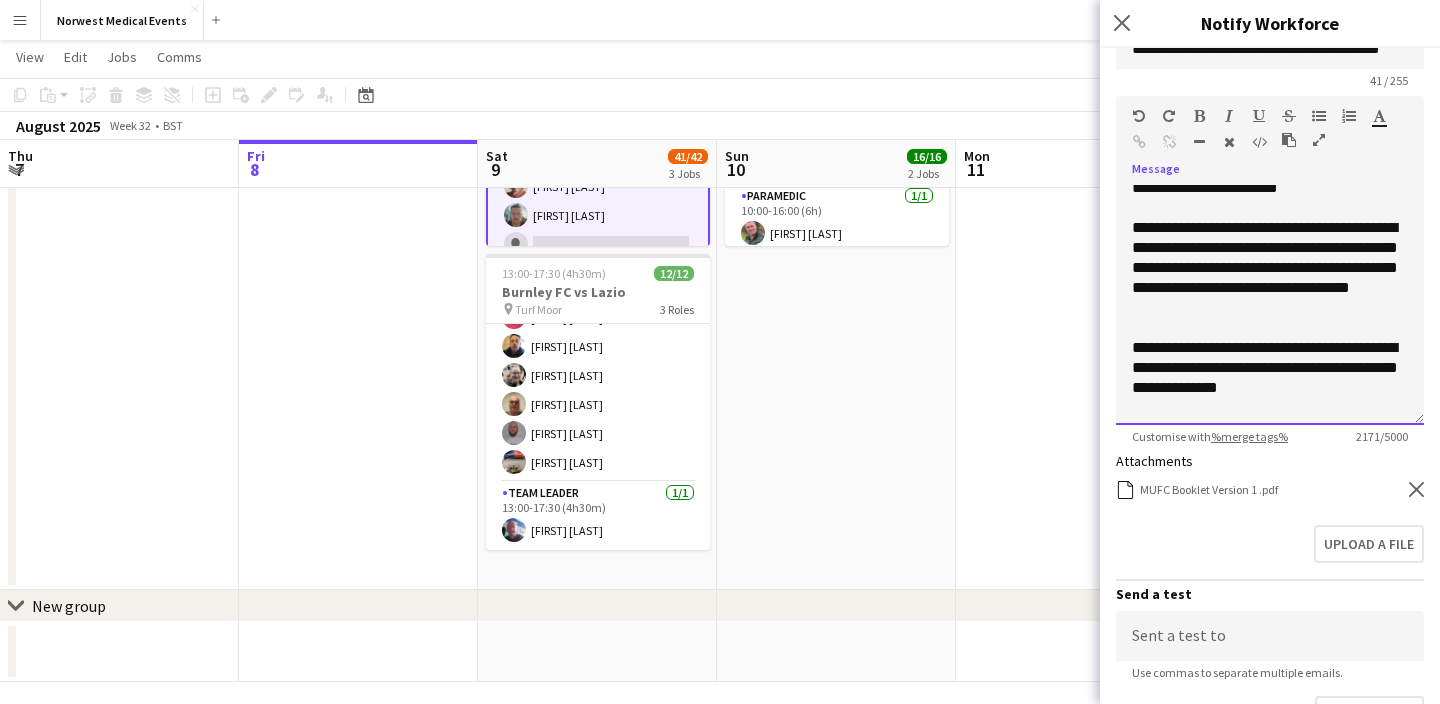 click on "**********" 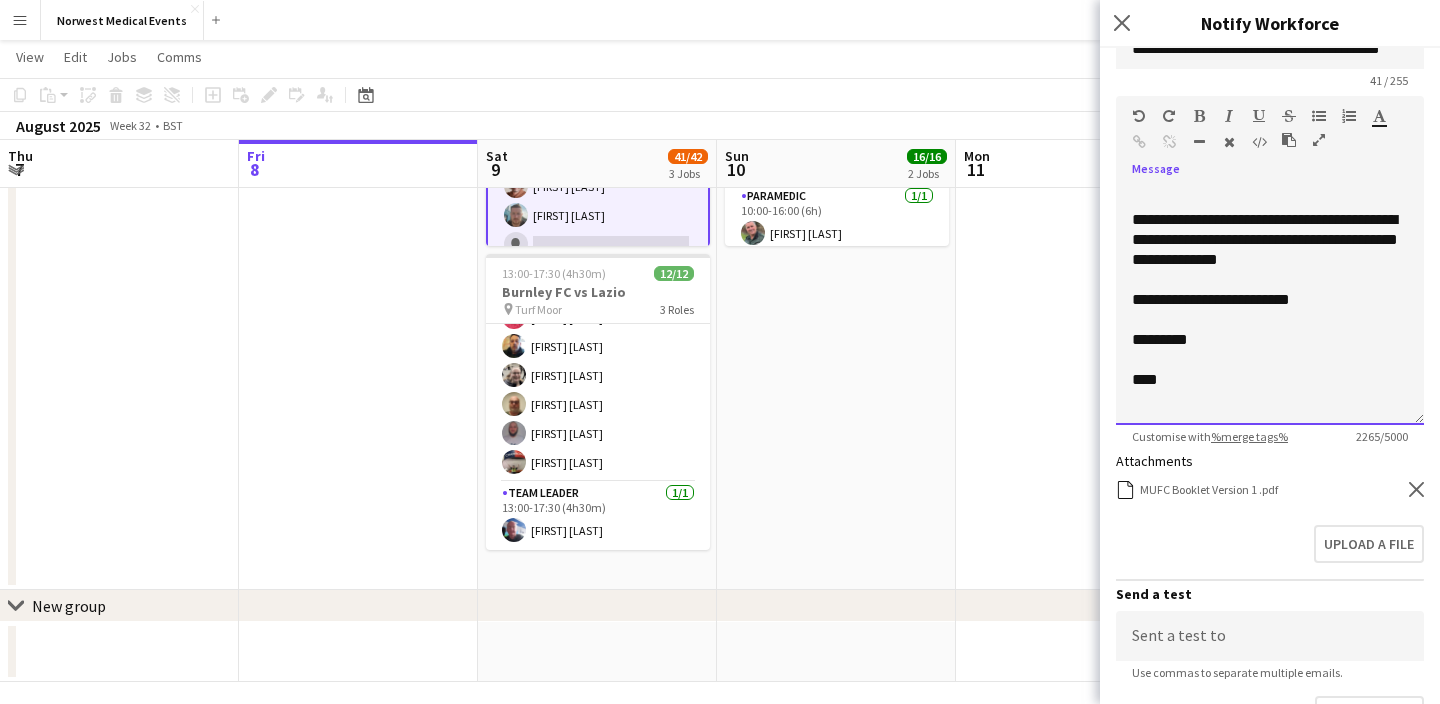 scroll, scrollTop: 1716, scrollLeft: 0, axis: vertical 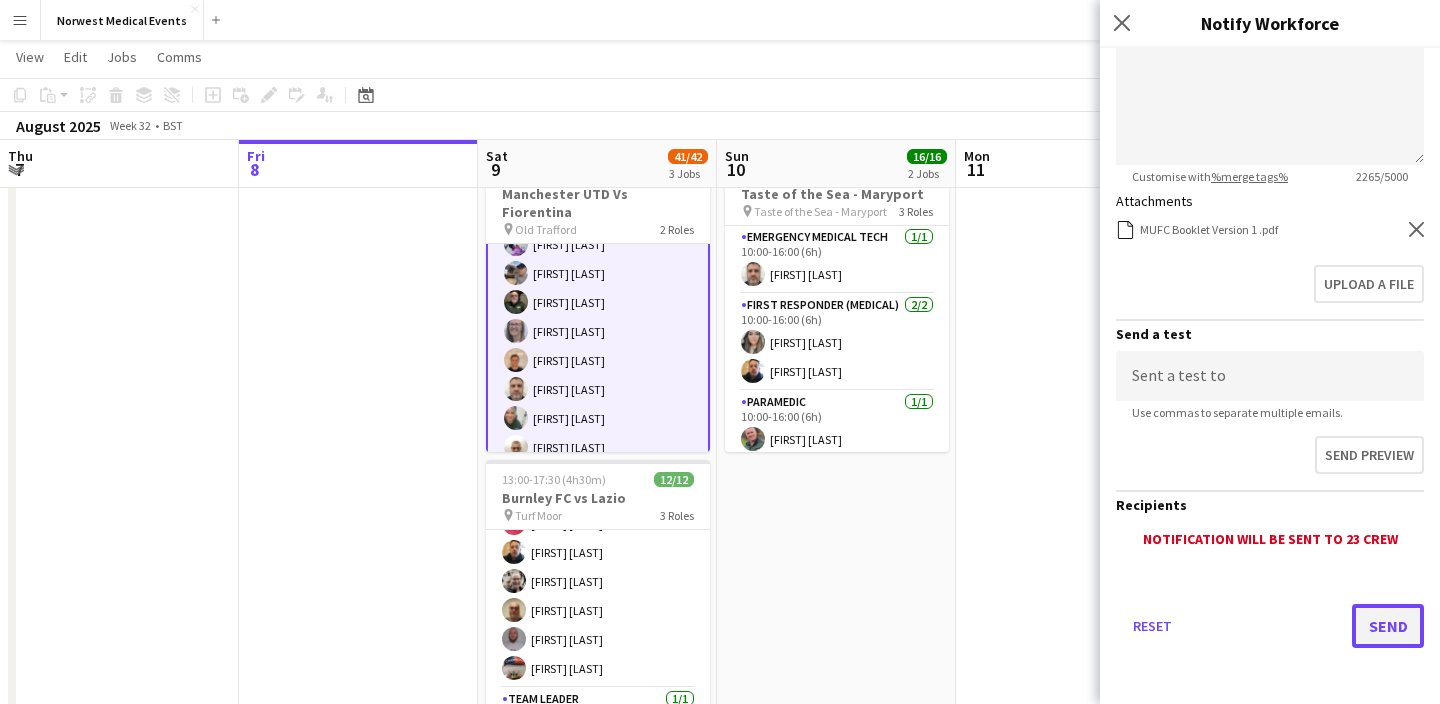 click on "Send" 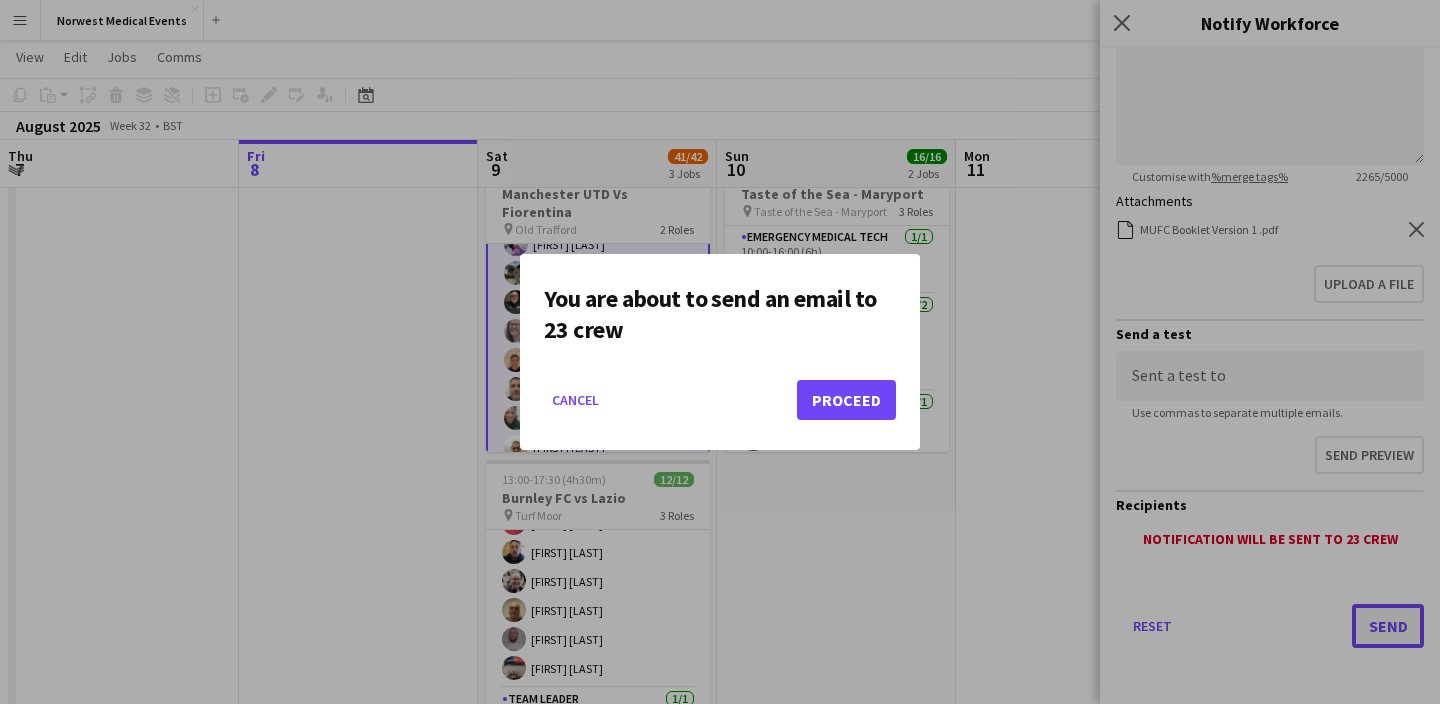 scroll, scrollTop: 0, scrollLeft: 0, axis: both 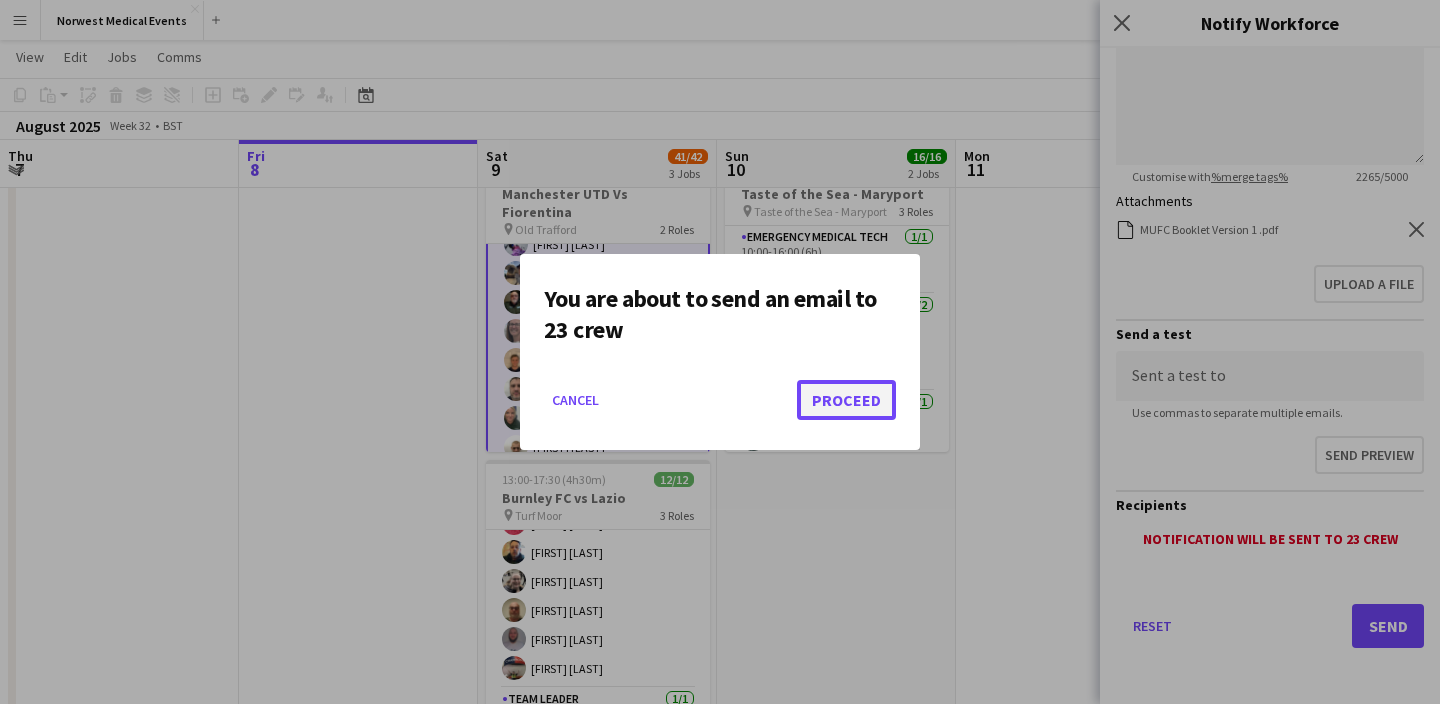 click on "Proceed" 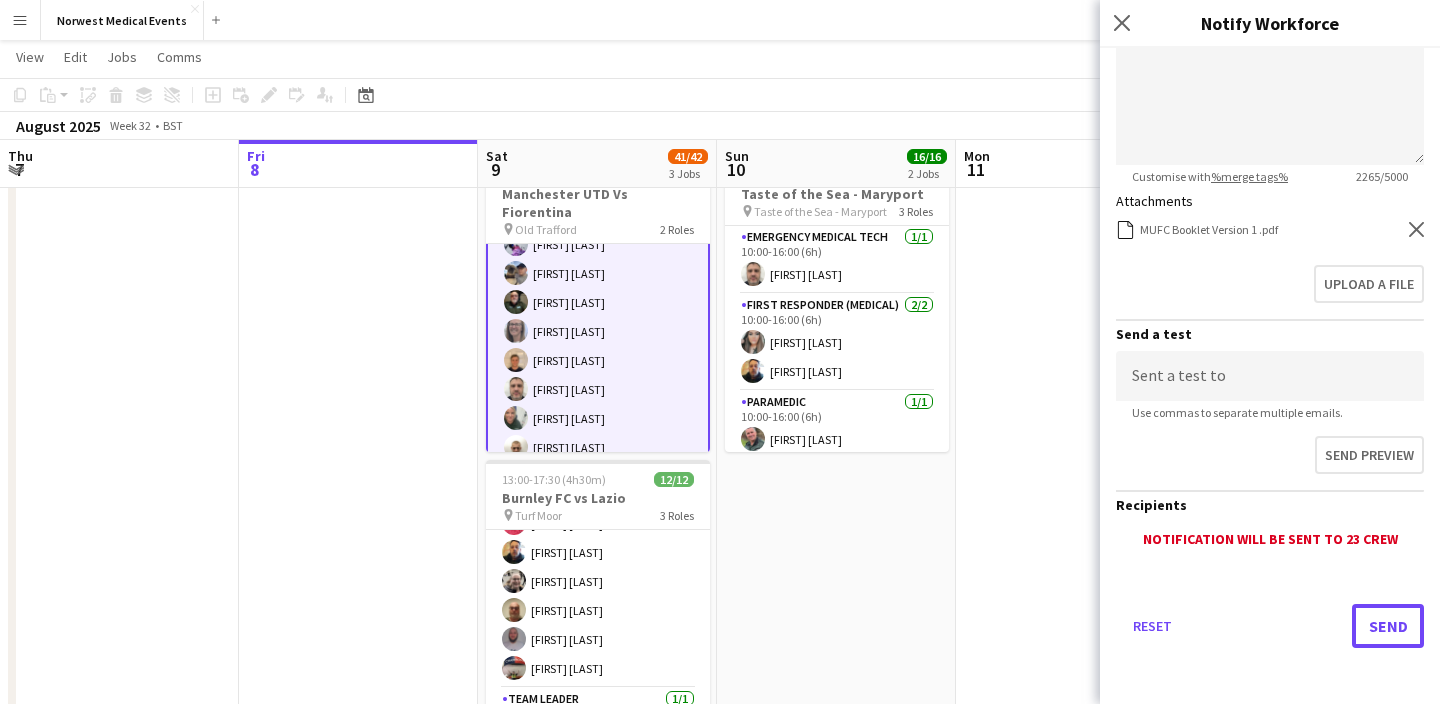 scroll, scrollTop: 380, scrollLeft: 0, axis: vertical 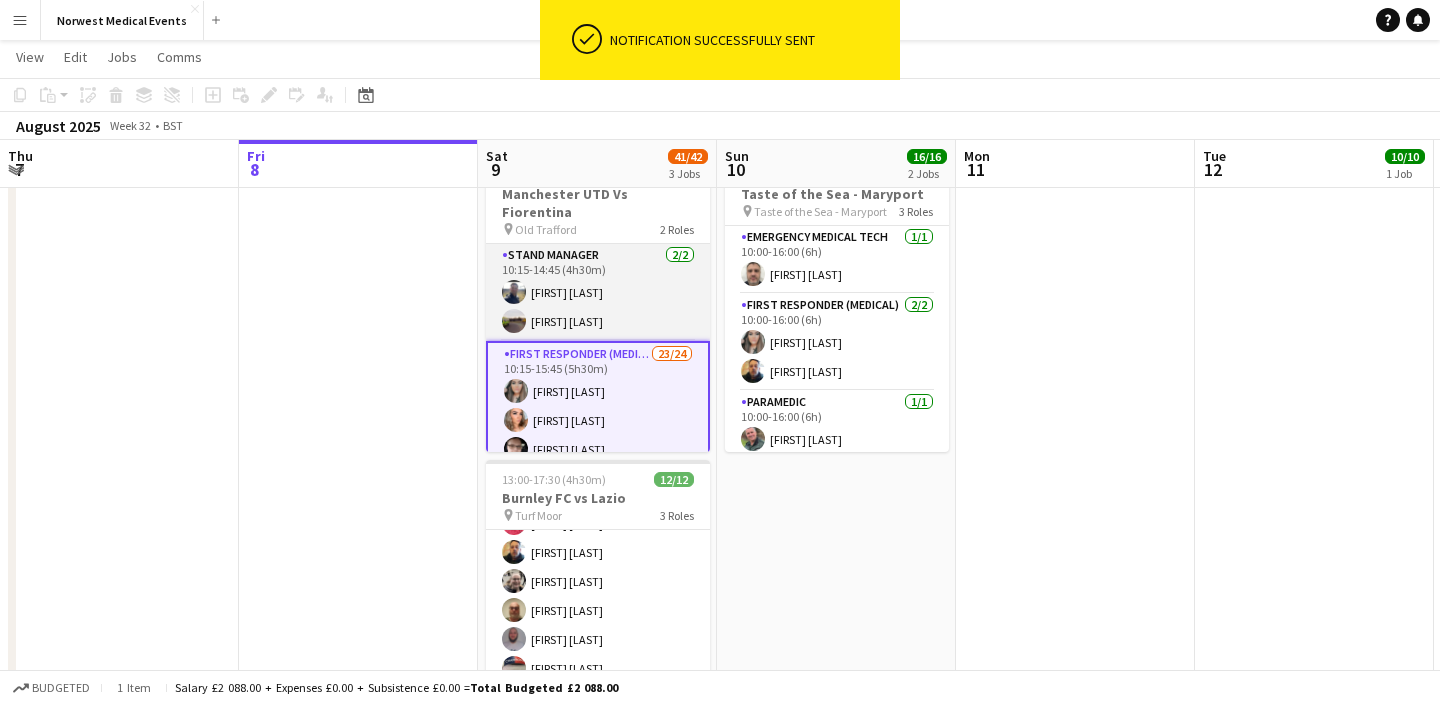 click on "Stand Manager   2/2   10:15-14:45 (4h30m)
[FIRST] [LAST] [FIRST] [LAST]" at bounding box center [598, 292] 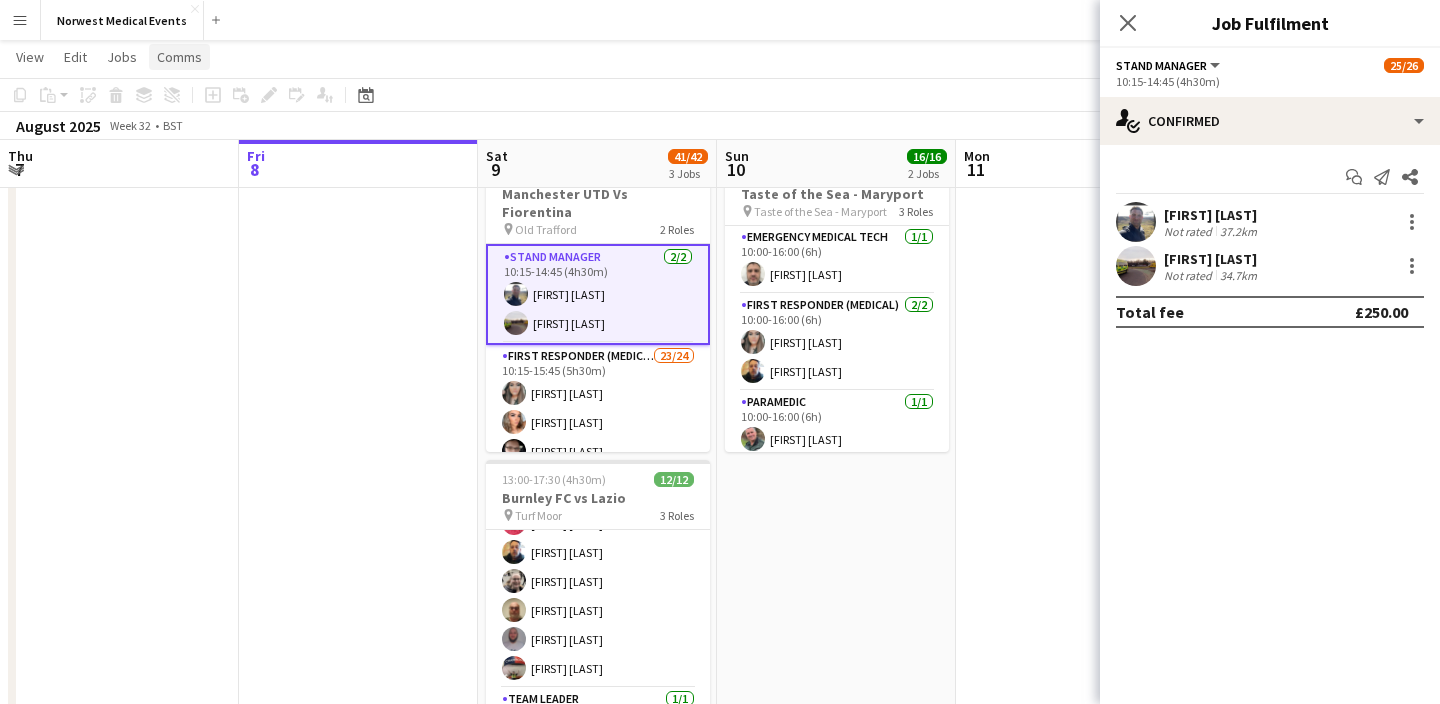 click on "Comms" 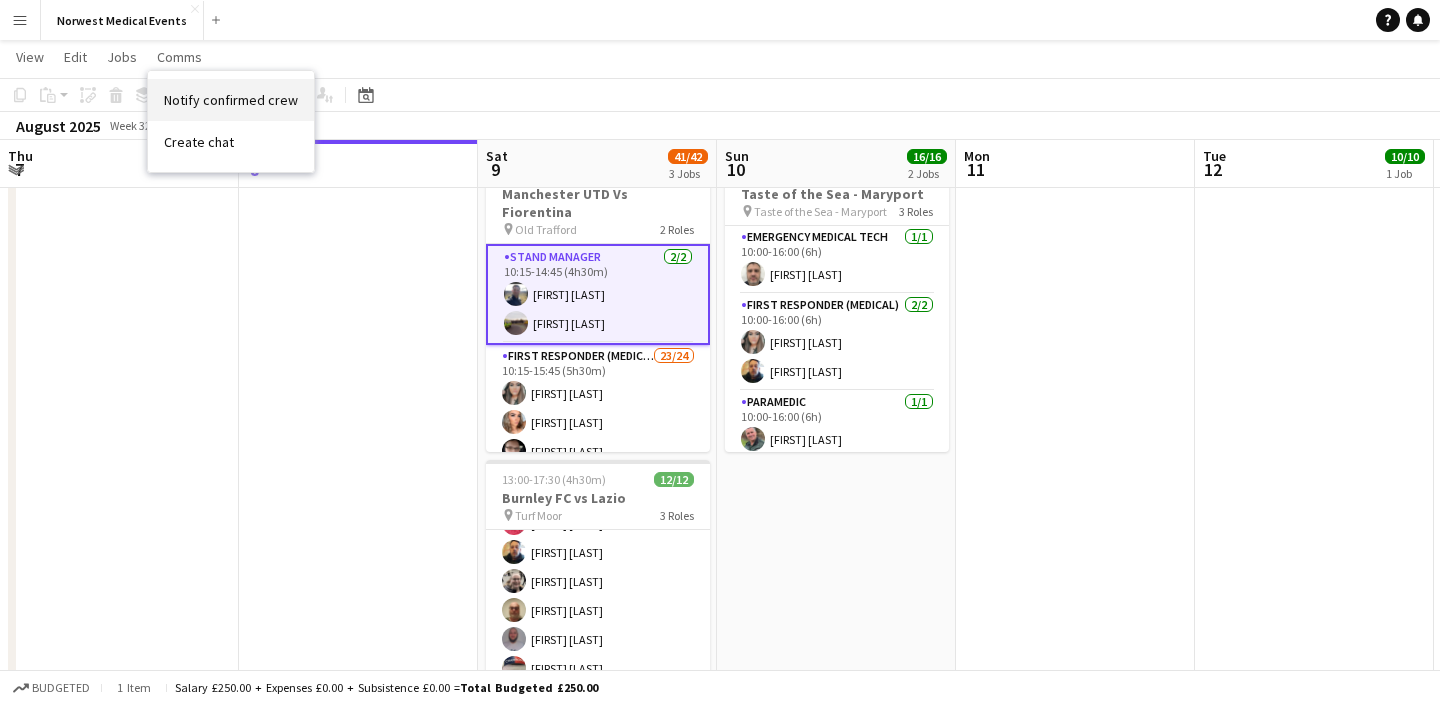 click on "Notify confirmed crew" at bounding box center [231, 100] 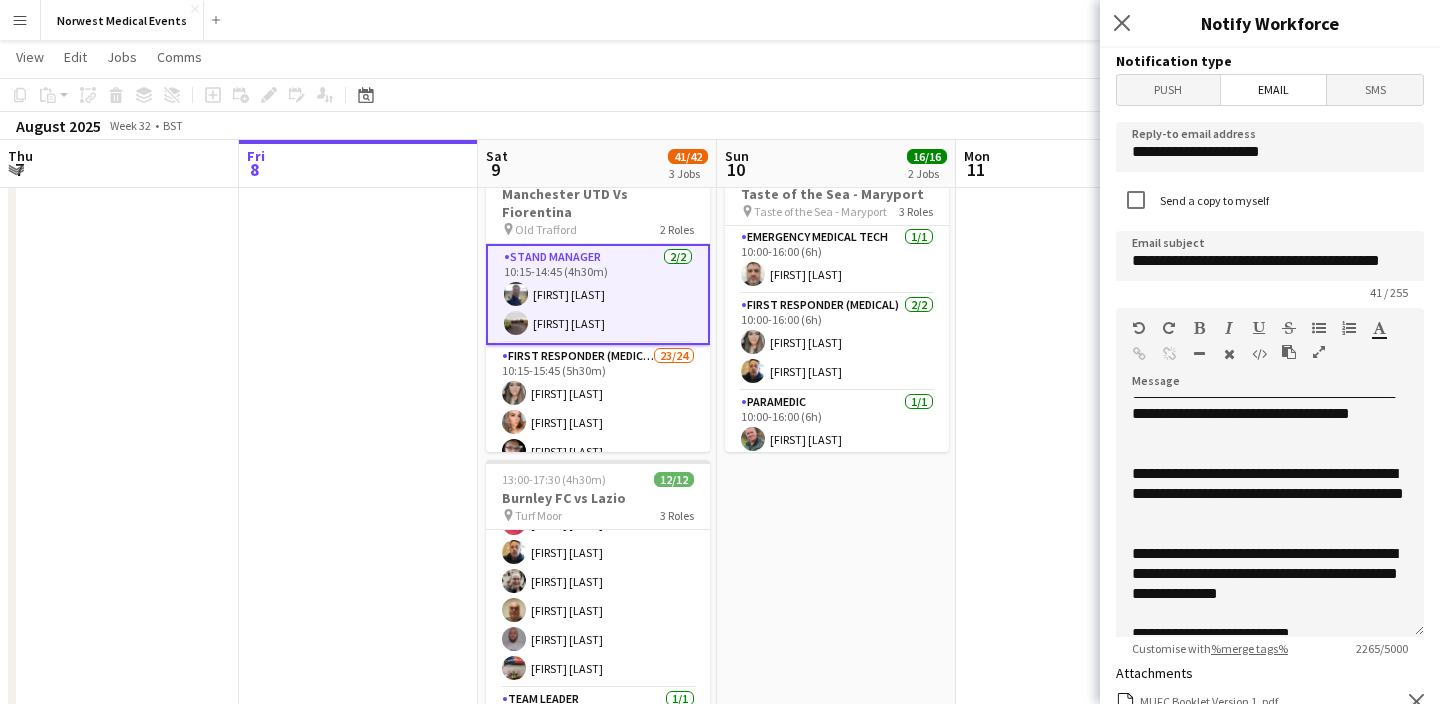 scroll, scrollTop: 1716, scrollLeft: 0, axis: vertical 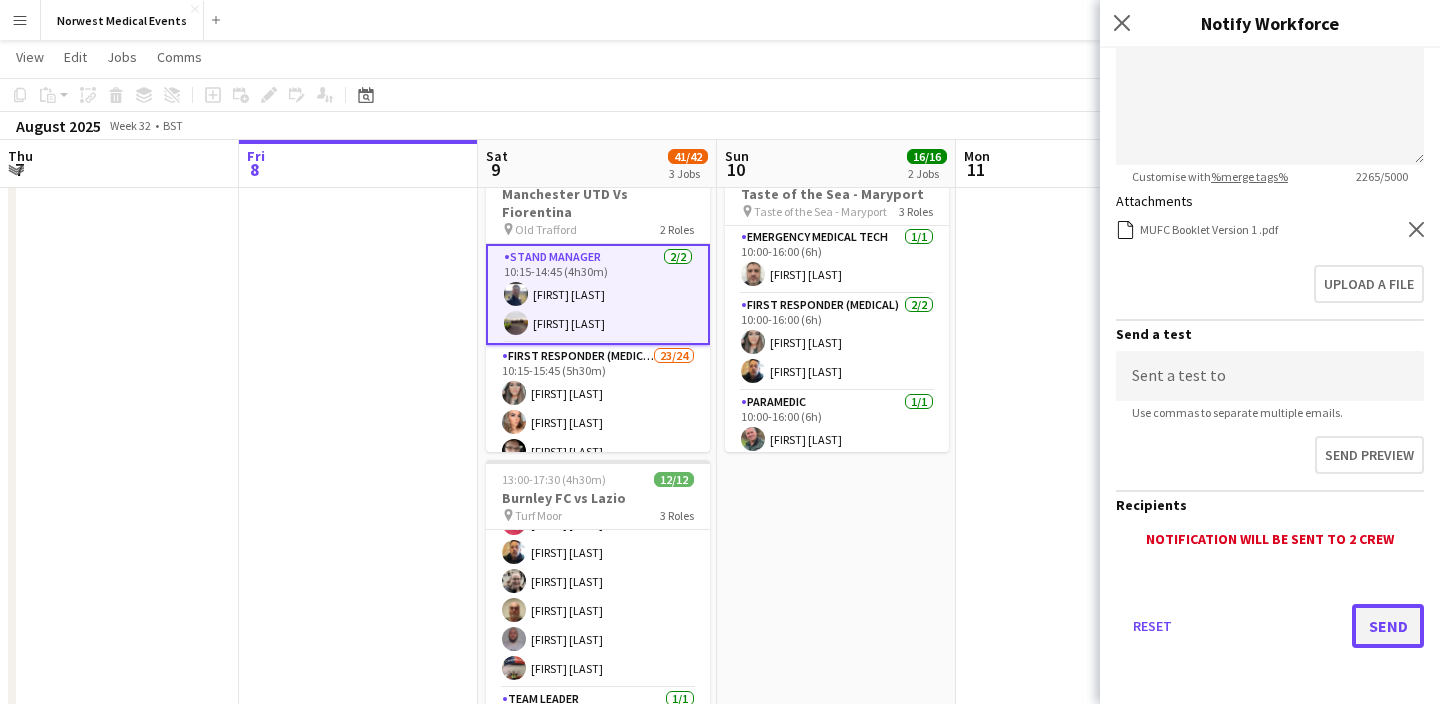 click on "Send" 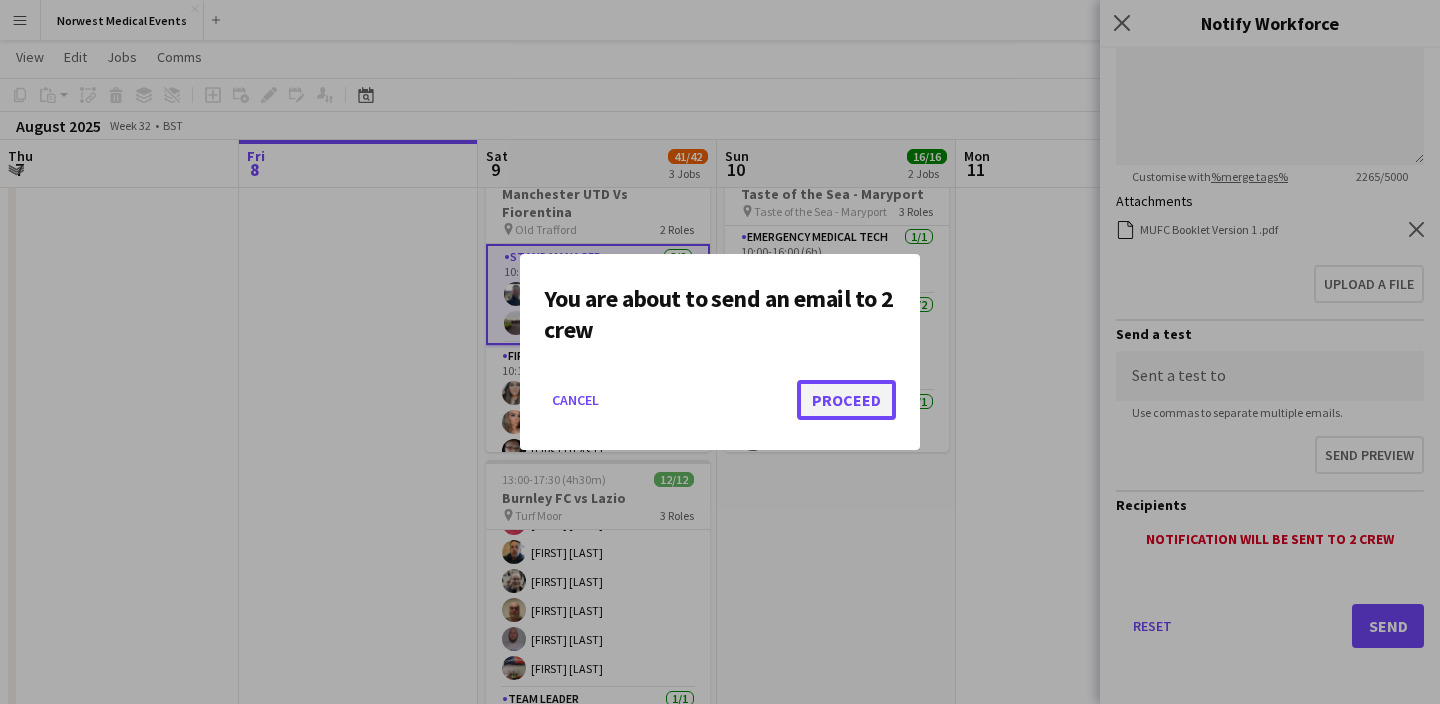 click on "Proceed" 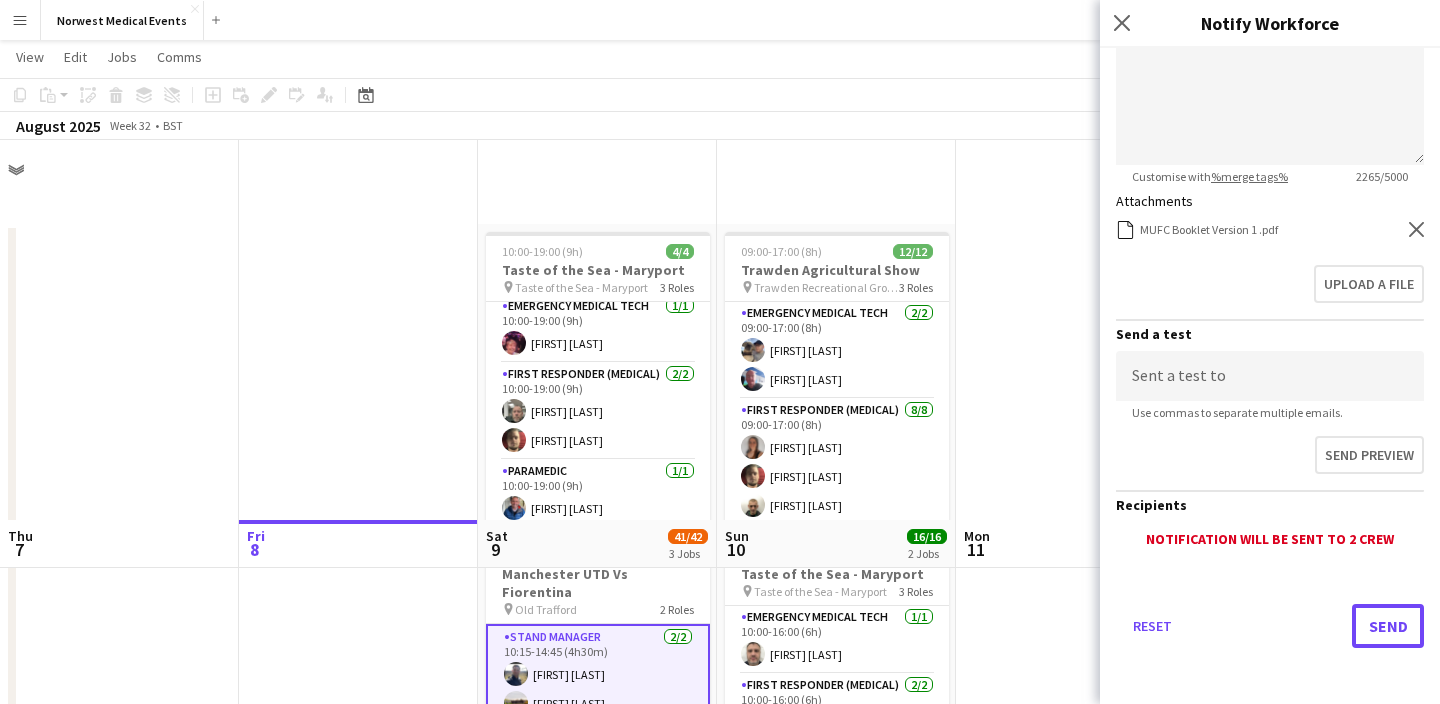 scroll, scrollTop: 380, scrollLeft: 0, axis: vertical 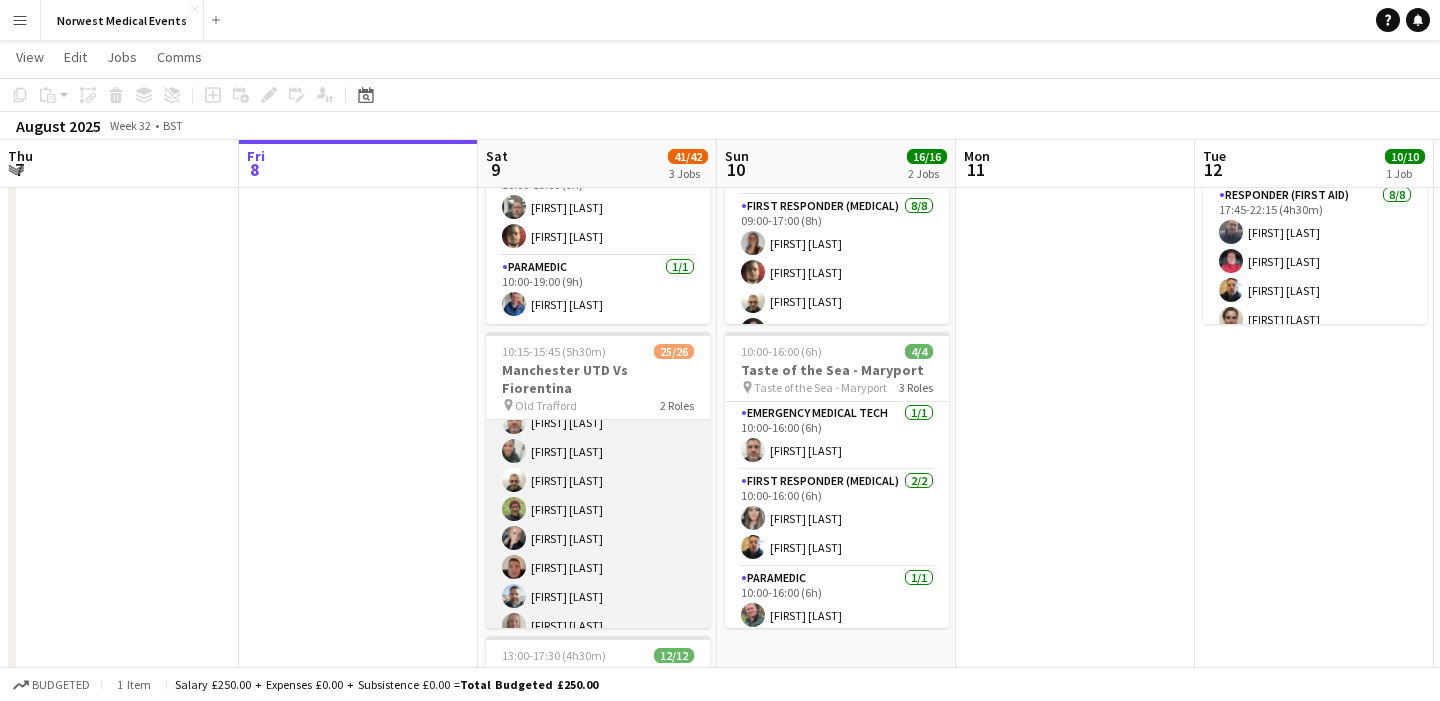 click on "First Responder (Medical)    23/24   10:15-15:45 (5h30m)
[FIRST] [LAST] [FIRST] [LAST] [FIRST] [LAST] [FIRST] [LAST] [FIRST] [LAST] [FIRST] [LAST] [FIRST] [LAST] [FIRST] [LAST] [FIRST] [LAST] [FIRST] [LAST] [FIRST] [LAST] [FIRST] [LAST] [FIRST] [LAST] [FIRST] [LAST] [FIRST] [LAST] [FIRST] [LAST] [FIRST] [LAST] [FIRST] [LAST]
single-neutral-actions" at bounding box center (598, 509) 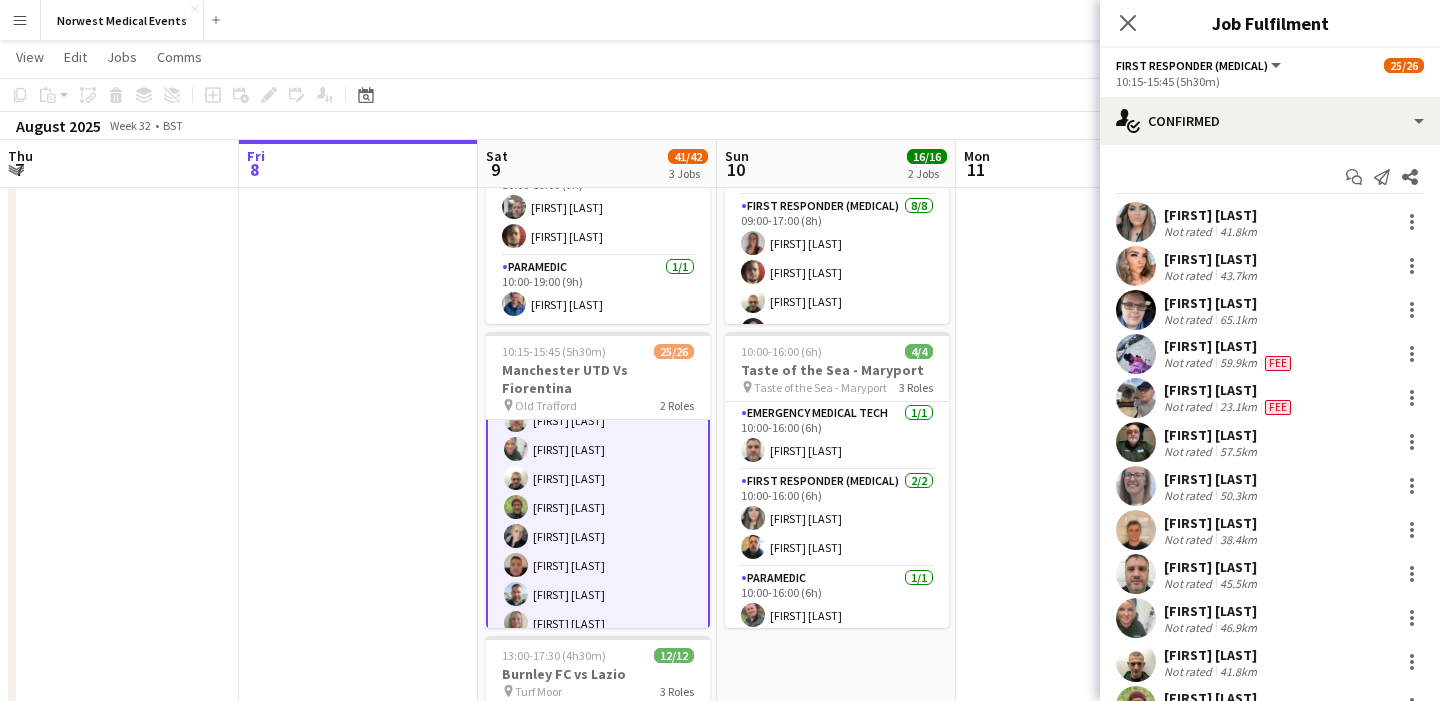 scroll, scrollTop: 377, scrollLeft: 0, axis: vertical 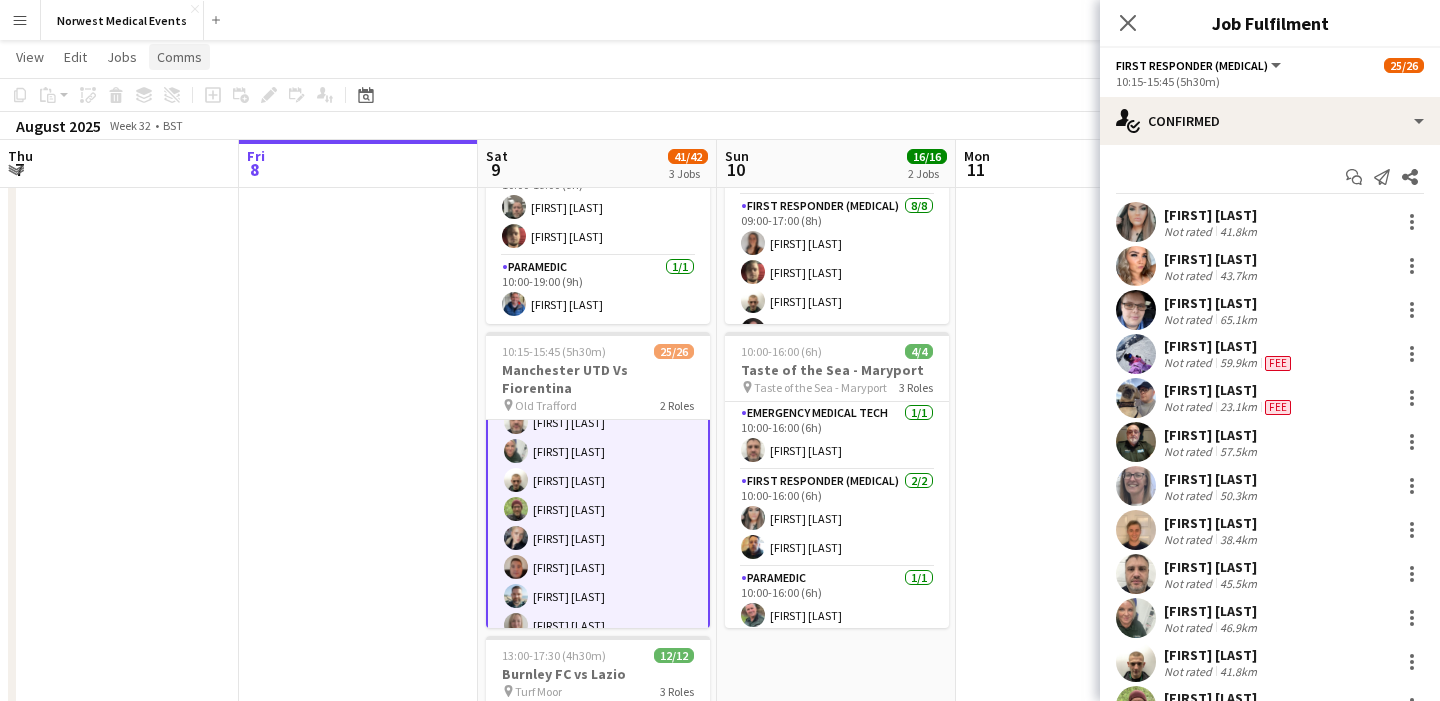 click on "Comms" 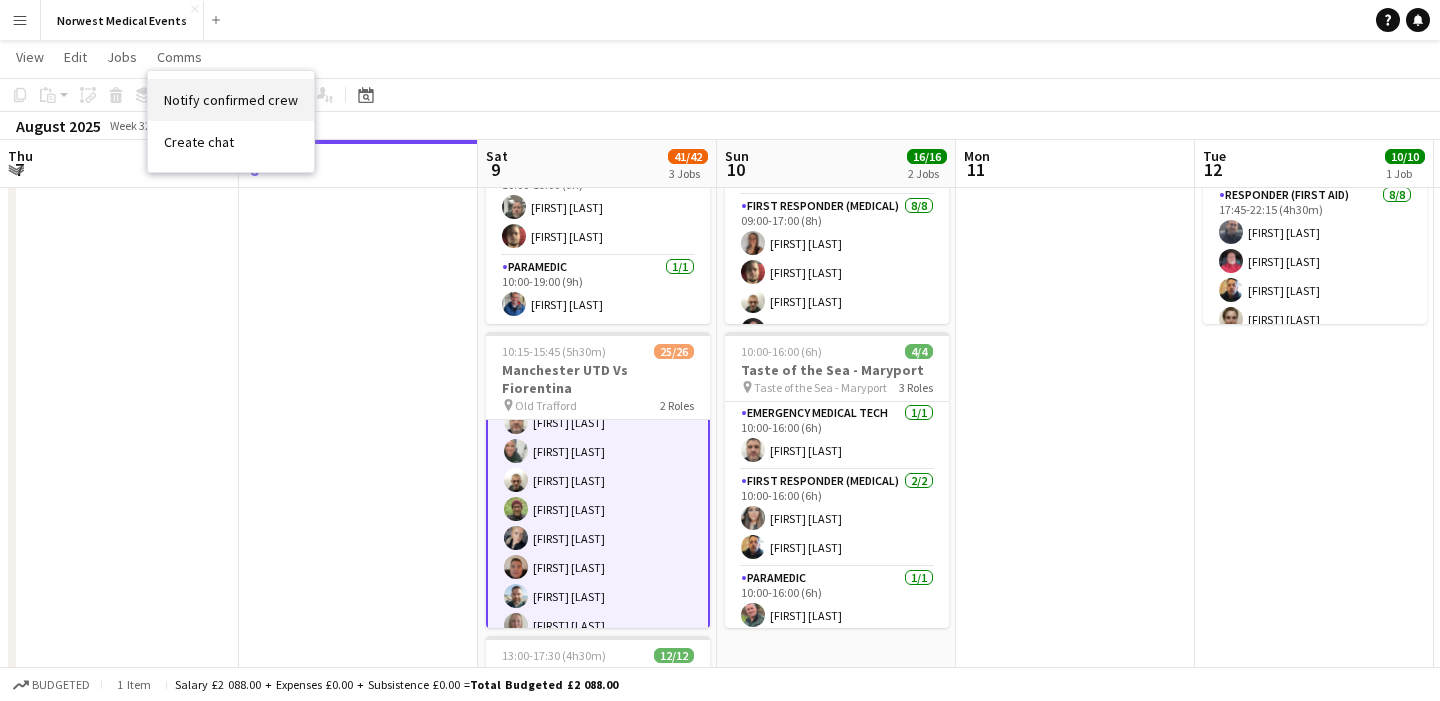click on "Notify confirmed crew" at bounding box center (231, 100) 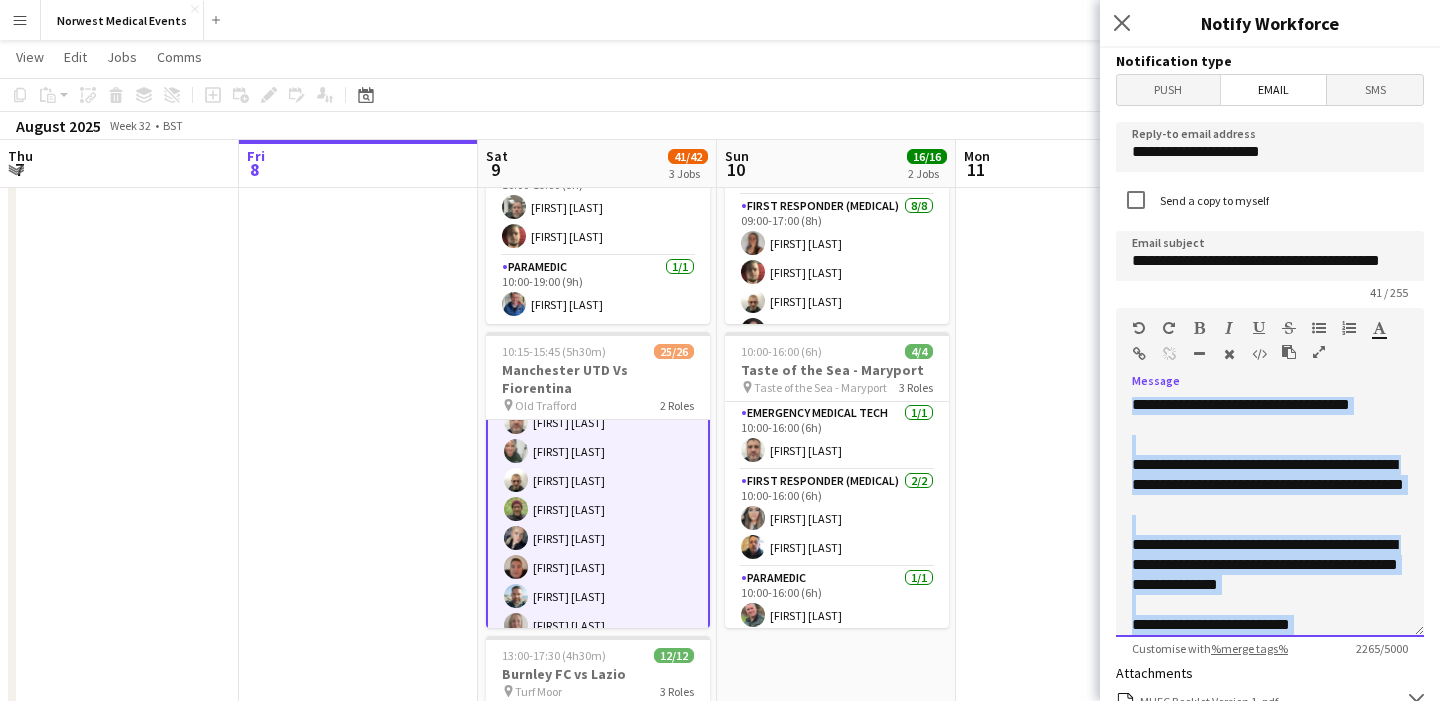 scroll, scrollTop: 1716, scrollLeft: 0, axis: vertical 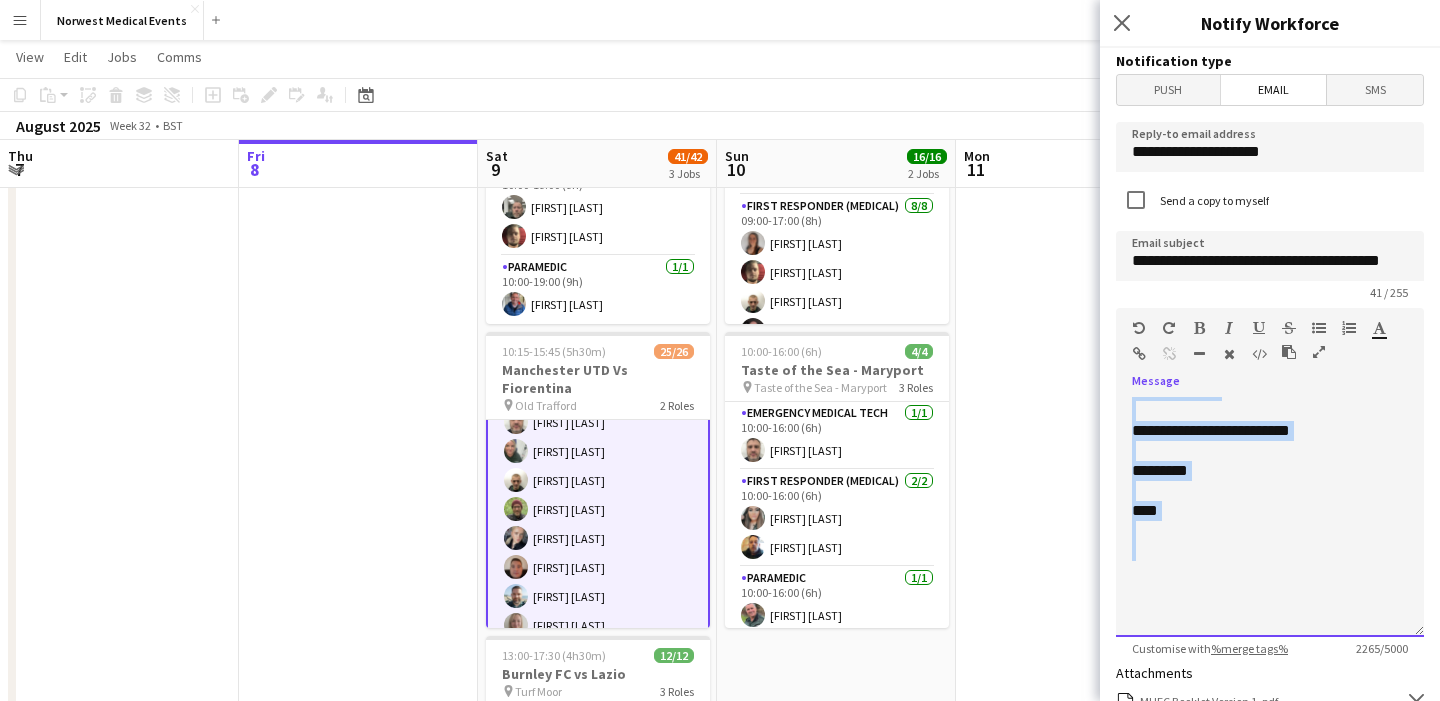 drag, startPoint x: 1134, startPoint y: 406, endPoint x: 1327, endPoint y: 551, distance: 241.40009 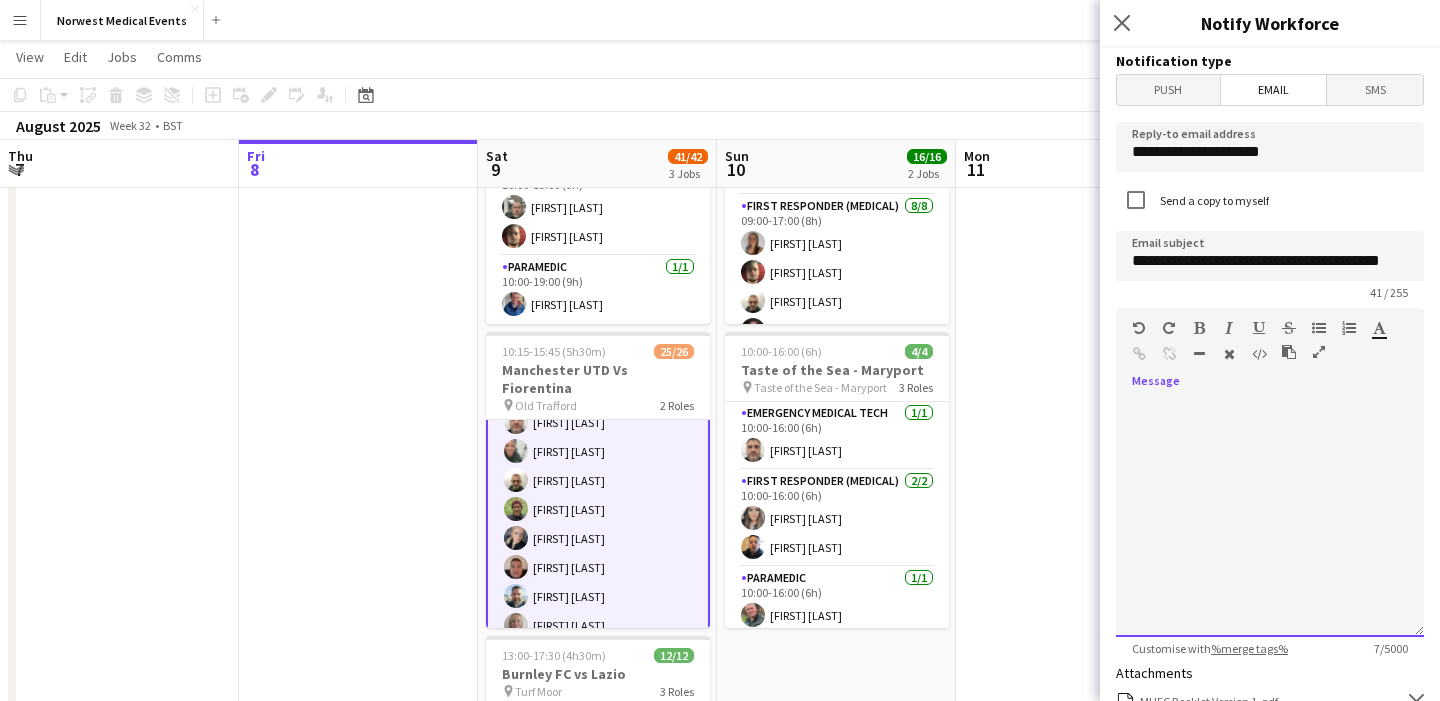 scroll, scrollTop: 0, scrollLeft: 0, axis: both 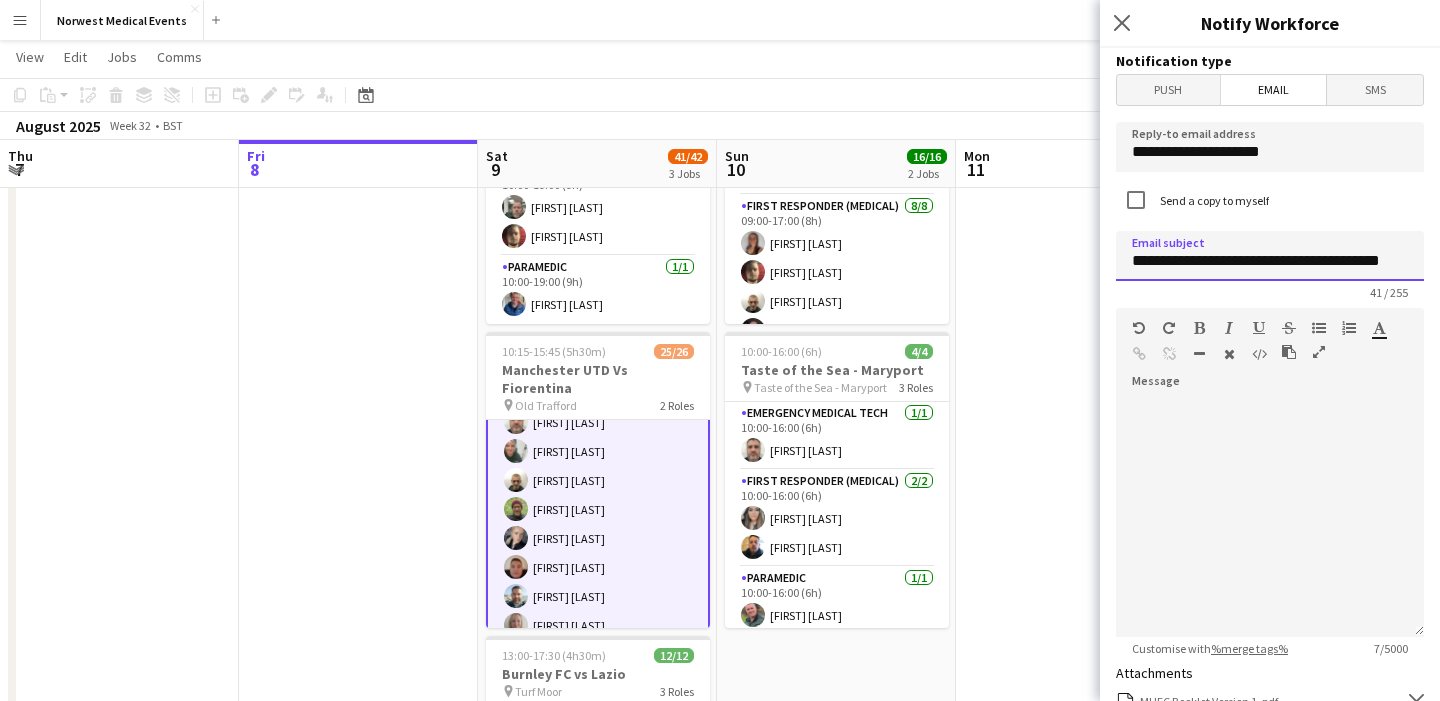 drag, startPoint x: 1398, startPoint y: 260, endPoint x: 1126, endPoint y: 257, distance: 272.01654 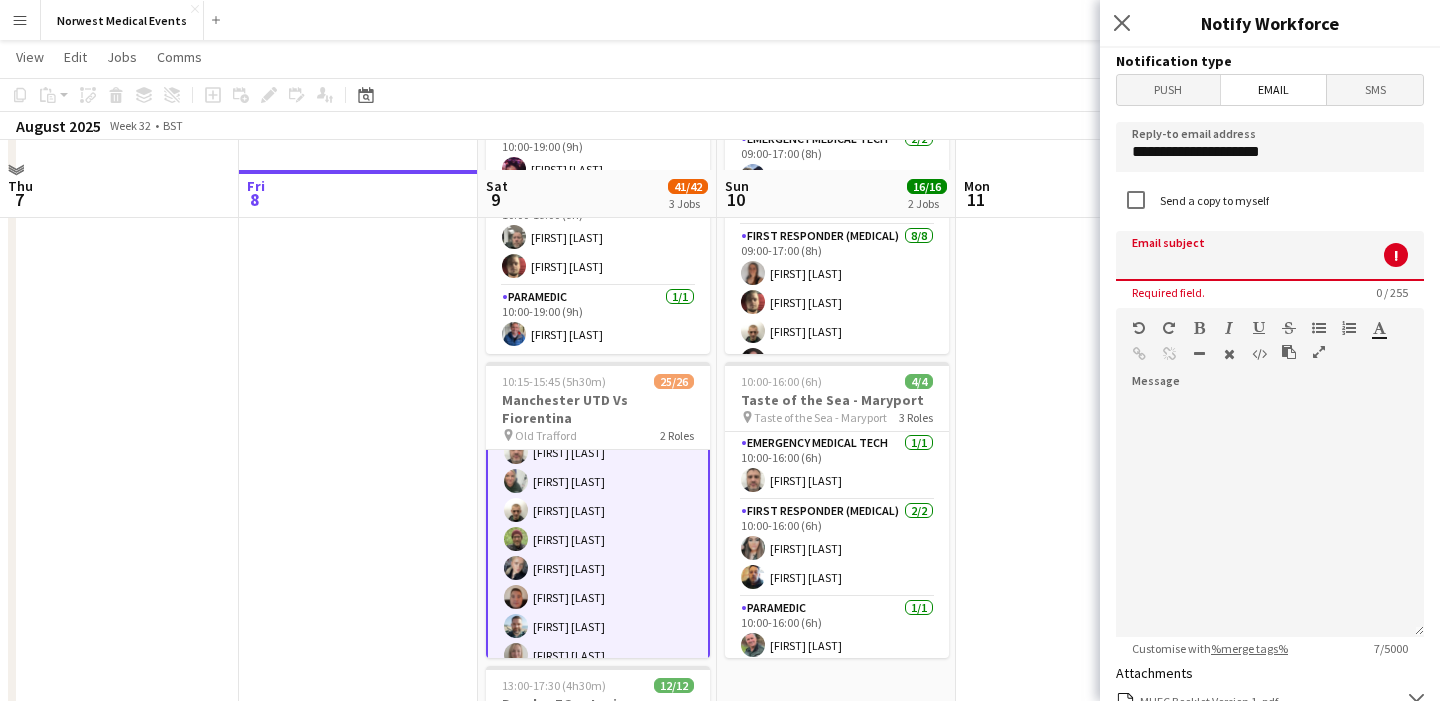 scroll, scrollTop: 159, scrollLeft: 0, axis: vertical 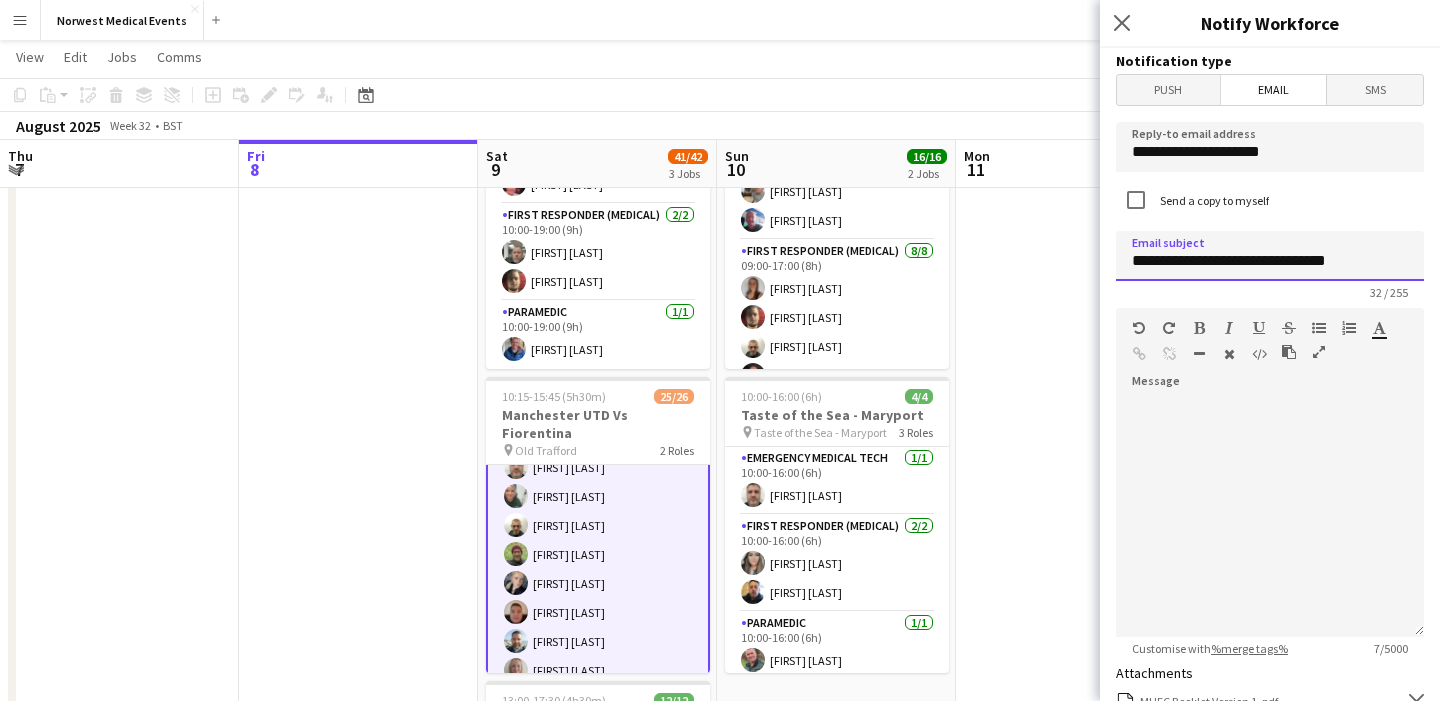 type on "**********" 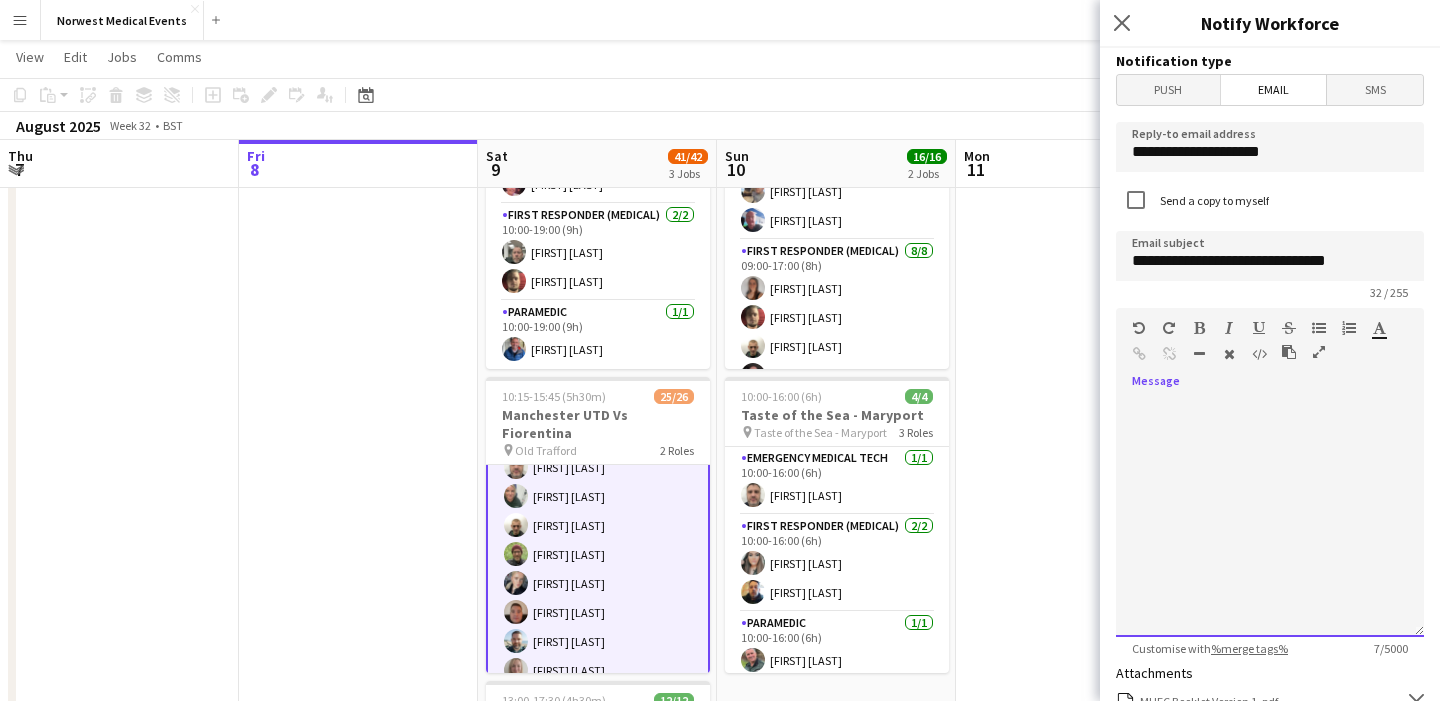 click 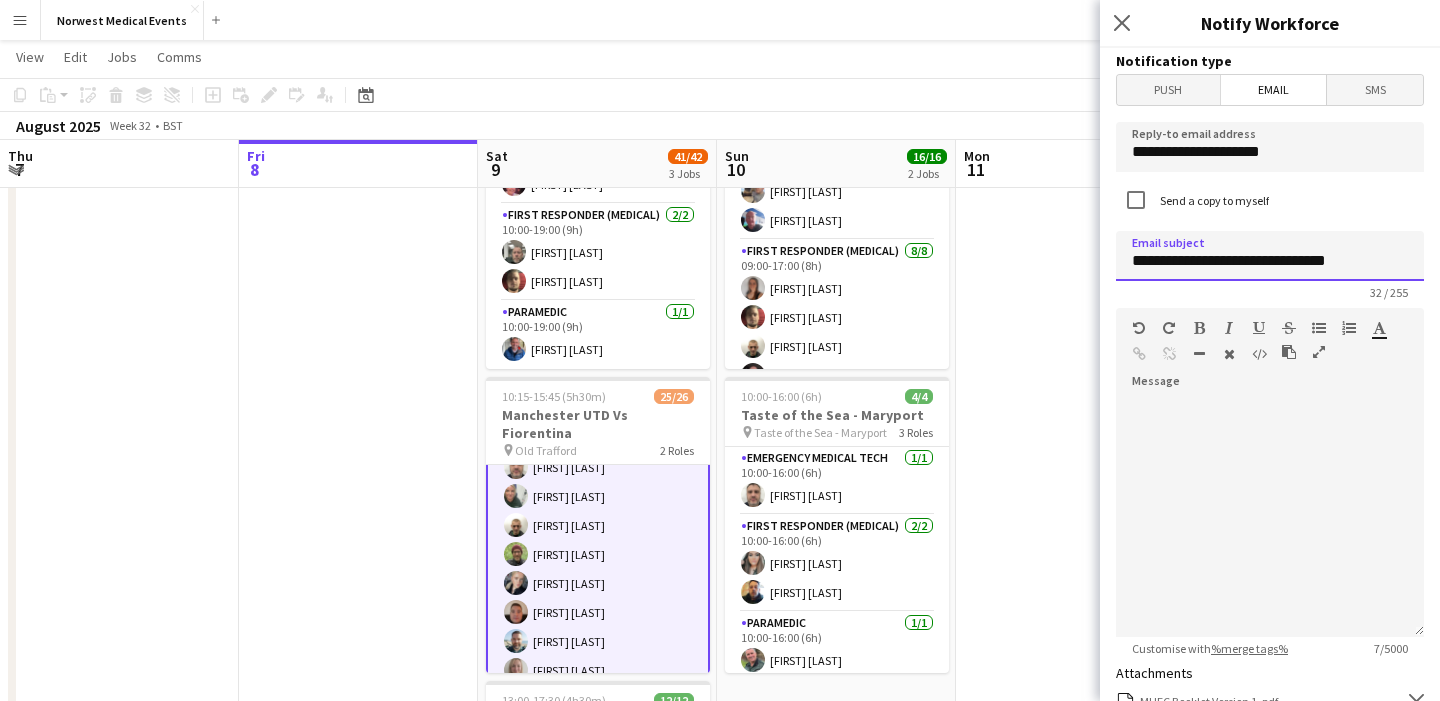 drag, startPoint x: 1400, startPoint y: 257, endPoint x: 1125, endPoint y: 263, distance: 275.06546 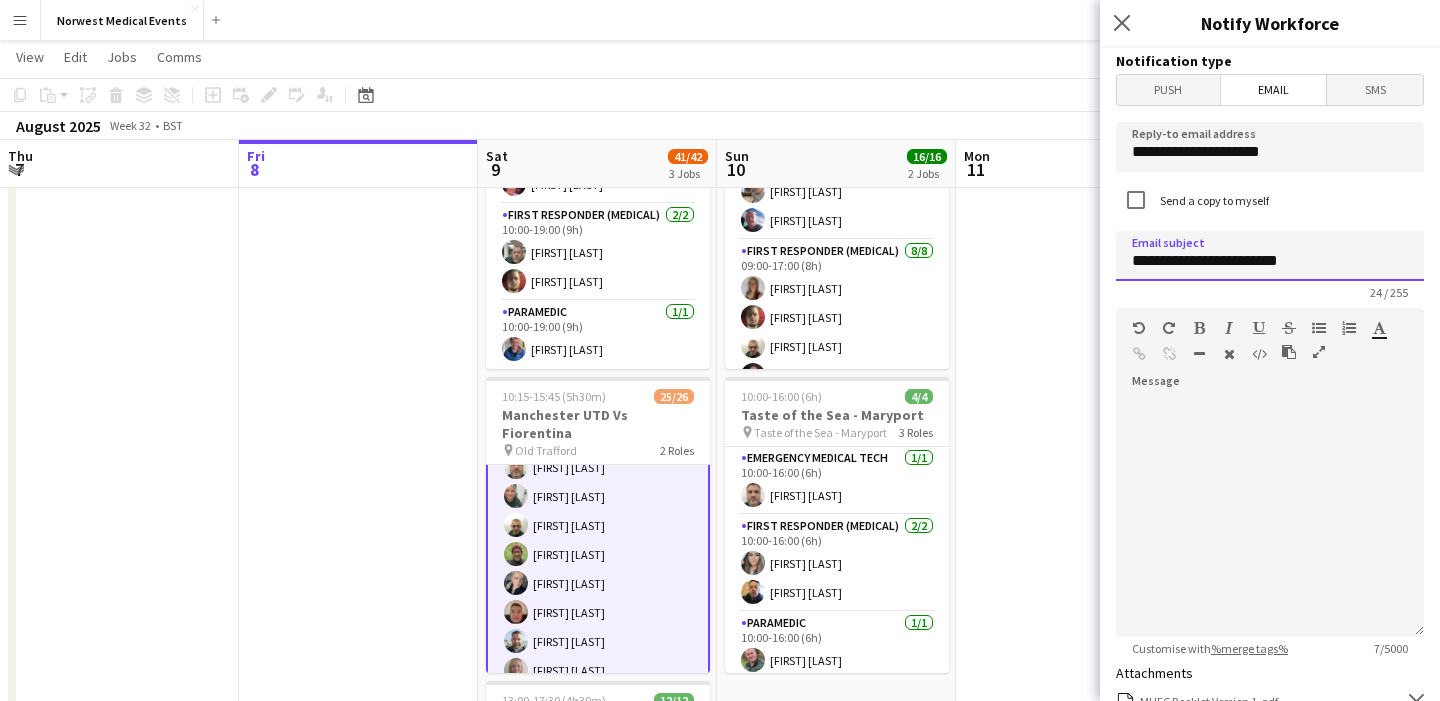 type on "**********" 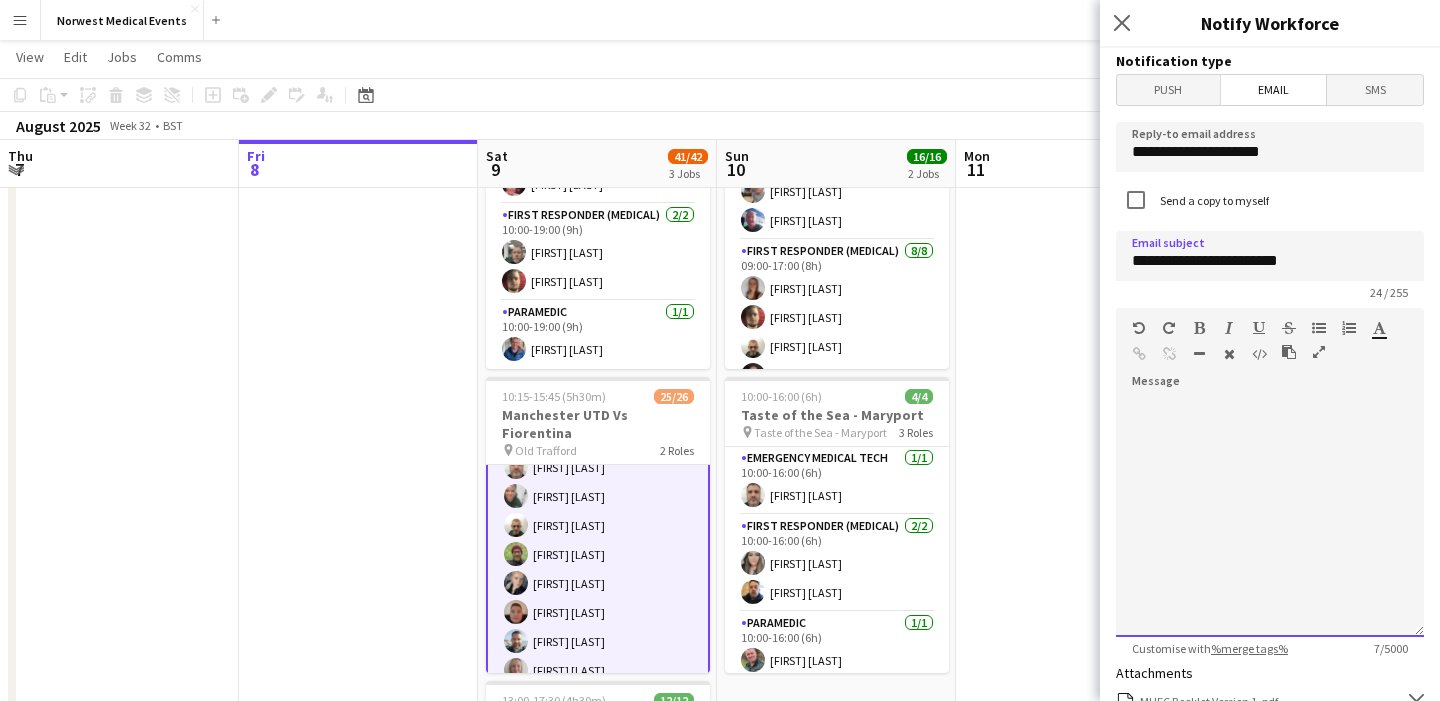 click on "Standard   Heading 1   Heading 2   Heading 3   Heading 4   Heading 5   Heading 6   Heading 7   Paragraph   Predefined   Standard   default  Times New Roman   Arial   Times New Roman   Calibri   Comic Sans MS  3   1   2   3   4   5   6   7  ******* *******" 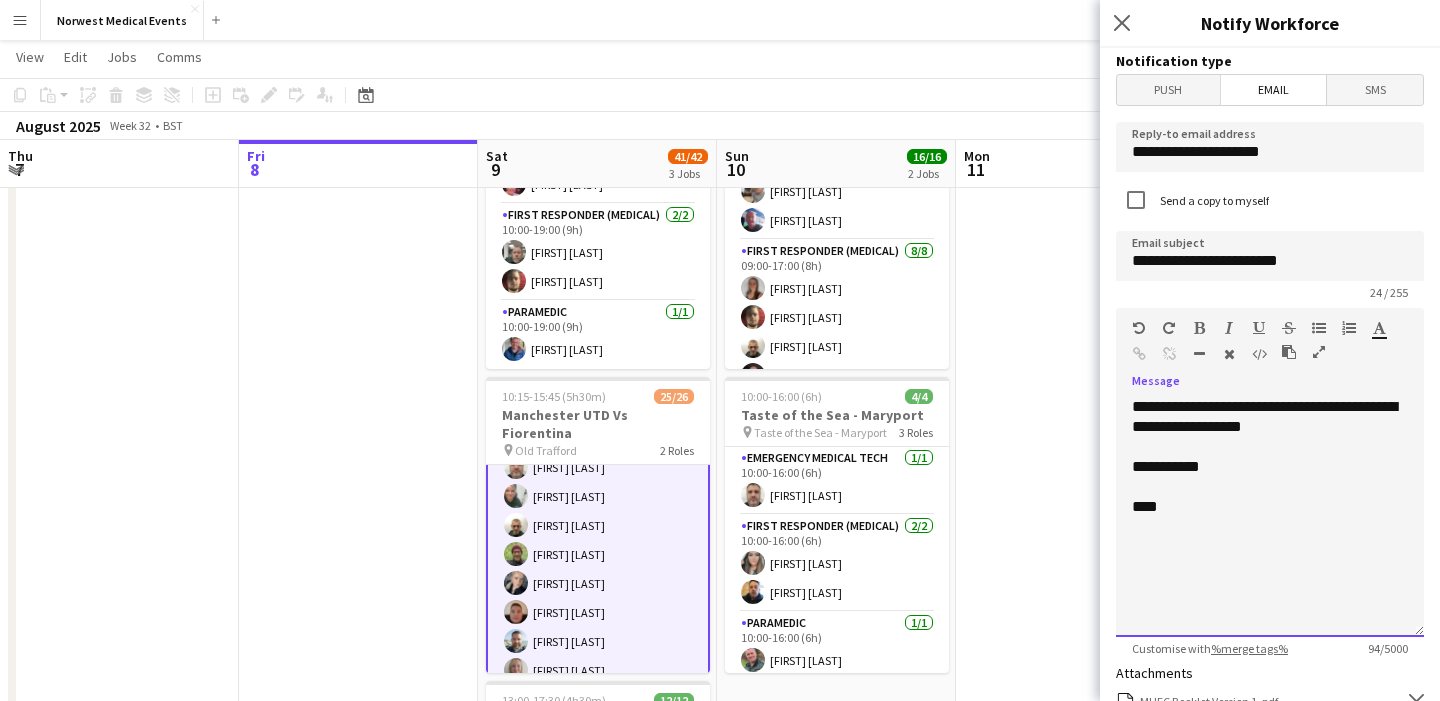 scroll, scrollTop: 224, scrollLeft: 0, axis: vertical 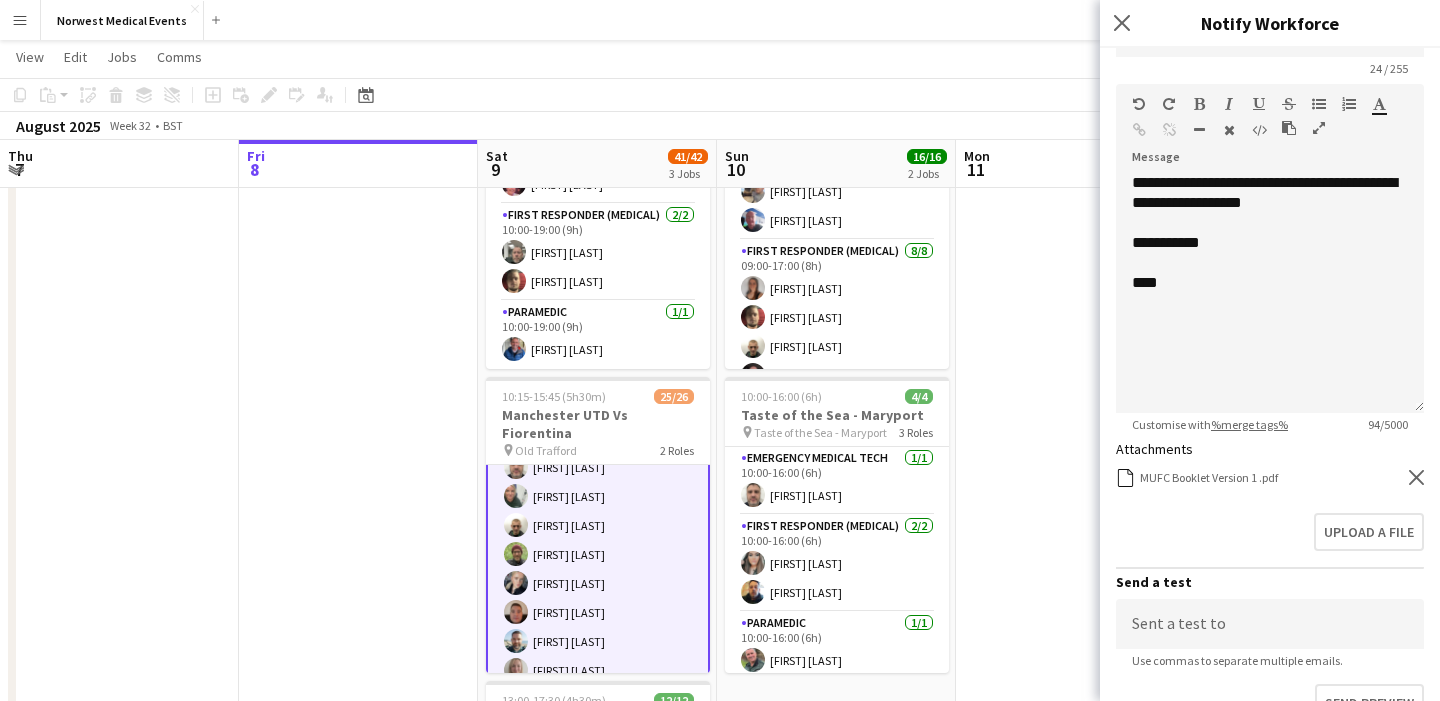 click on "Remove" 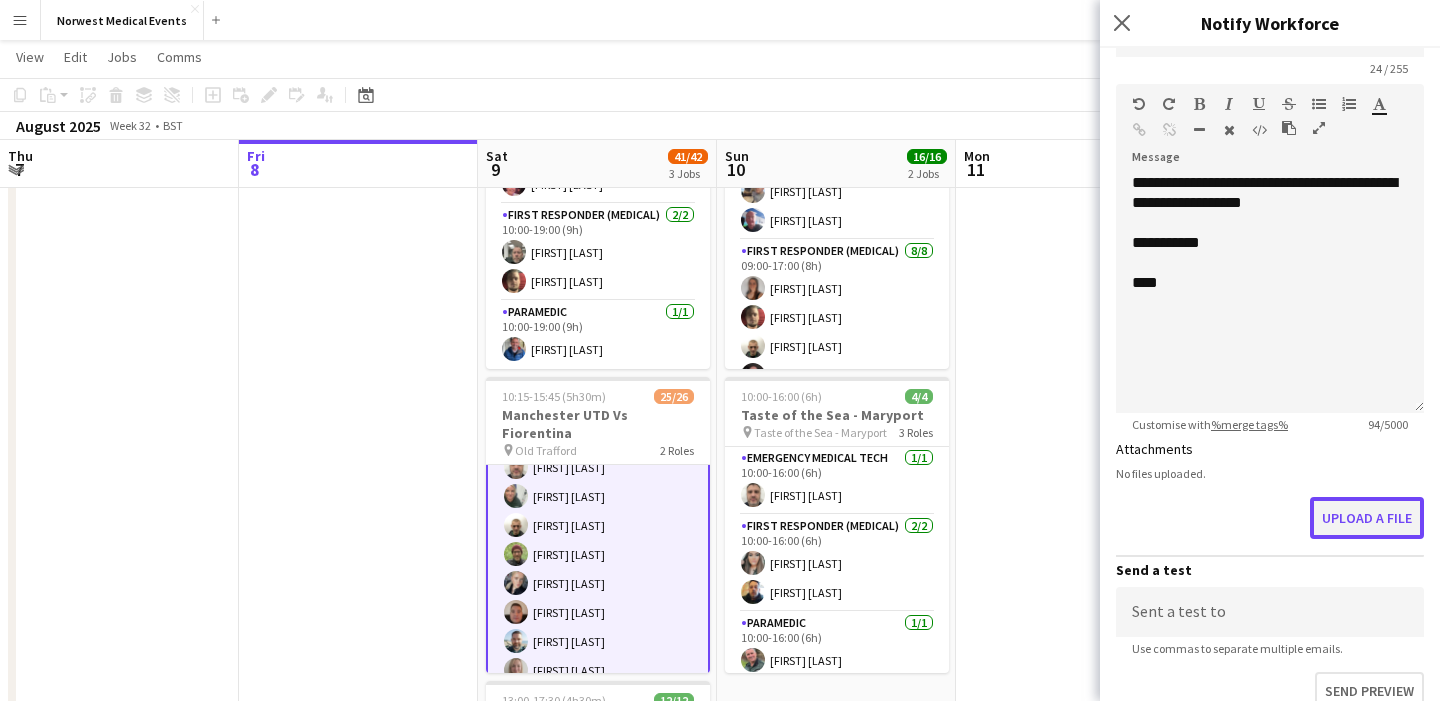 click on "Upload a file" 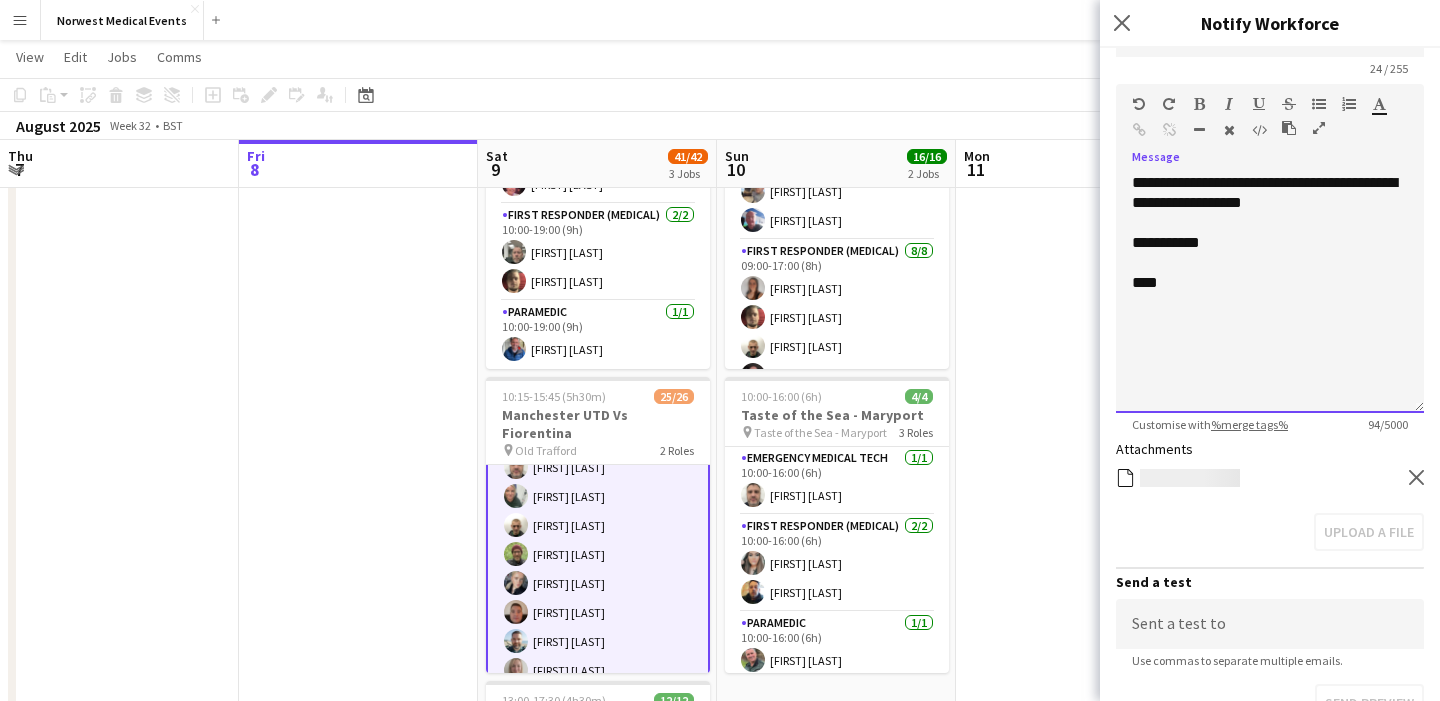 click 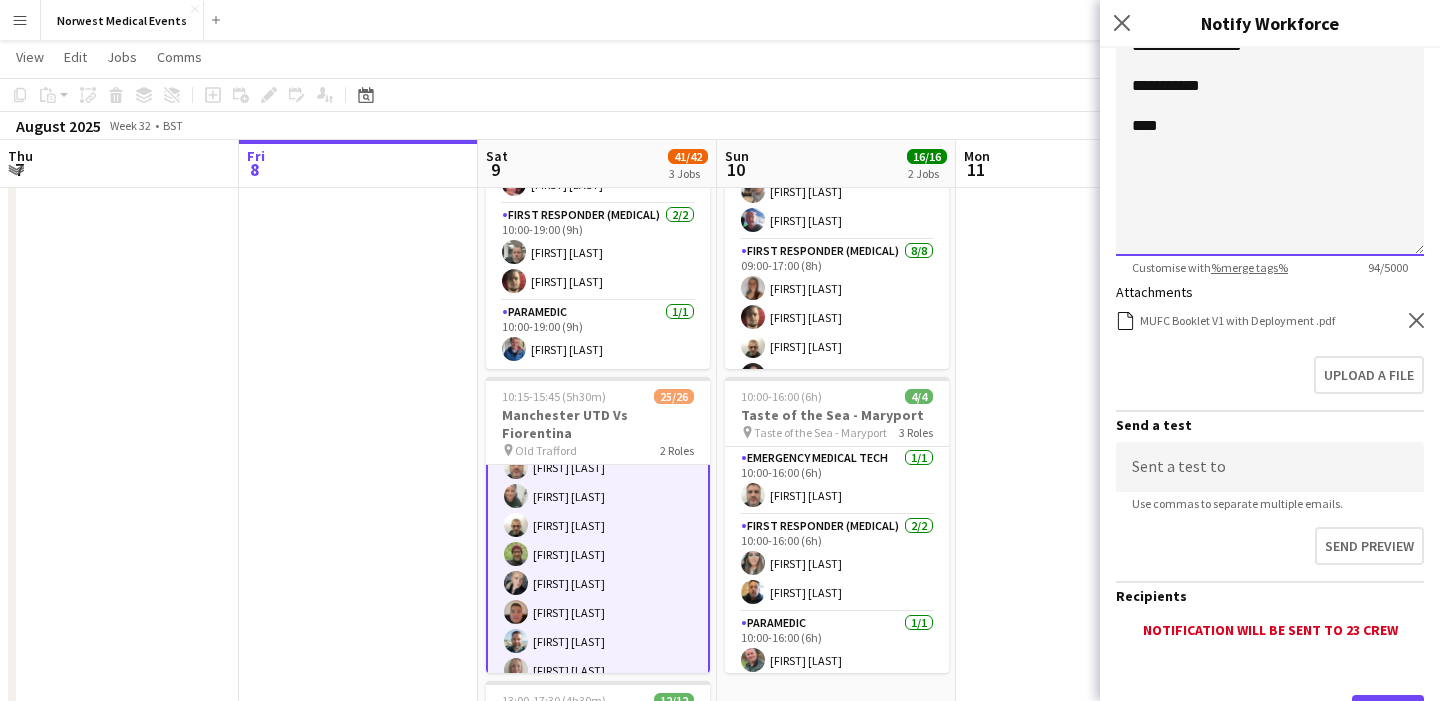 scroll, scrollTop: 475, scrollLeft: 0, axis: vertical 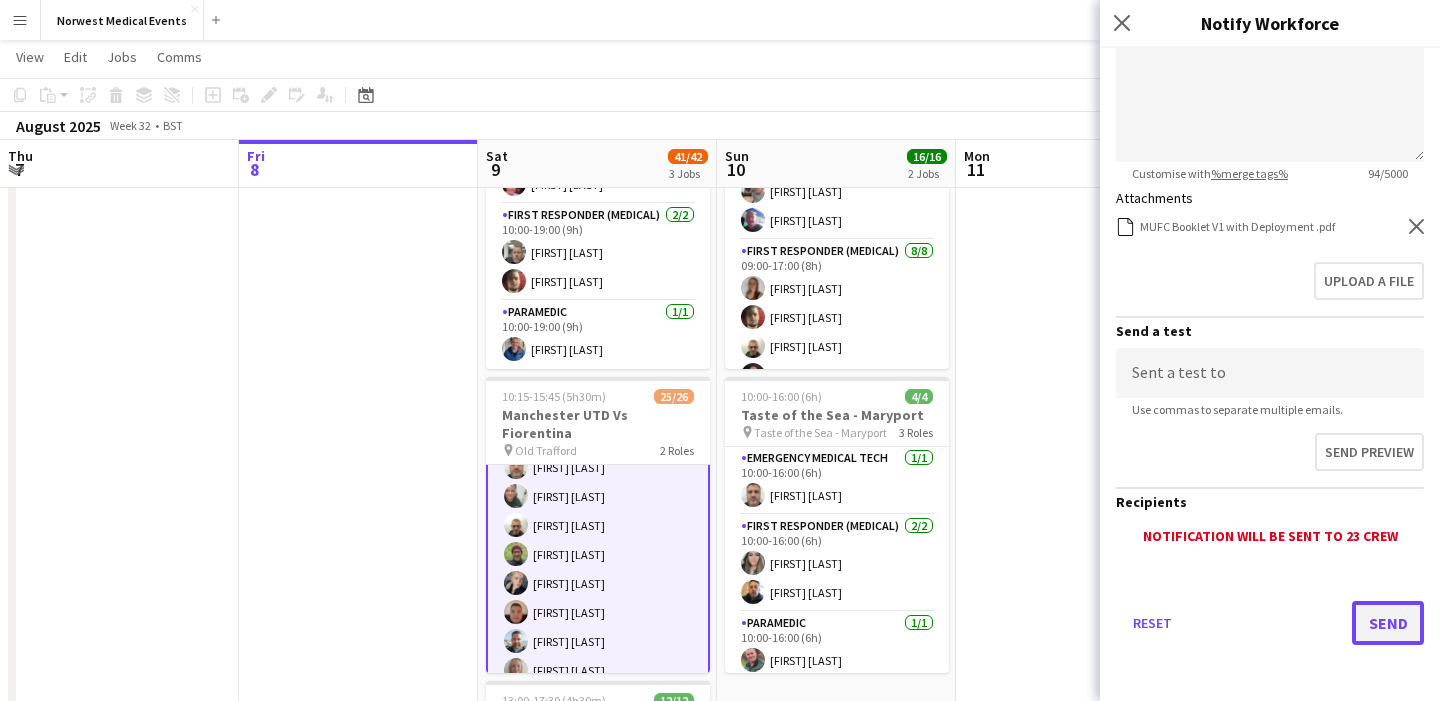 click on "Send" 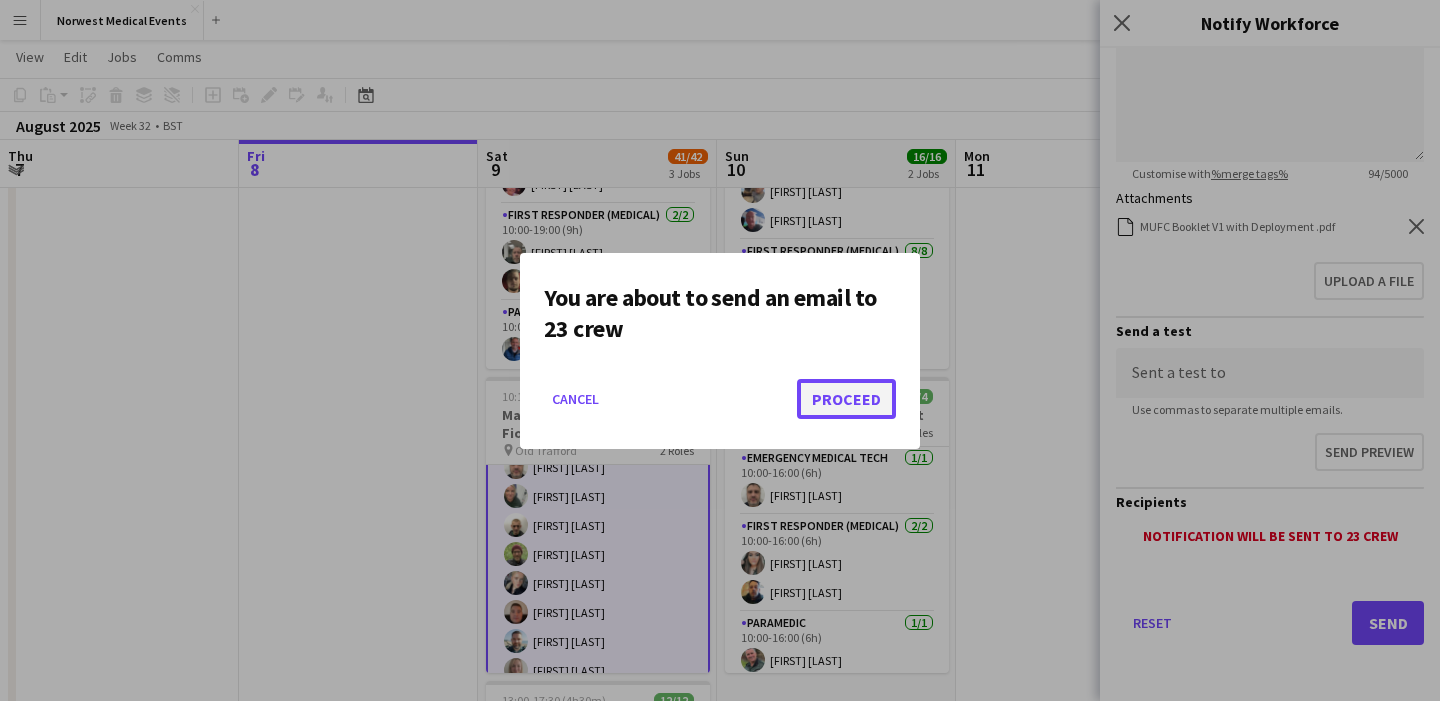 click on "Proceed" 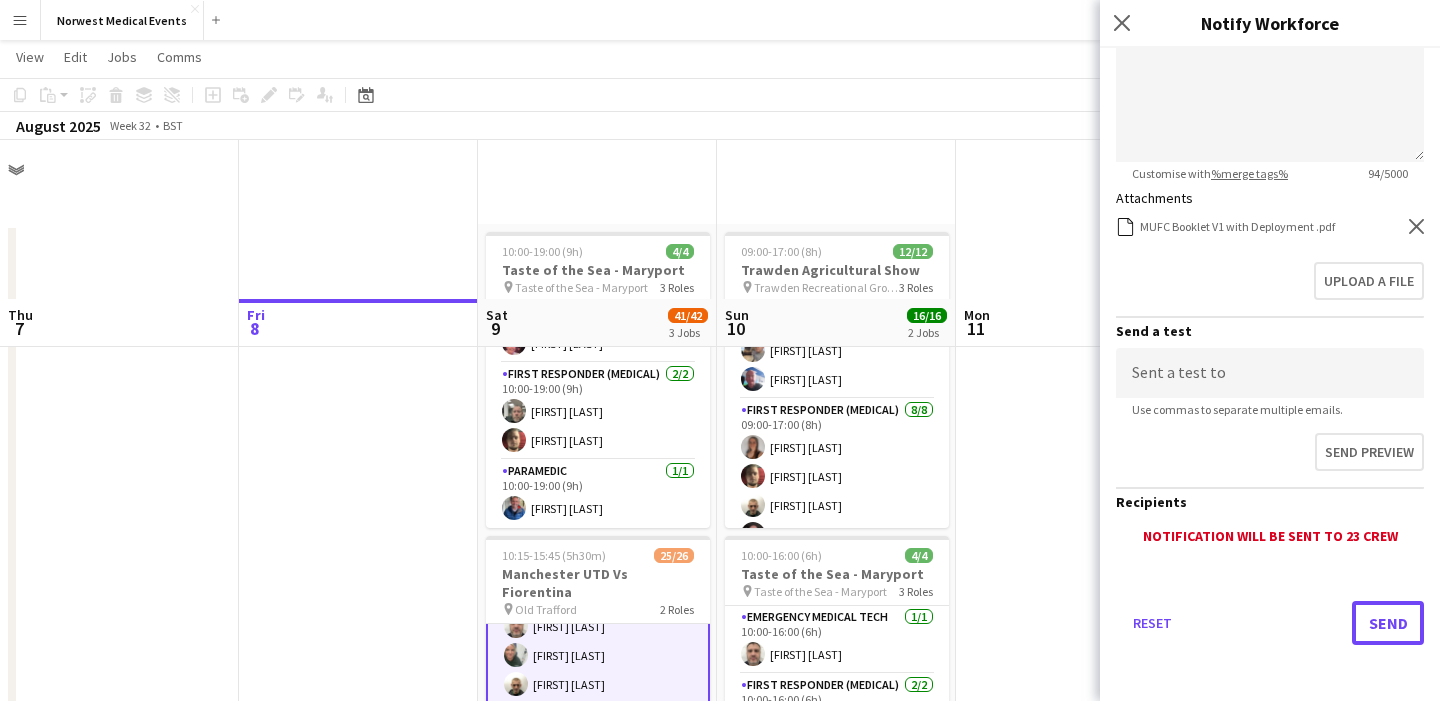 scroll, scrollTop: 159, scrollLeft: 0, axis: vertical 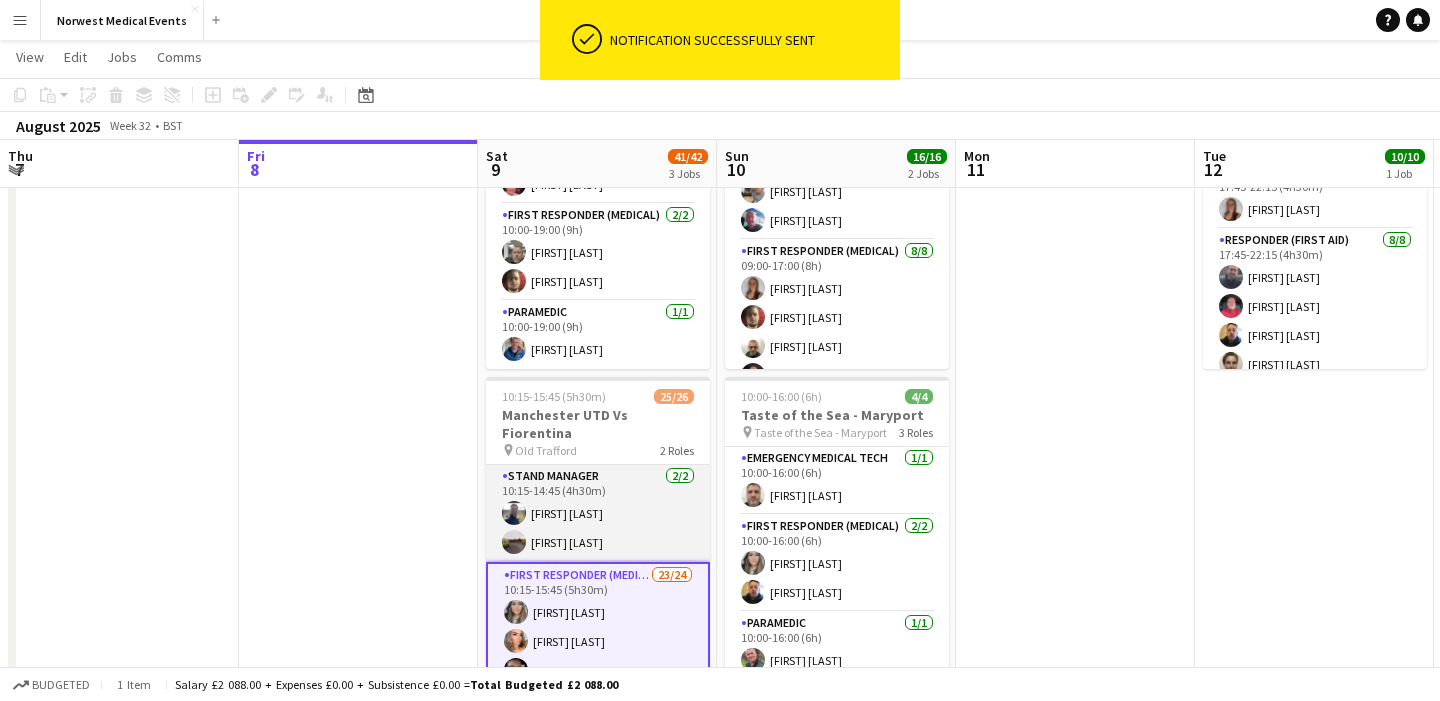 click on "Stand Manager   2/2   10:15-14:45 (4h30m)
[FIRST] [LAST] [FIRST] [LAST]" at bounding box center (598, 513) 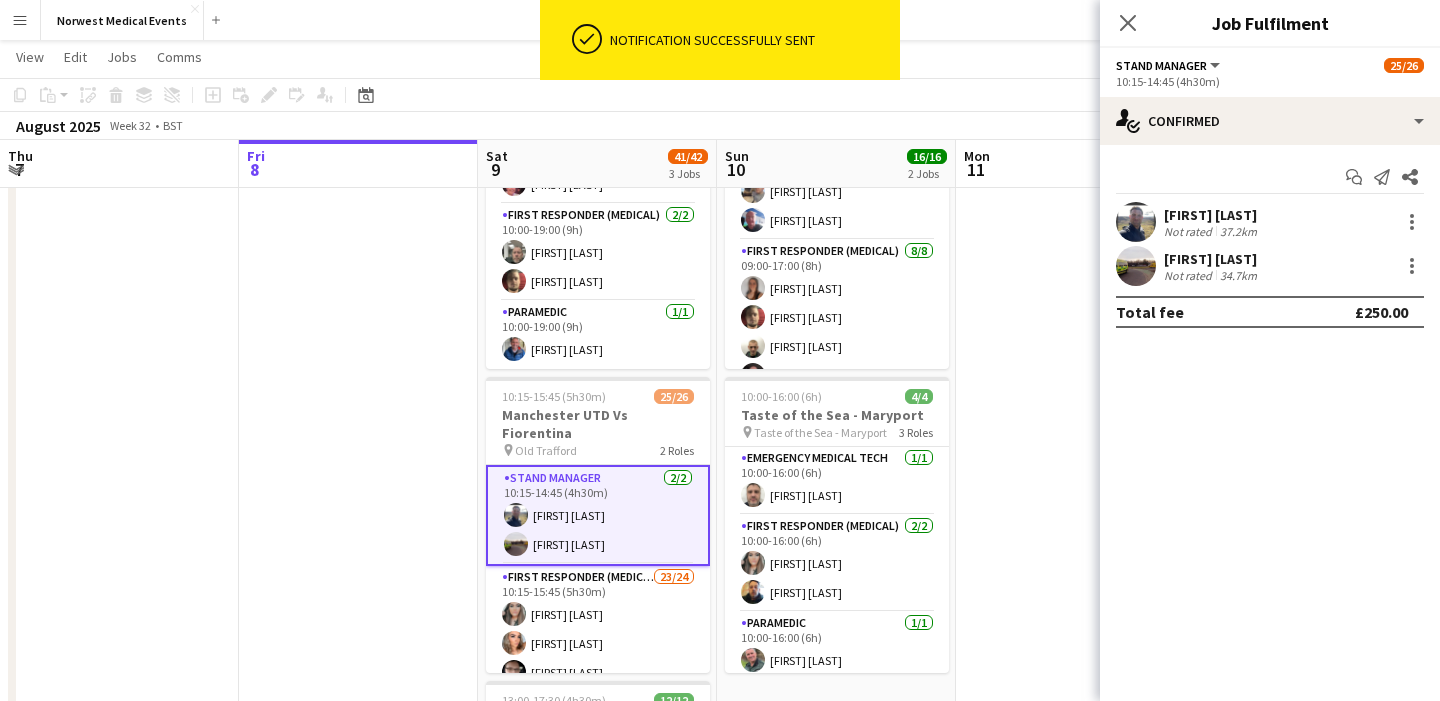 click on "Close pop-in" 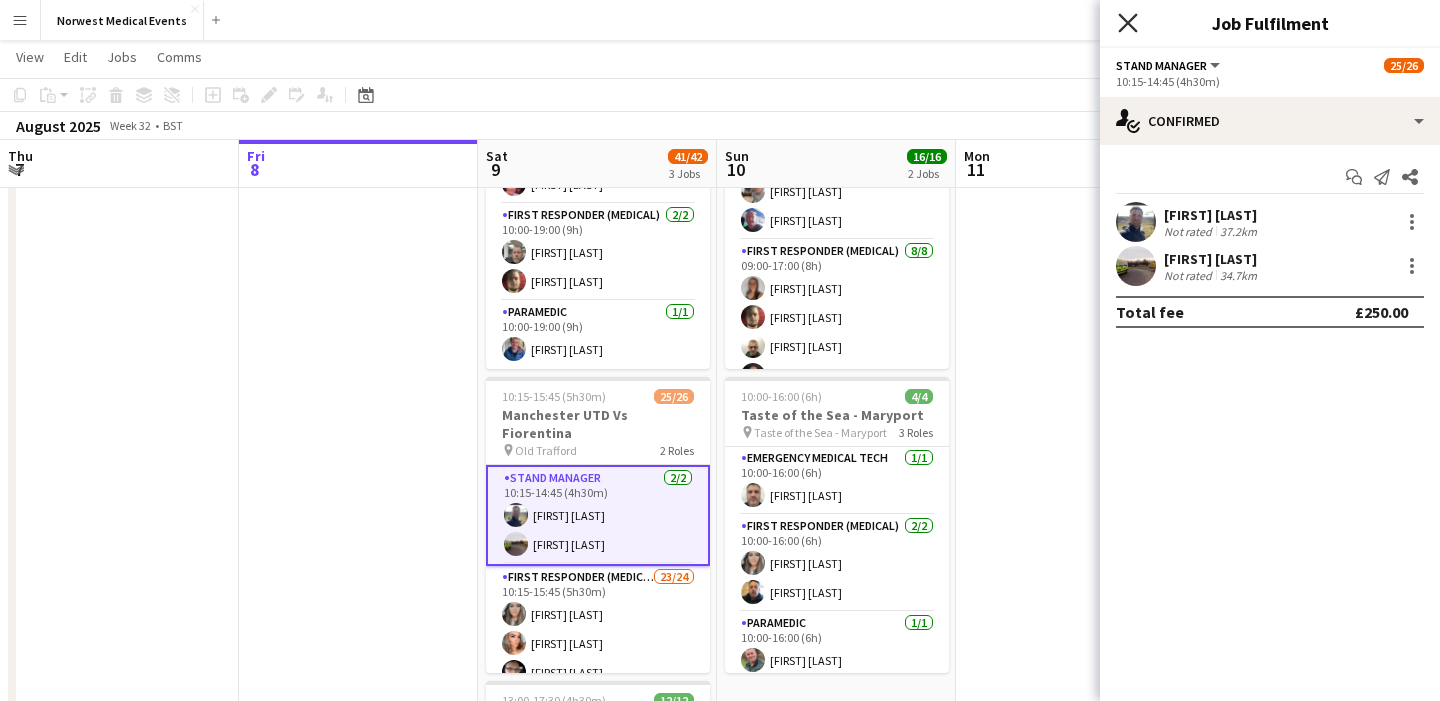 click on "Close pop-in" 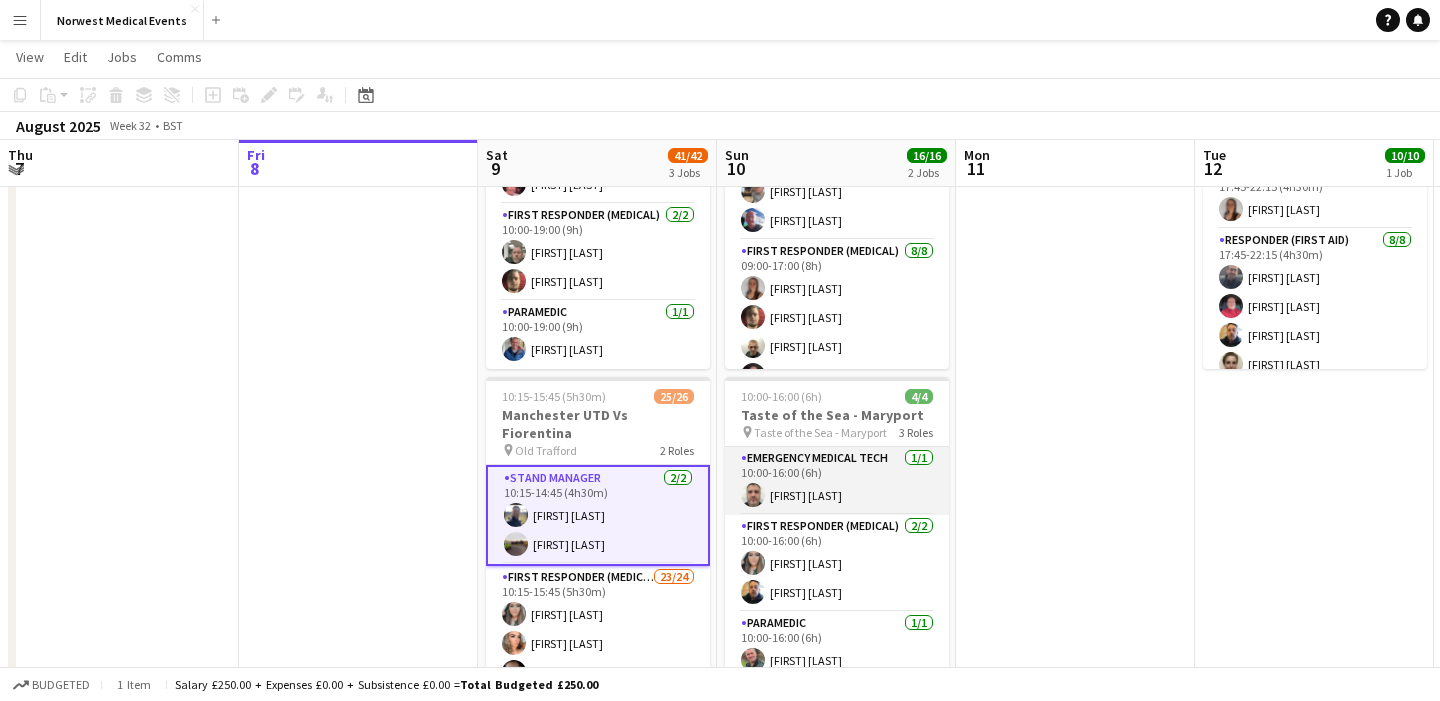 scroll, scrollTop: 0, scrollLeft: 0, axis: both 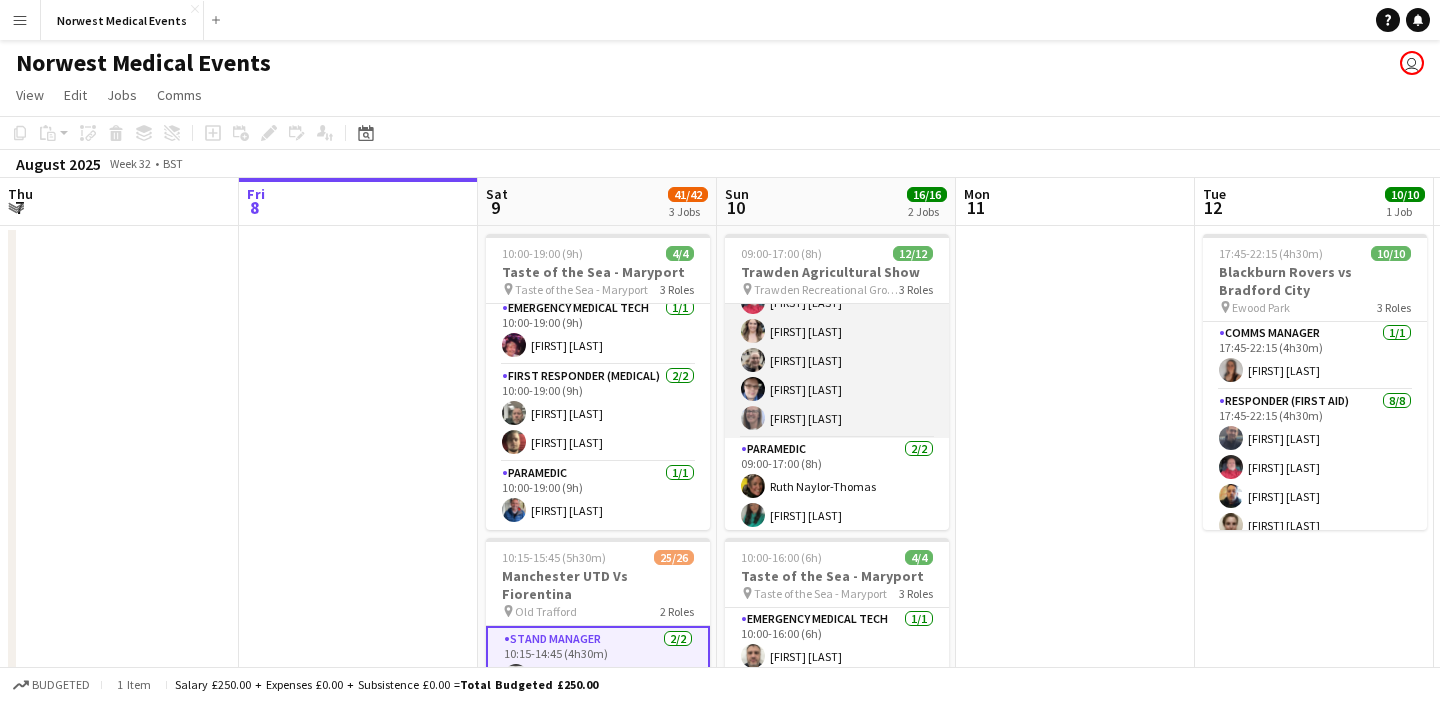 click on "First Responder (Medical)    8/8   09:00-17:00 (8h)
[FIRST] [LAST] [FIRST] [LAST] [FIRST] [LAST] [FIRST] [LAST] [FIRST] [LAST] [FIRST] [LAST] [FIRST] [LAST] [FIRST] [LAST]" at bounding box center [837, 302] 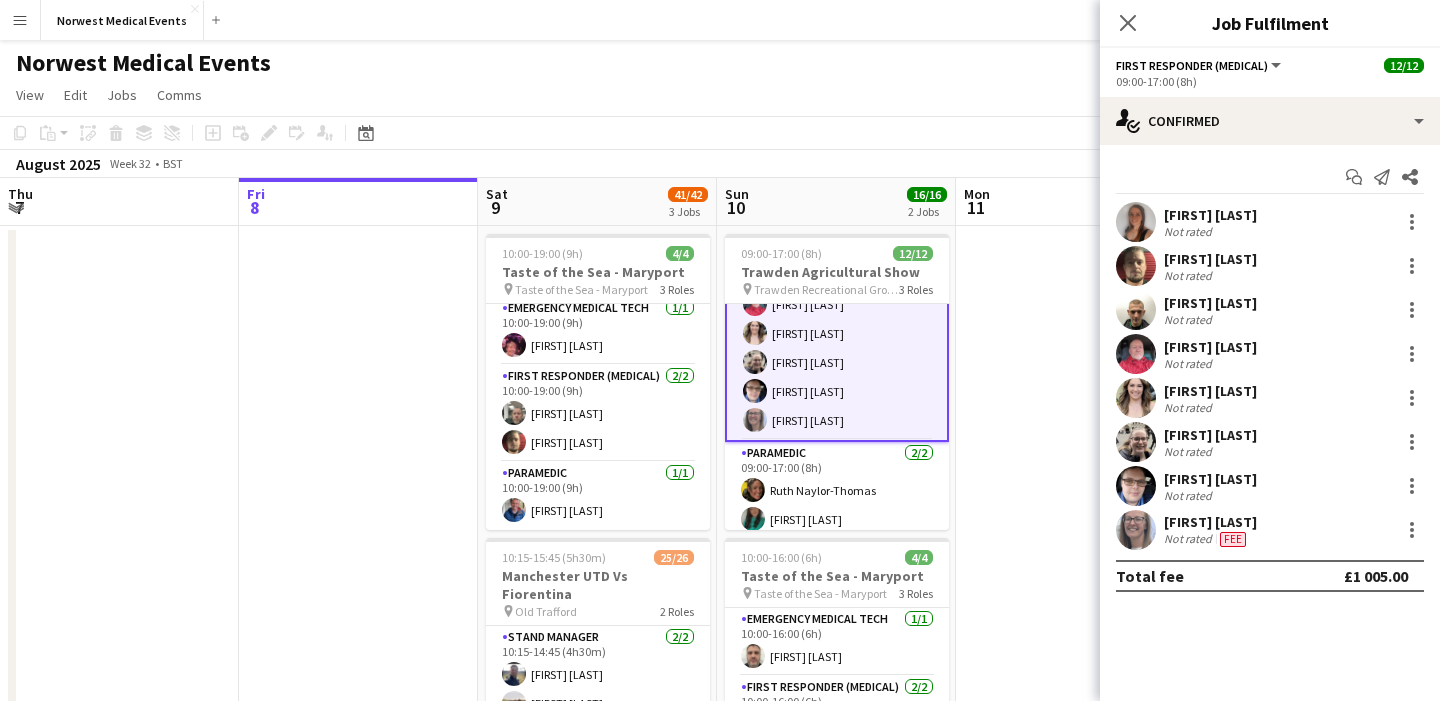 scroll, scrollTop: 236, scrollLeft: 0, axis: vertical 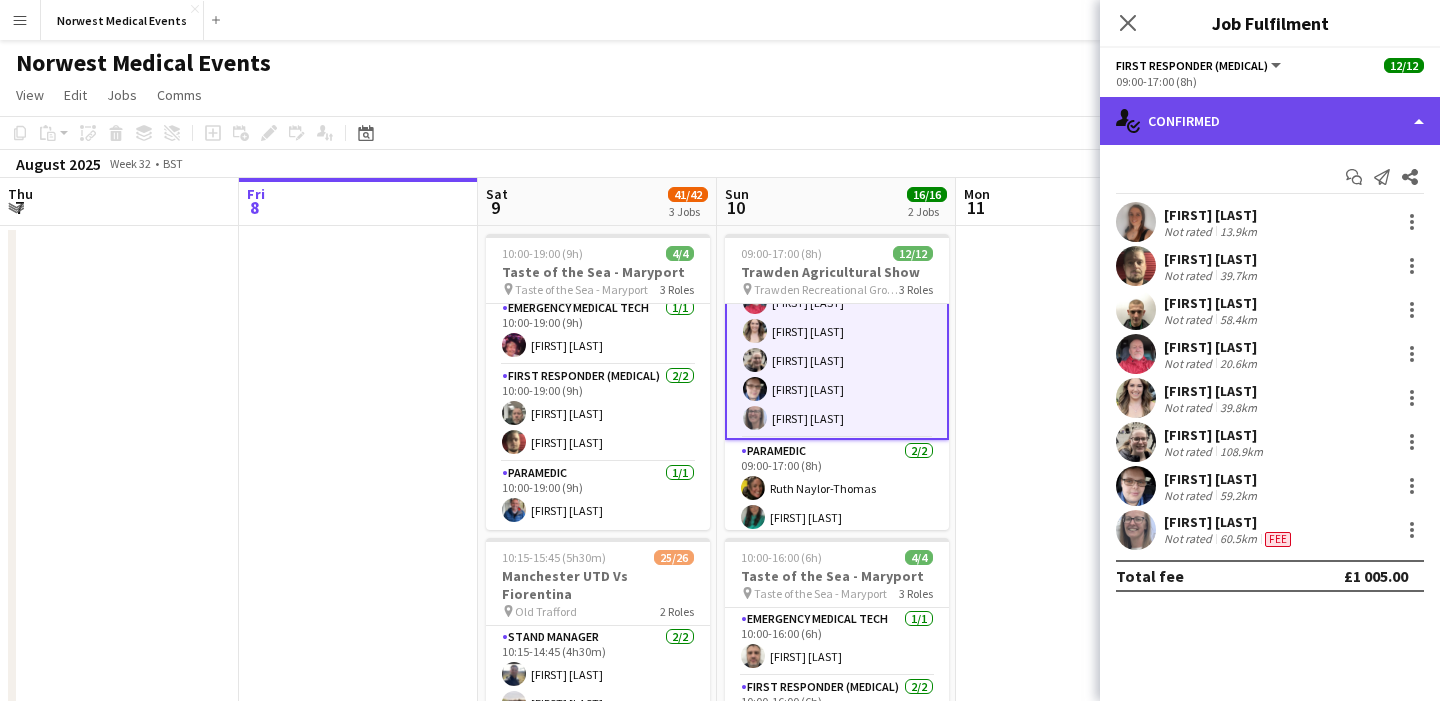 click on "single-neutral-actions-check-2
Confirmed" 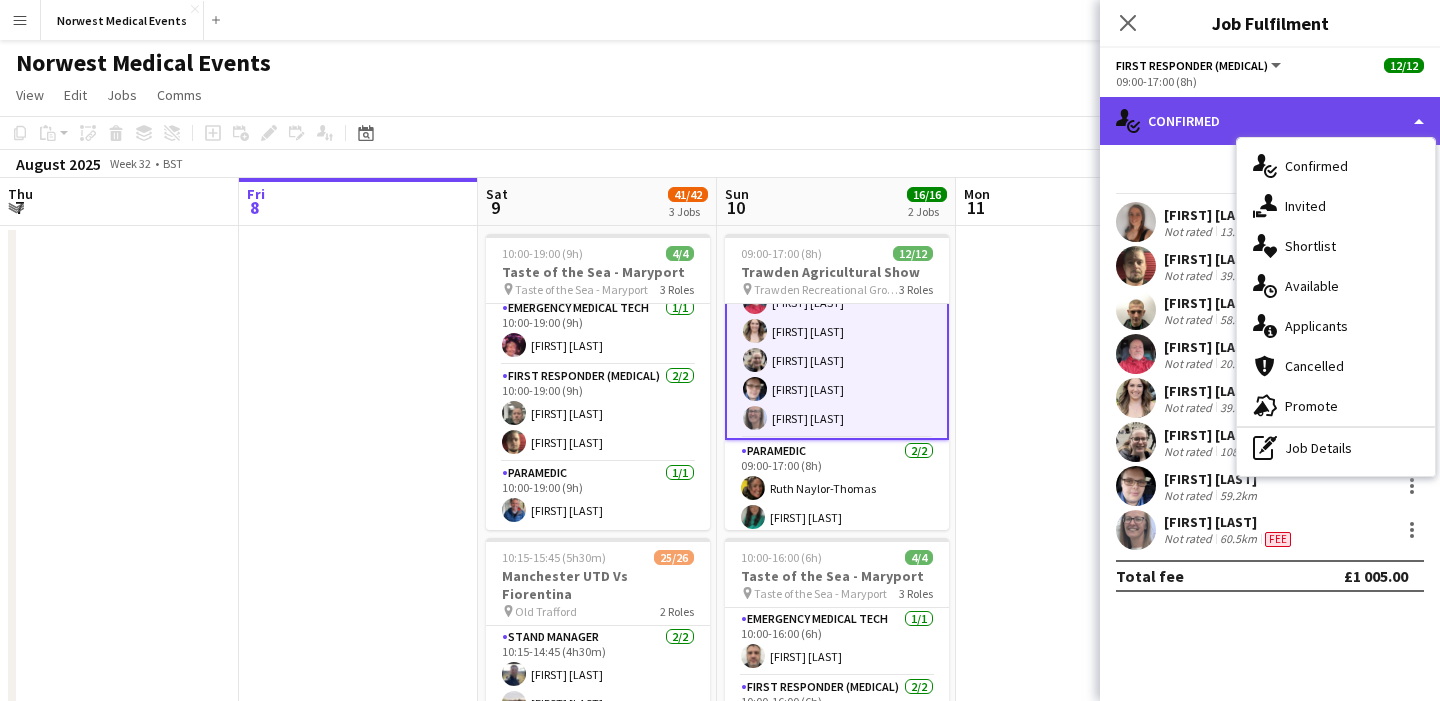 click on "single-neutral-actions-check-2
Confirmed" 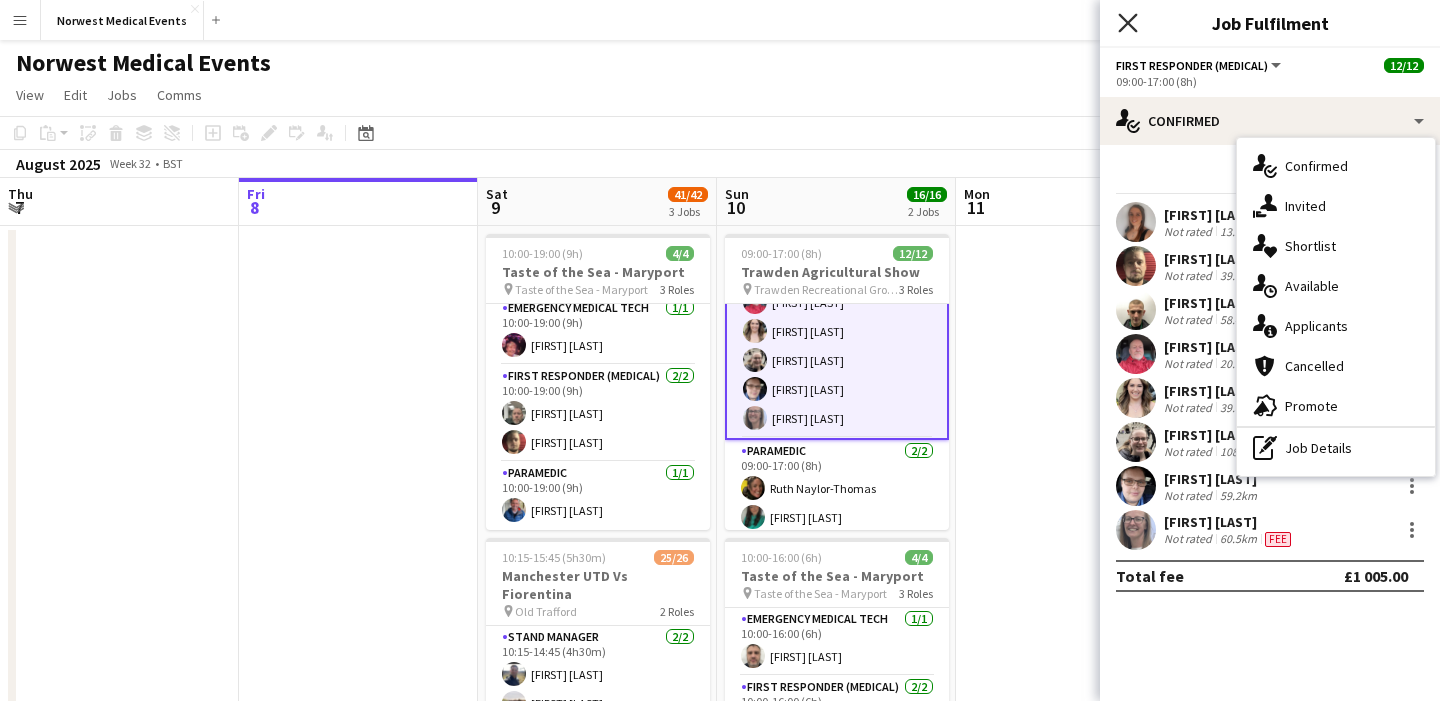 click on "Close pop-in" 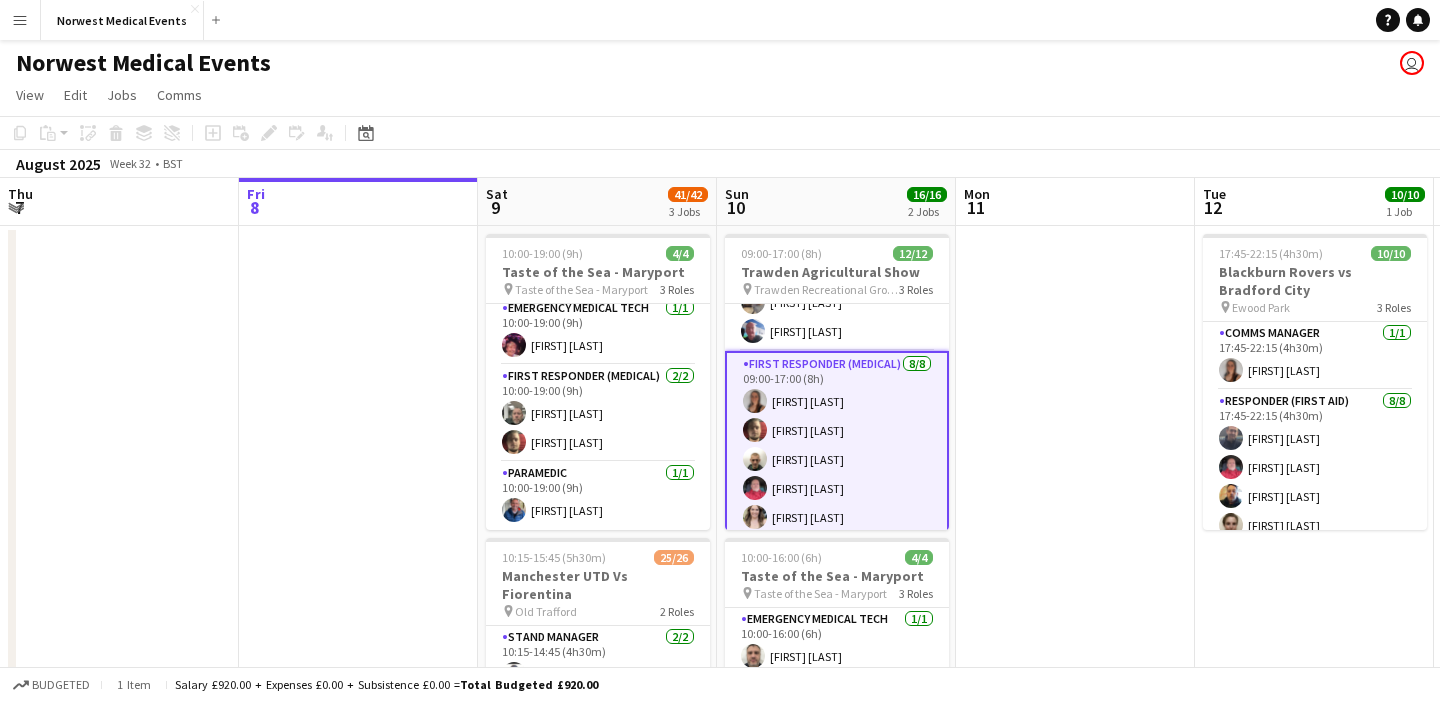 scroll, scrollTop: 0, scrollLeft: 0, axis: both 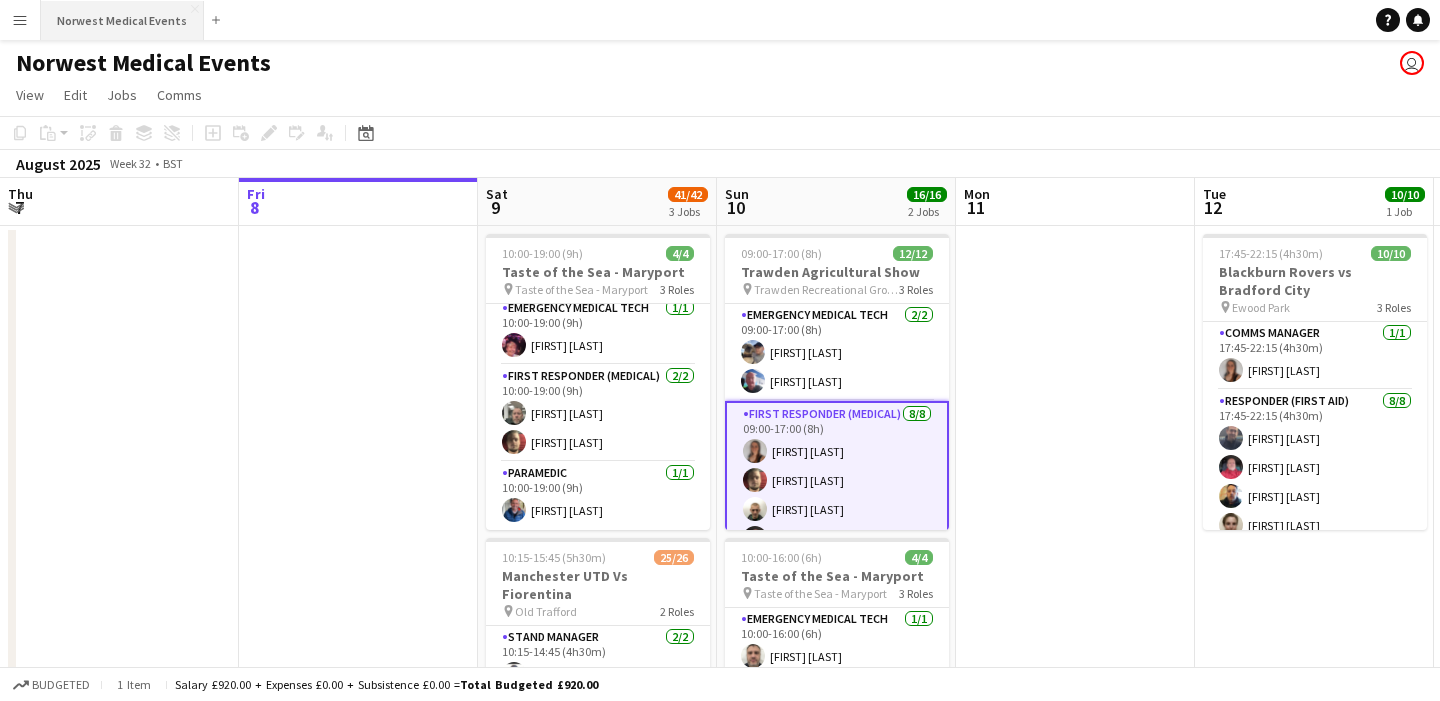 click on "Norwest Medical Events
Close" at bounding box center [122, 20] 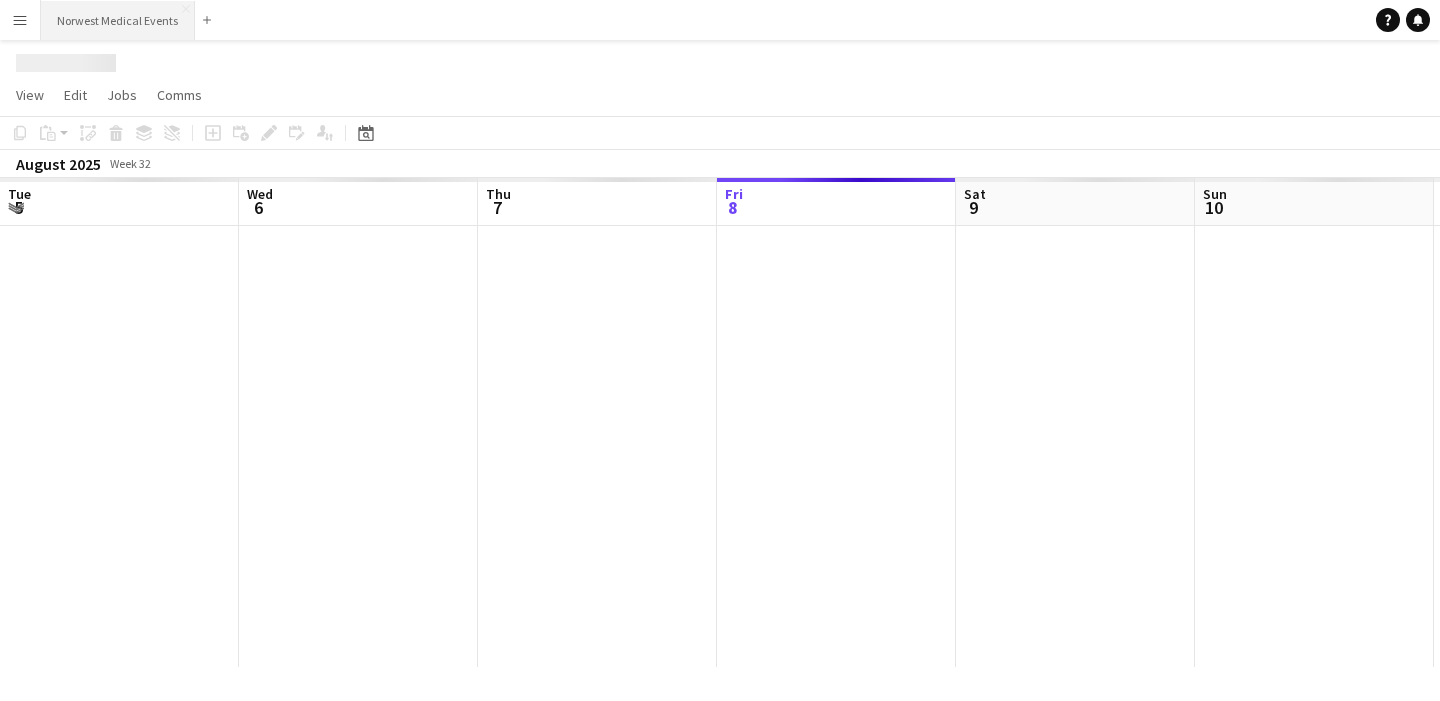 scroll, scrollTop: 0, scrollLeft: 478, axis: horizontal 